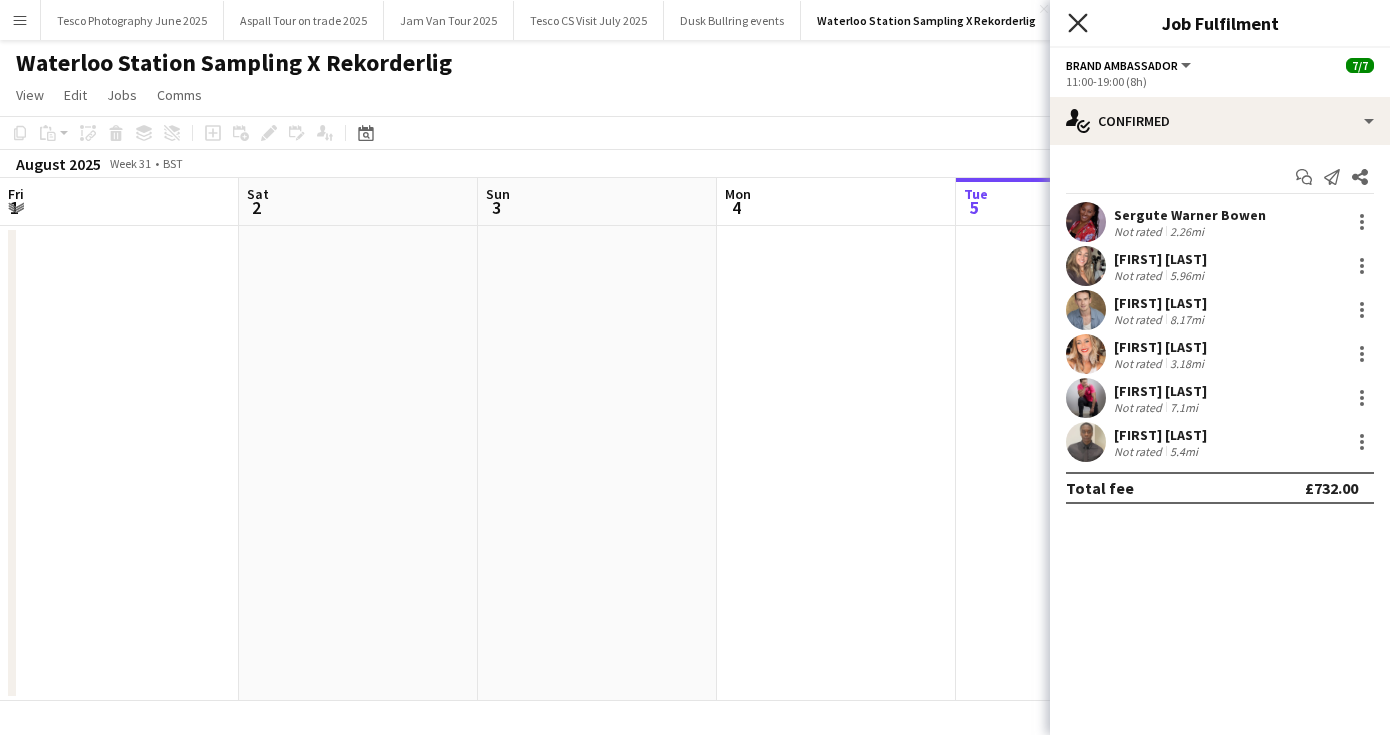 click on "Close pop-in" 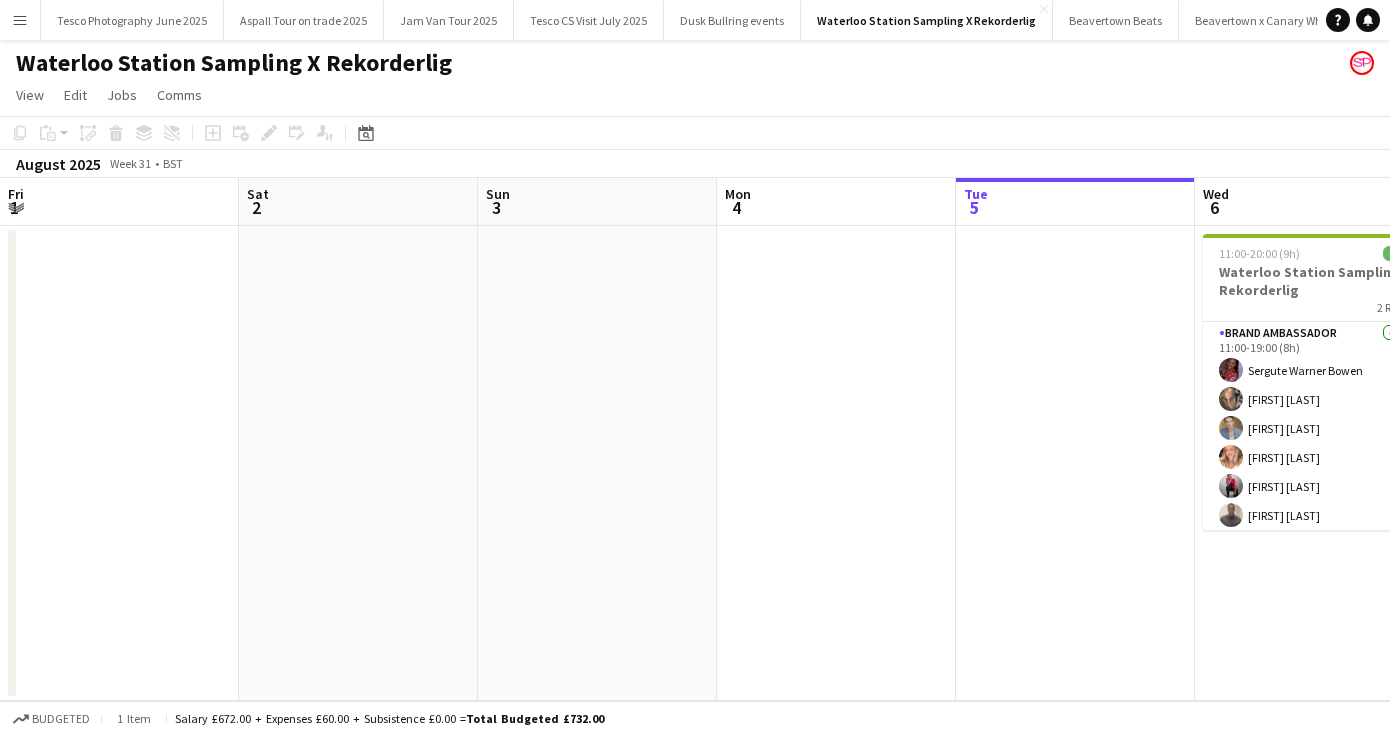 scroll, scrollTop: 0, scrollLeft: 0, axis: both 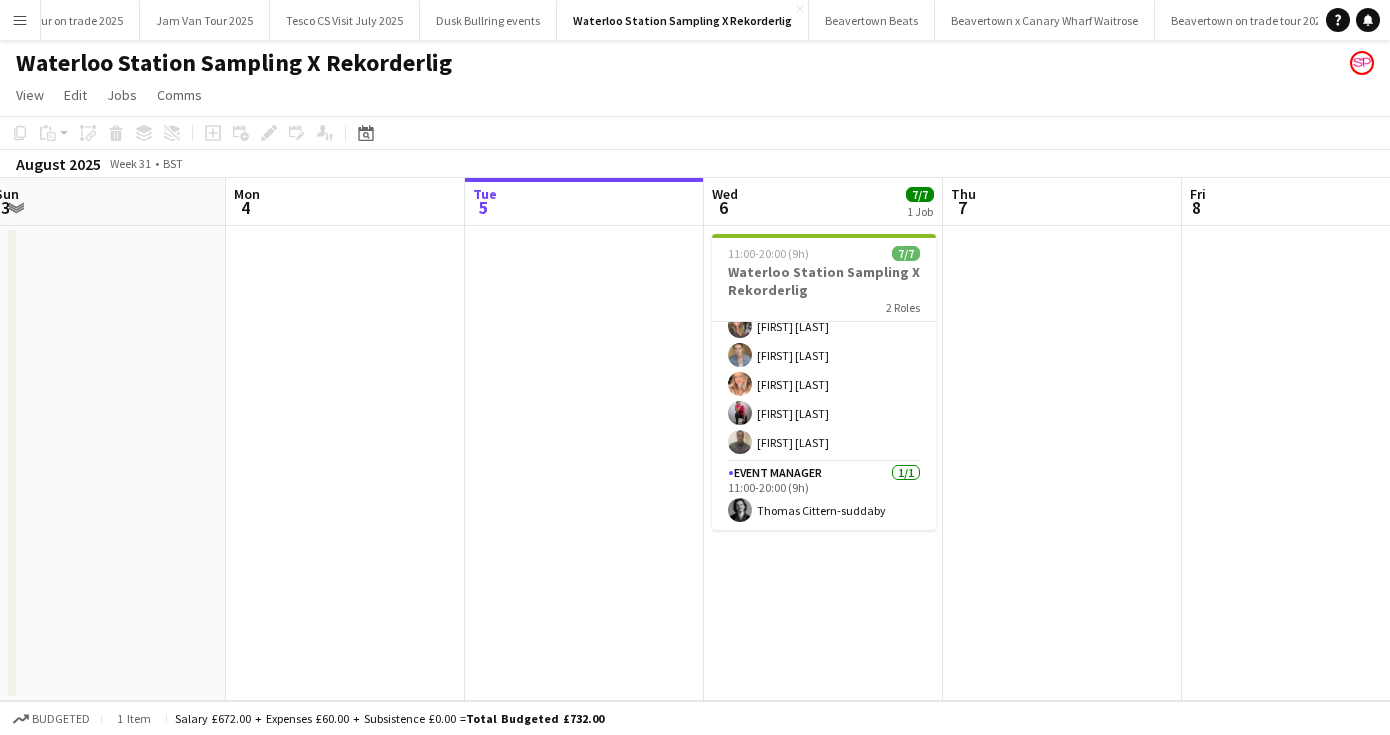 drag, startPoint x: 939, startPoint y: 370, endPoint x: 928, endPoint y: 621, distance: 251.24092 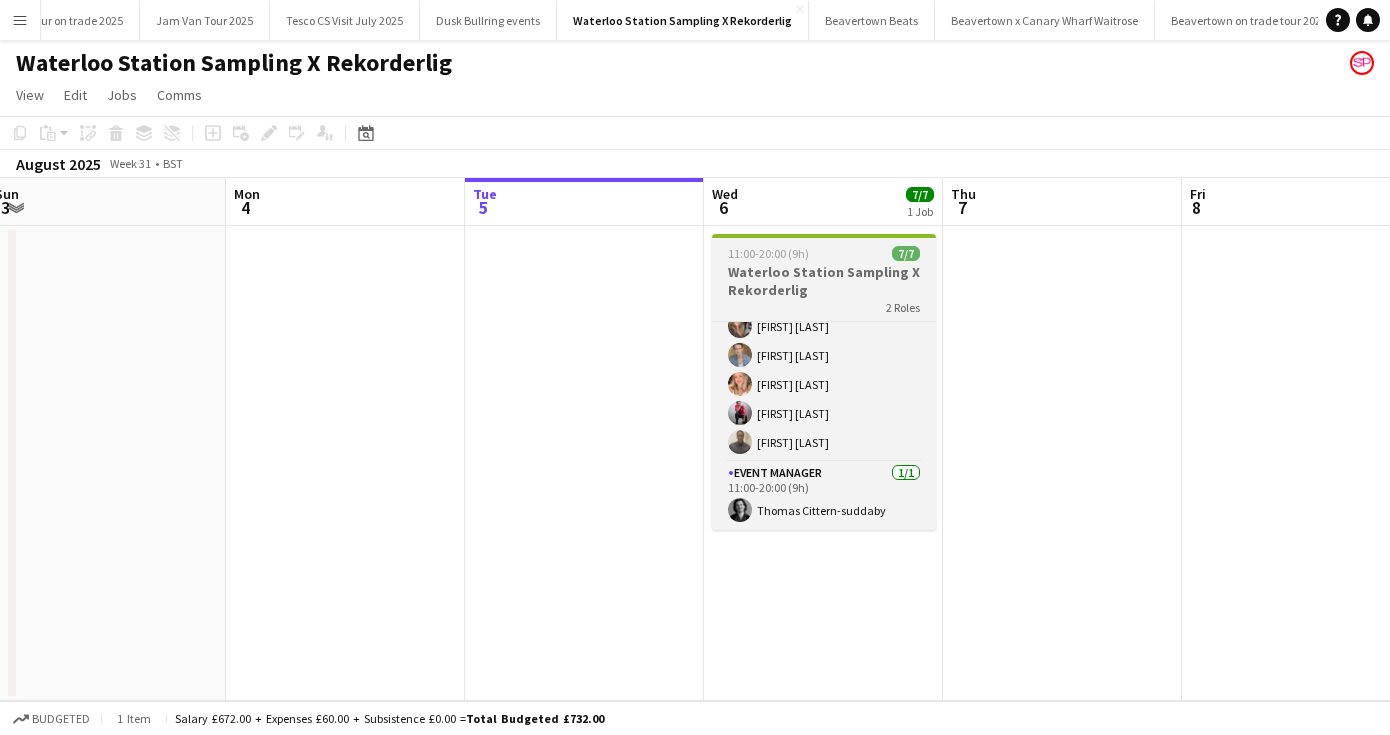 click on "11:00-20:00 (9h)    7/7" at bounding box center (824, 253) 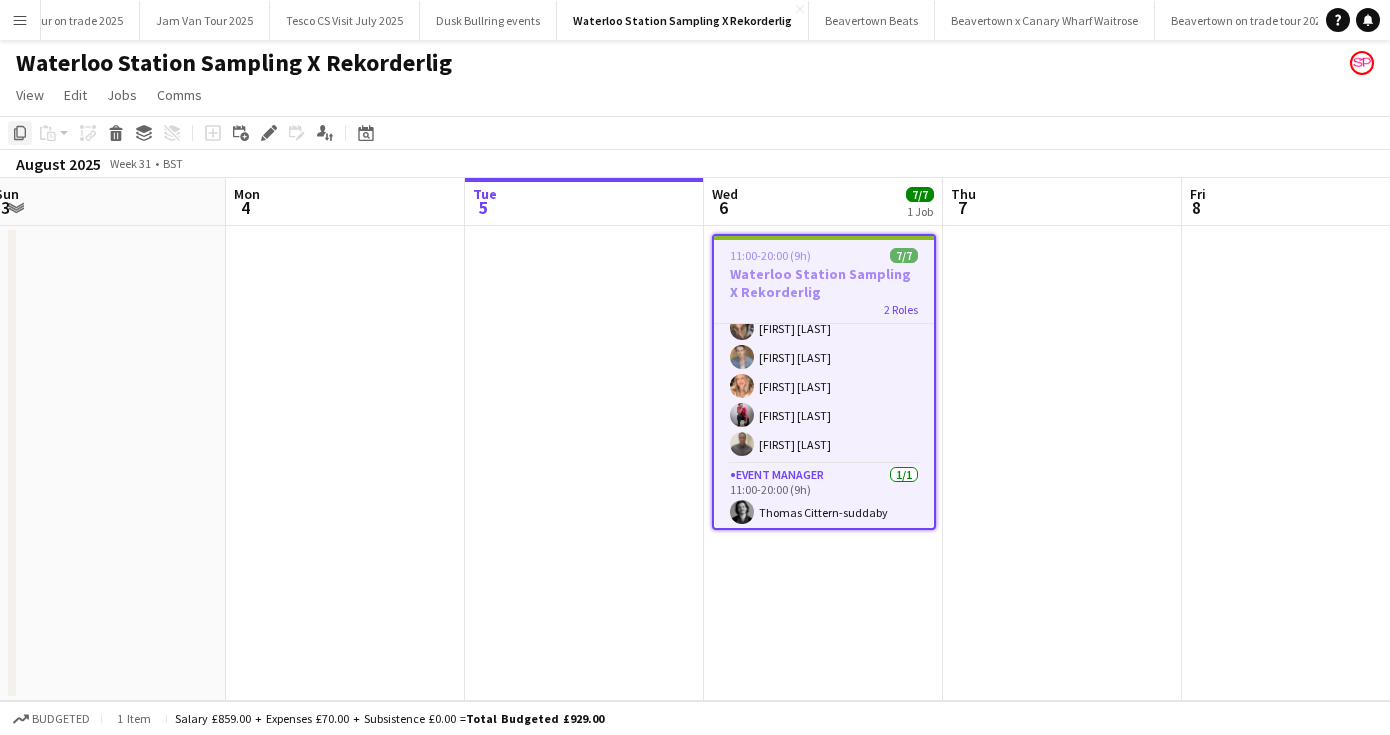 click 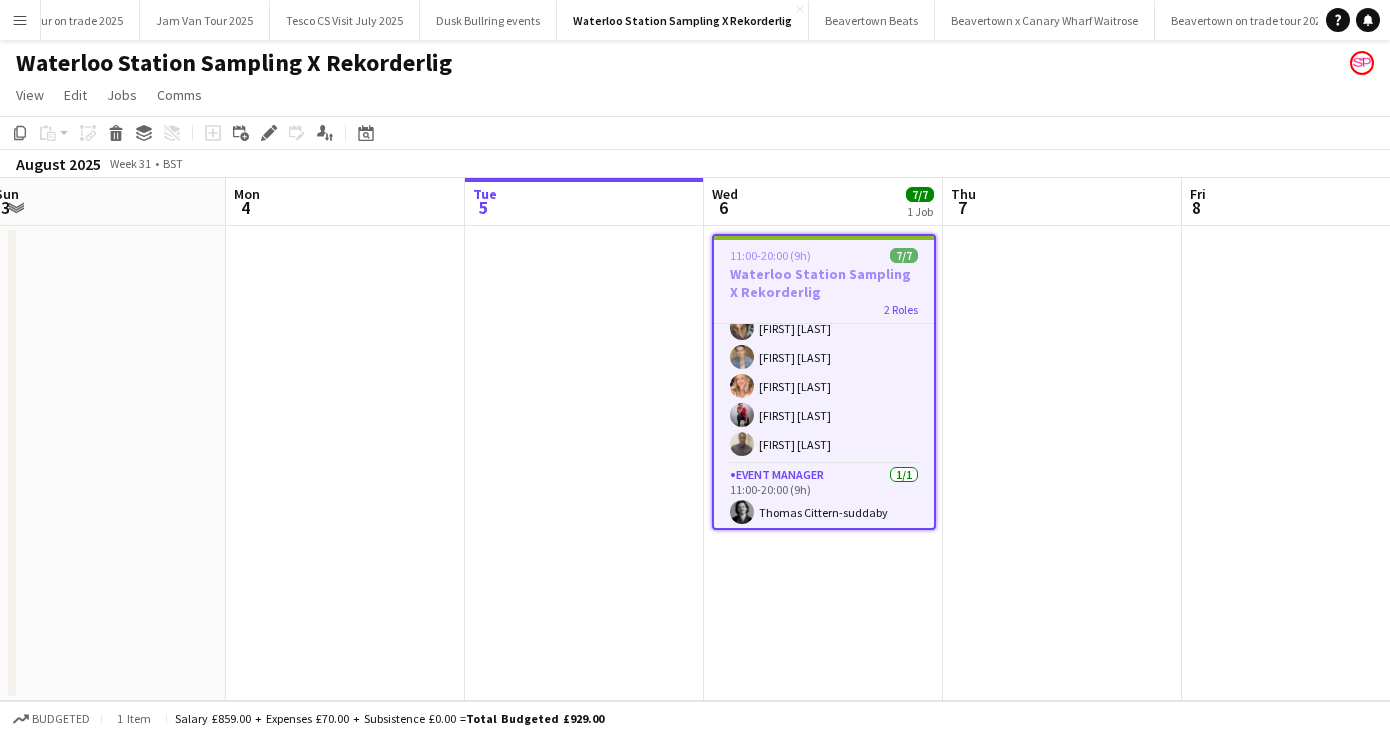 click at bounding box center [584, 463] 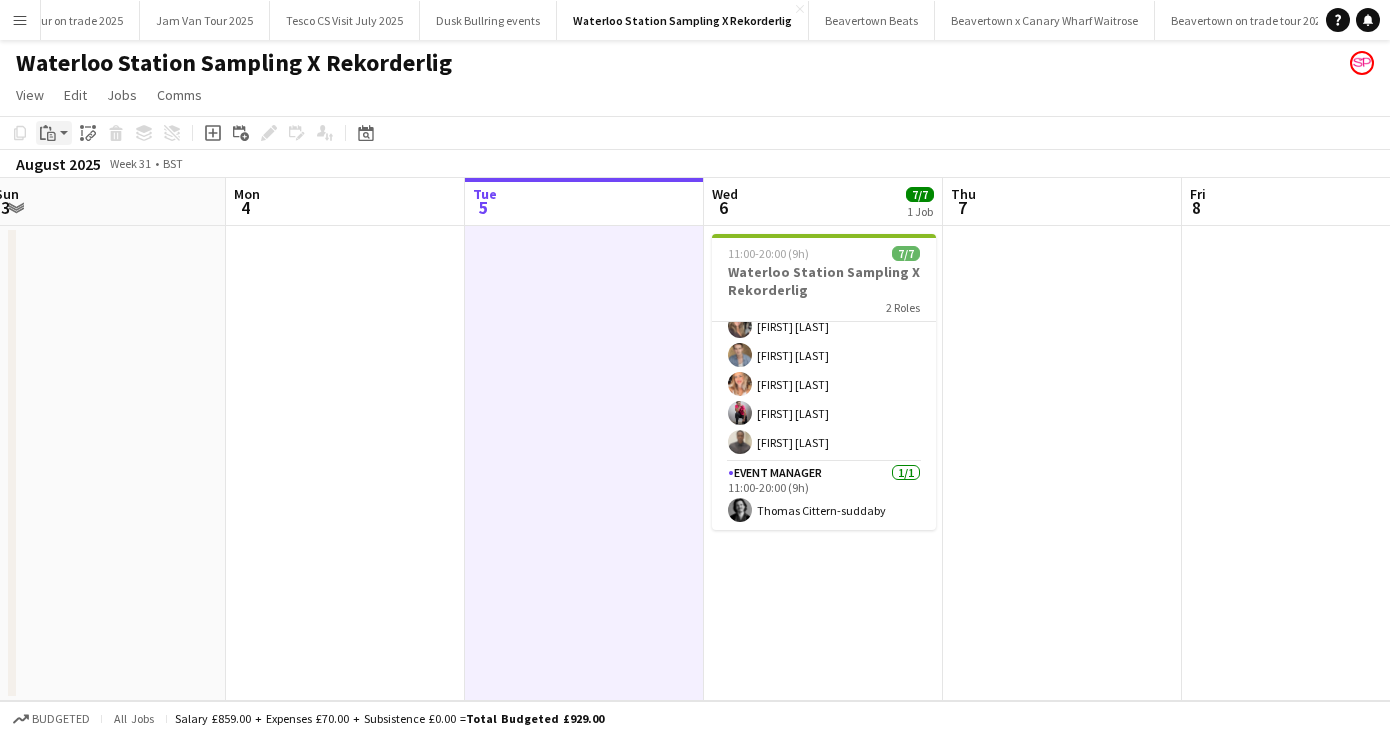 click on "Paste" at bounding box center [54, 133] 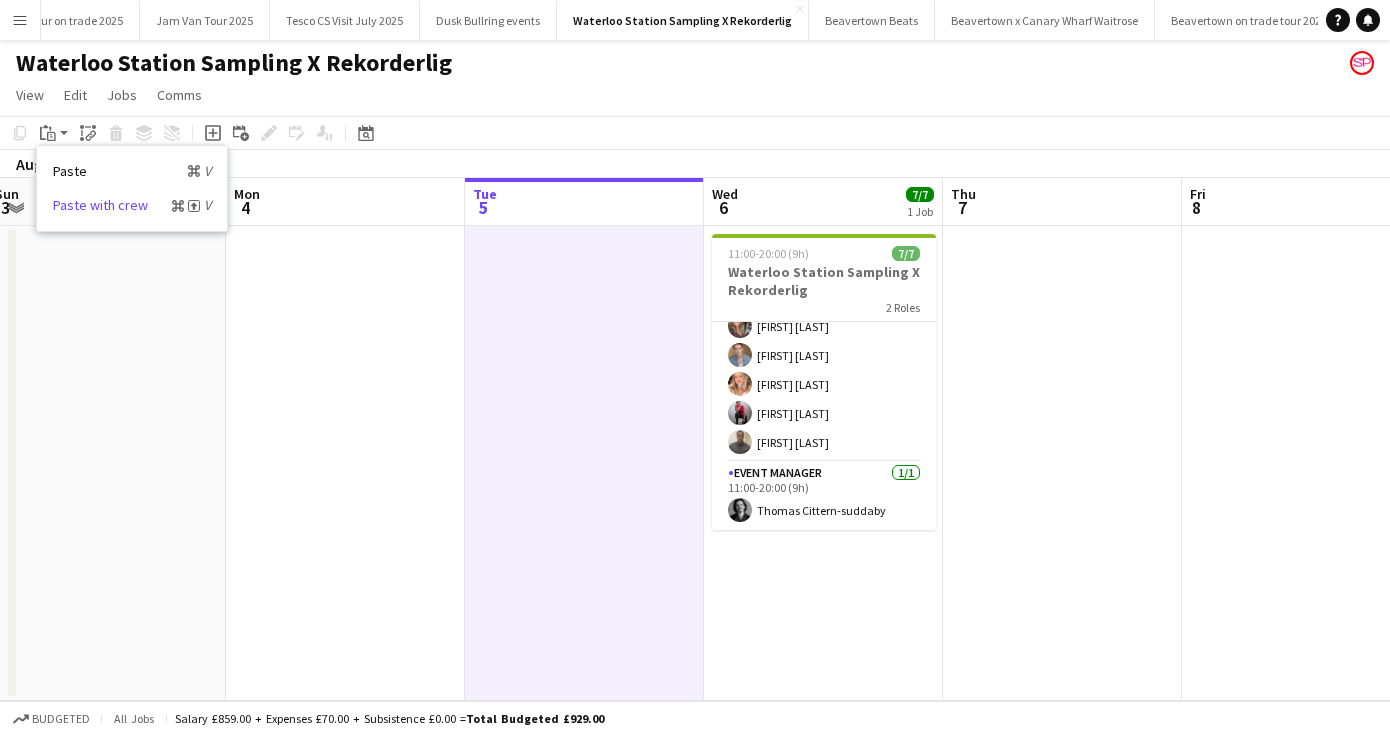 click on "Paste with crew
Command
Shift
V" at bounding box center [132, 205] 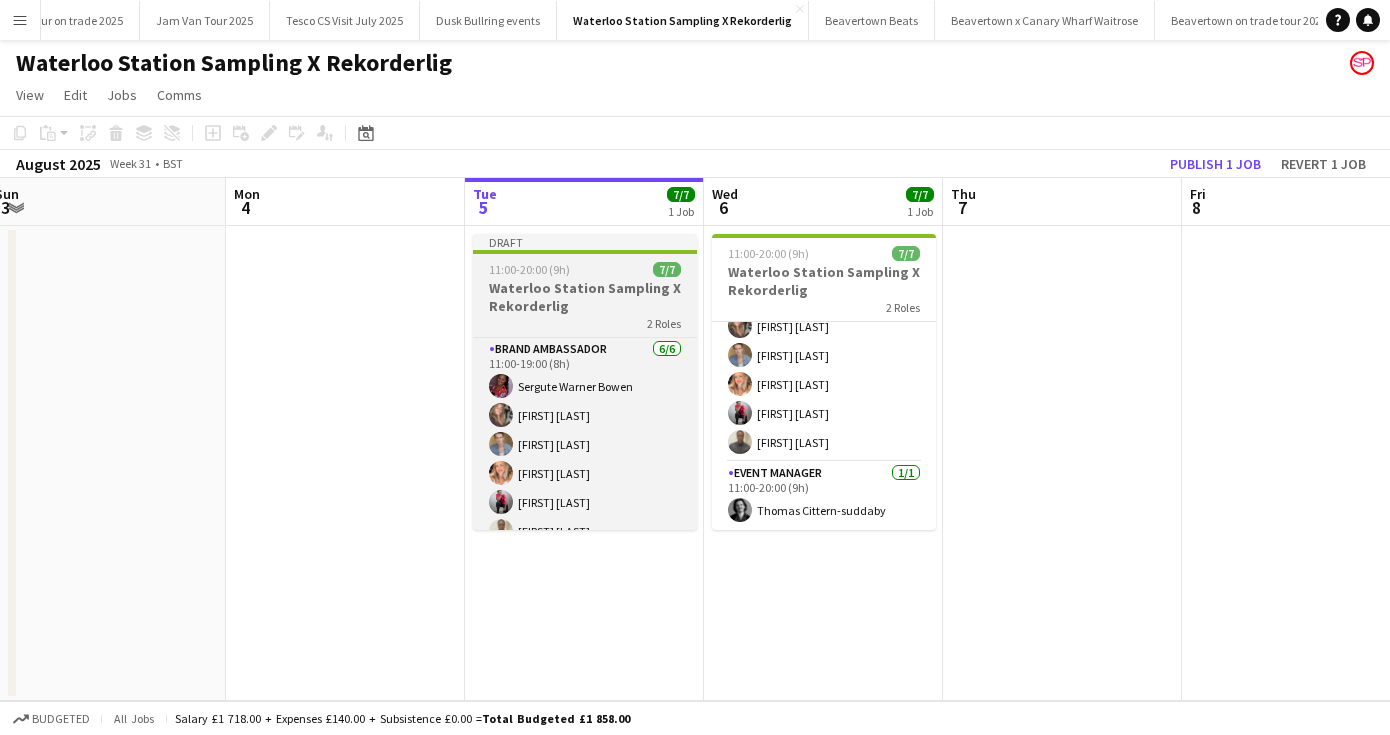 click on "Waterloo Station Sampling X Rekorderlig" at bounding box center (585, 297) 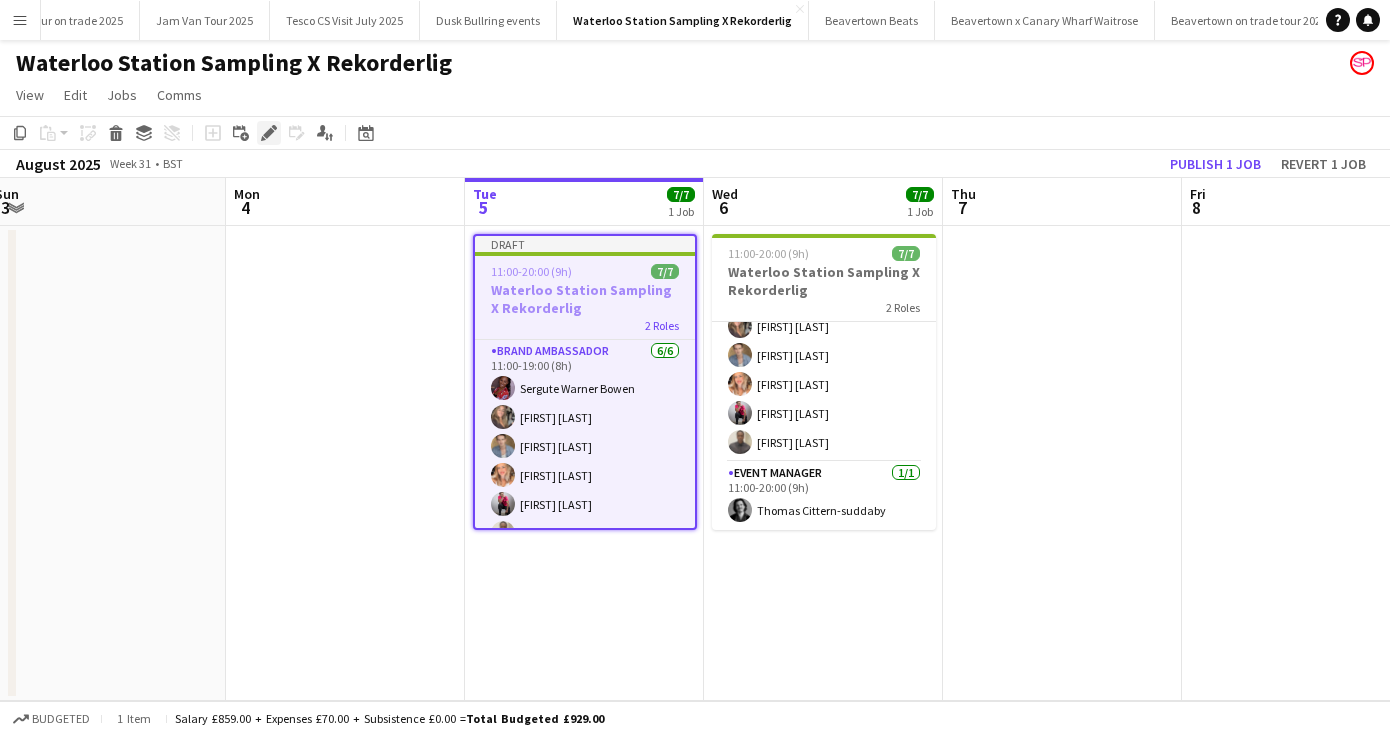 click on "Edit" 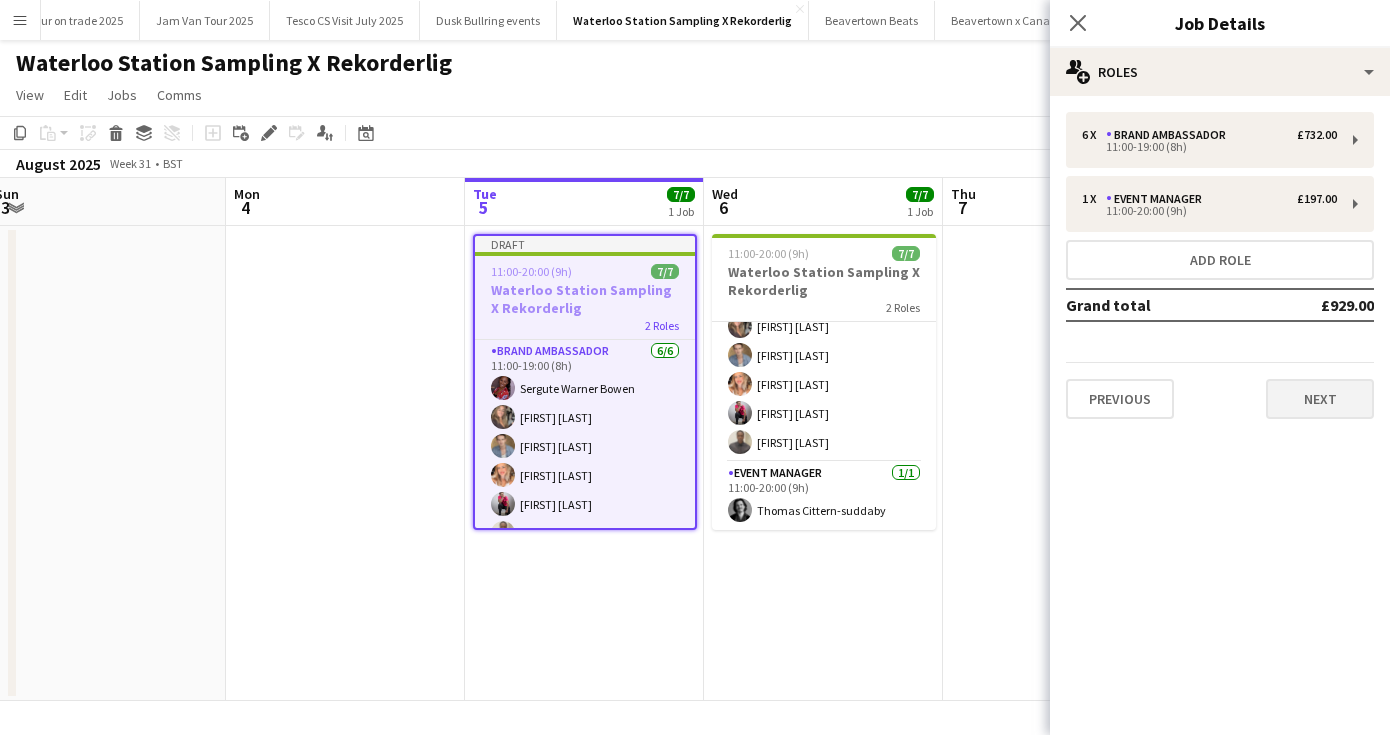 click on "Next" at bounding box center (1320, 399) 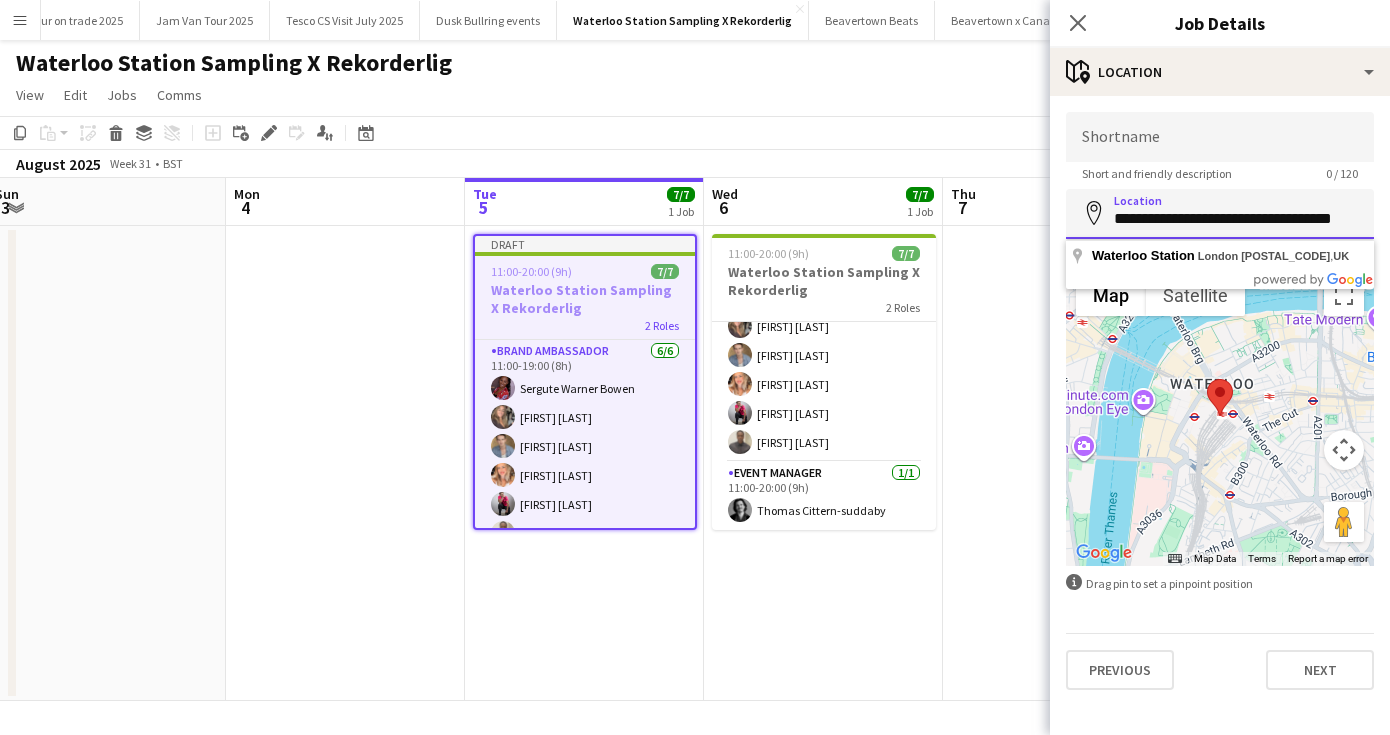drag, startPoint x: 1112, startPoint y: 221, endPoint x: 1405, endPoint y: 220, distance: 293.0017 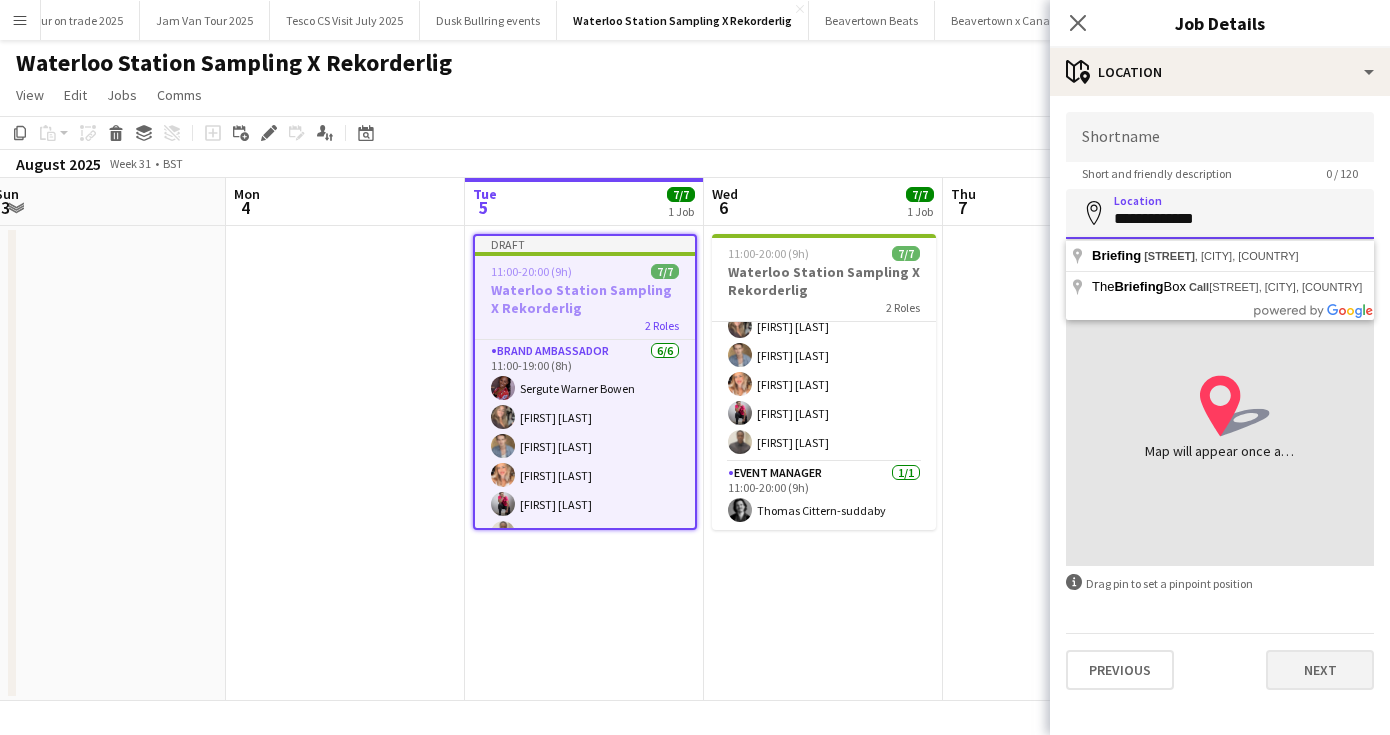 type on "**********" 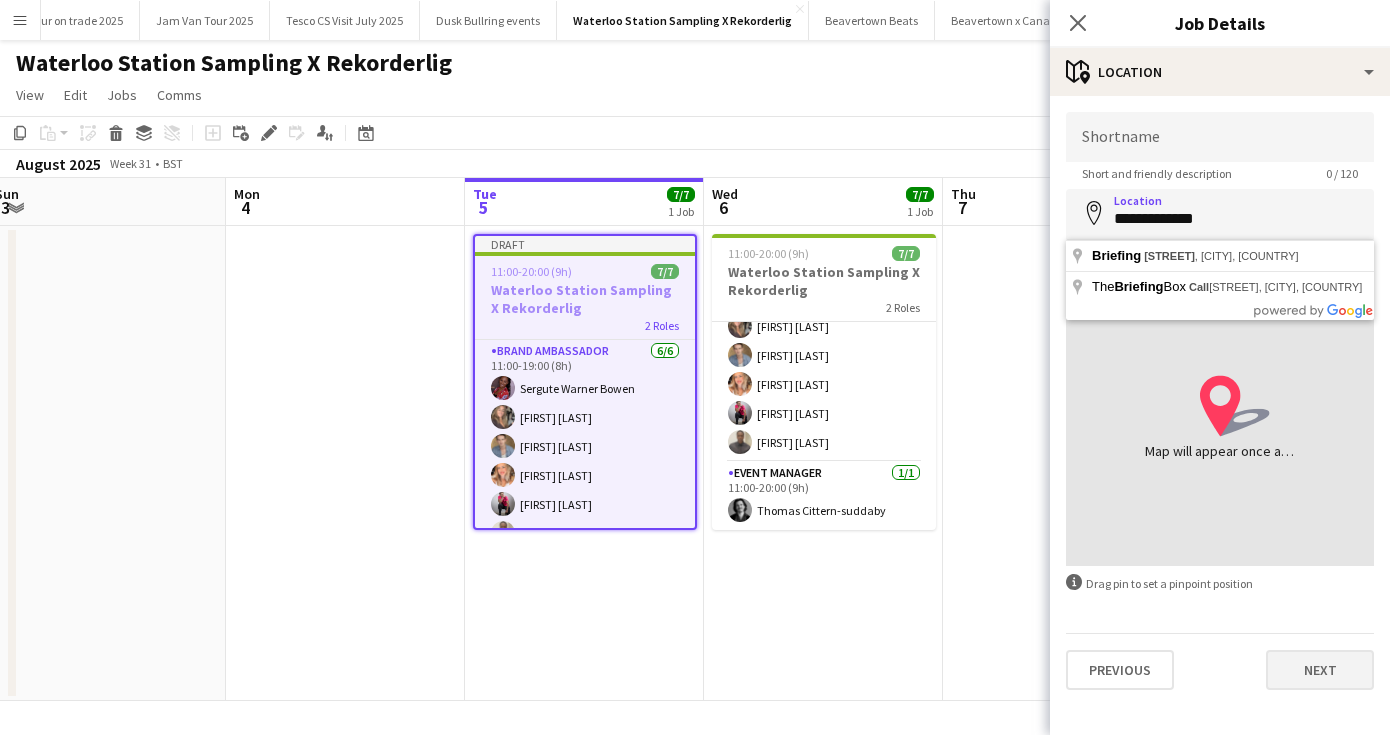 click on "Next" at bounding box center (1320, 670) 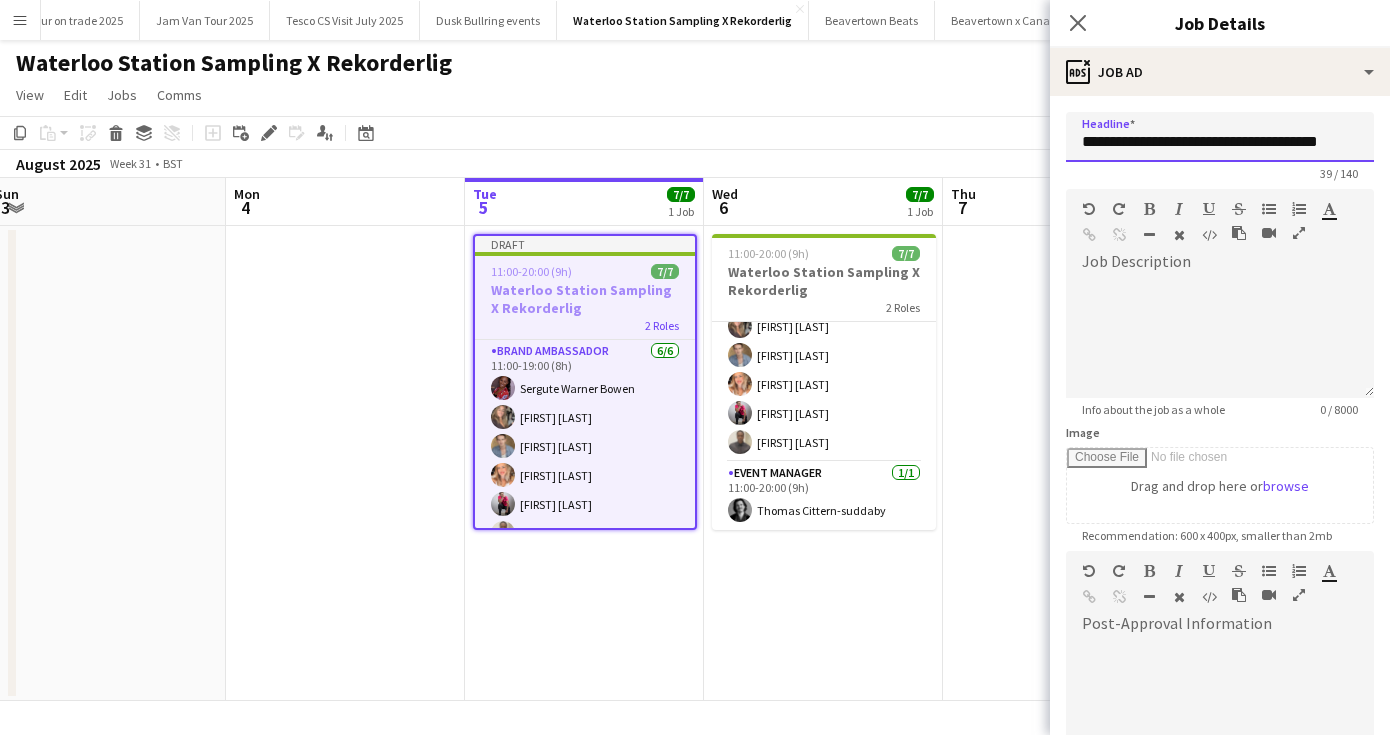 drag, startPoint x: 1081, startPoint y: 140, endPoint x: 1406, endPoint y: 149, distance: 325.1246 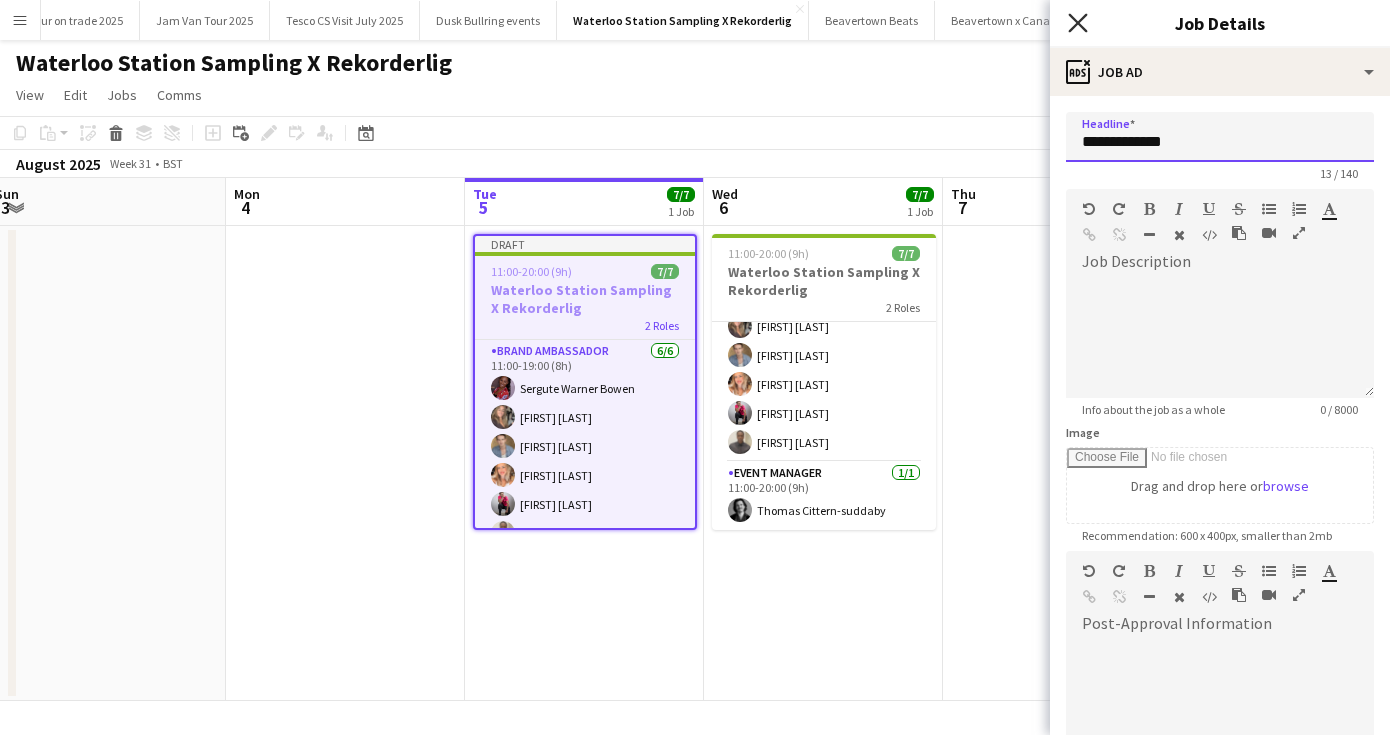 type on "**********" 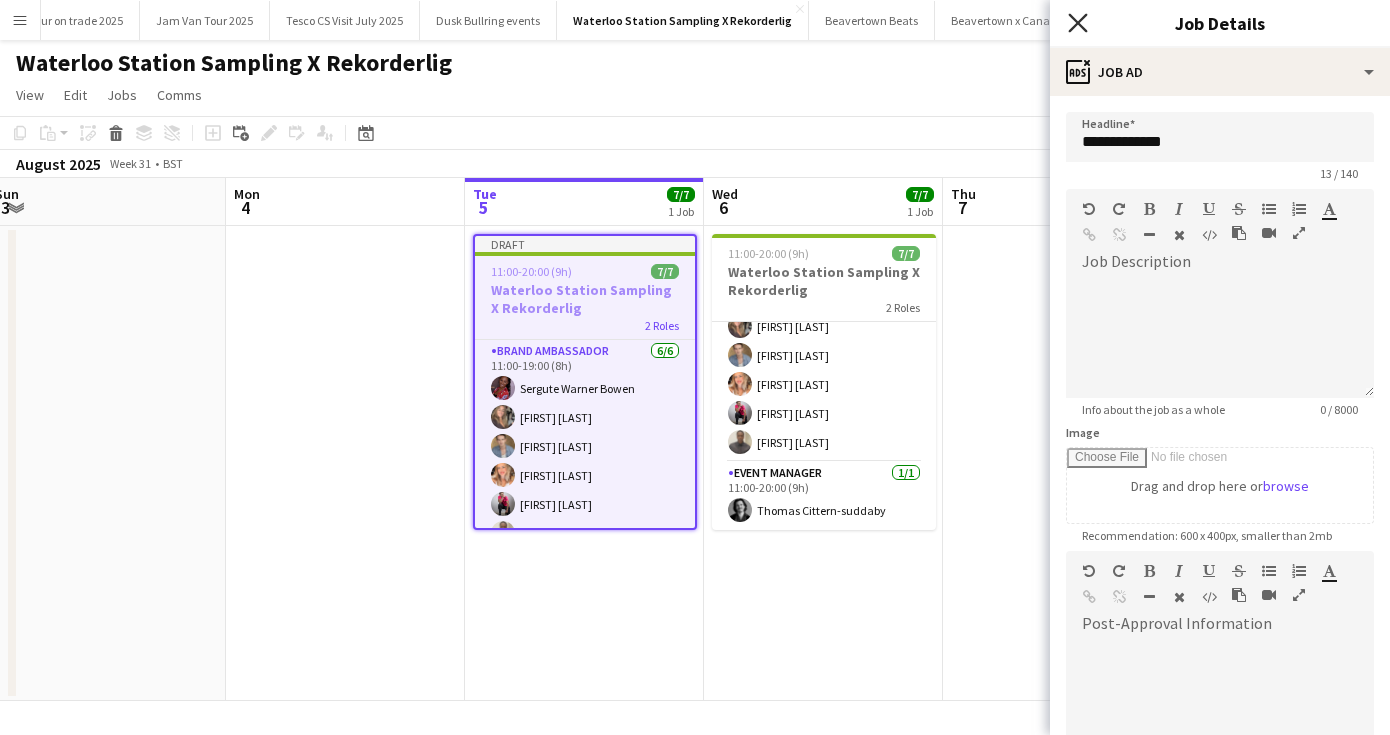 click on "Close pop-in" 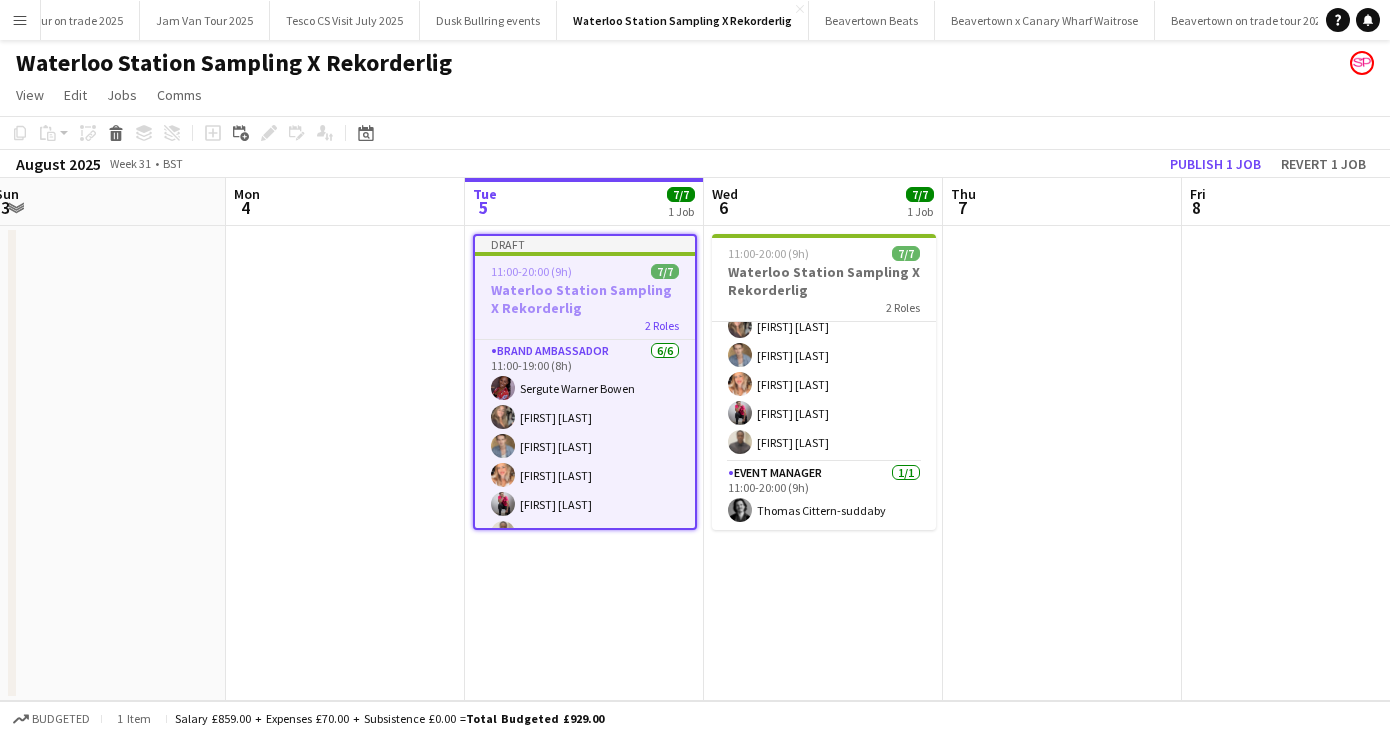 click on "Waterloo Station Sampling X Rekorderlig" 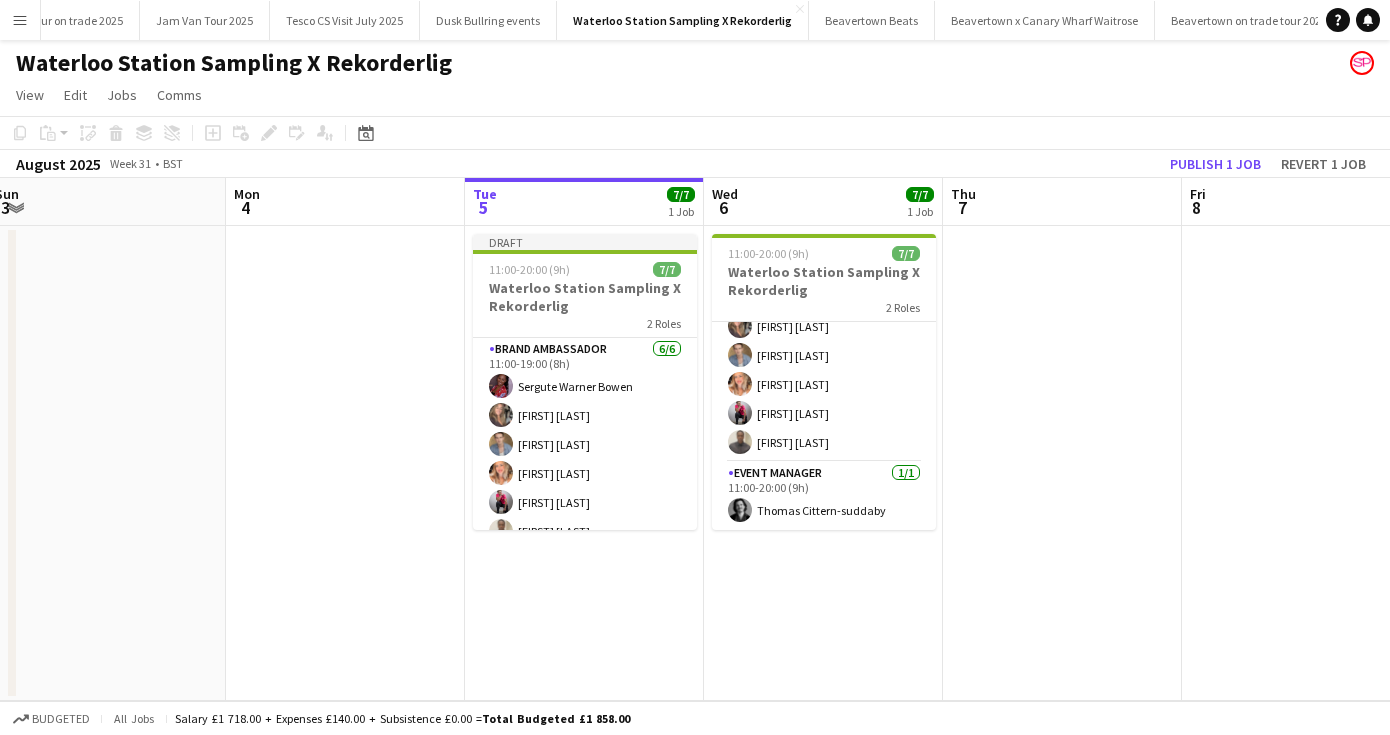 click at bounding box center (345, 463) 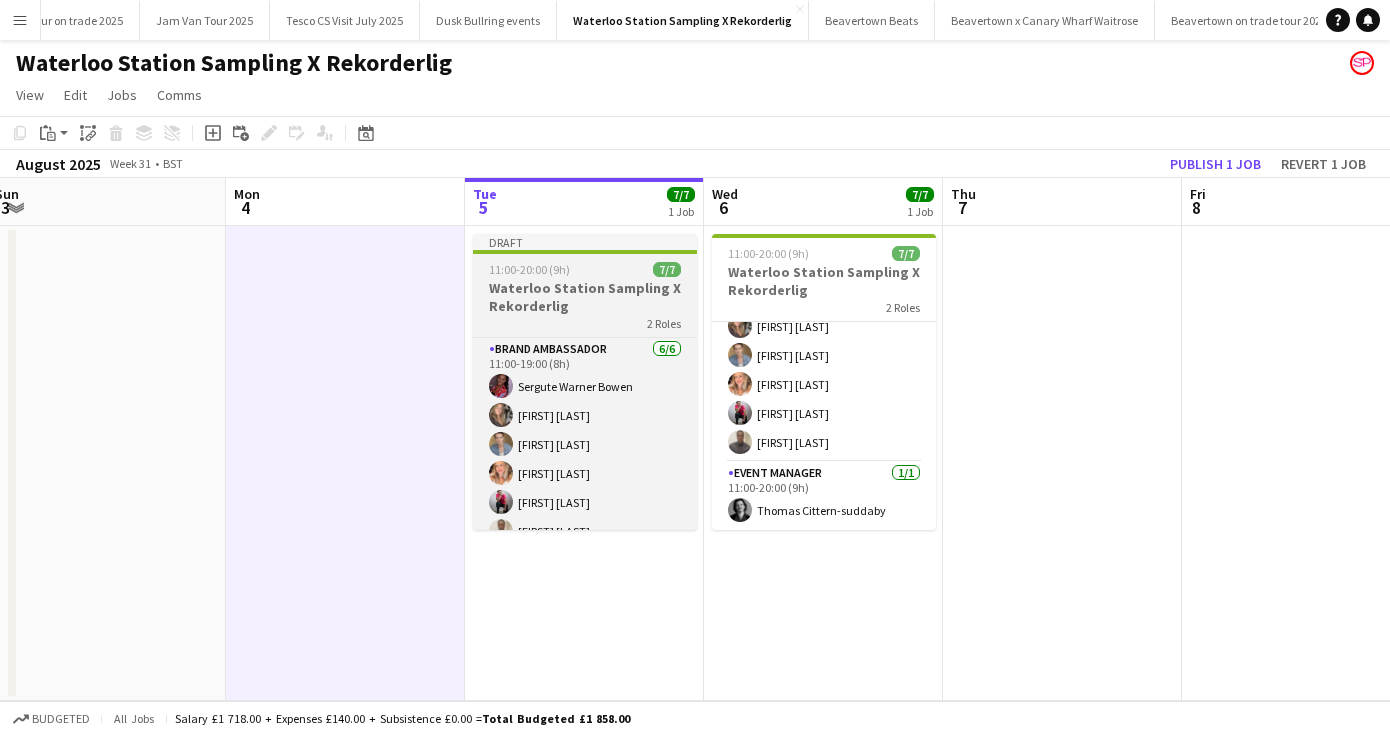 click on "Waterloo Station Sampling X Rekorderlig" at bounding box center (585, 297) 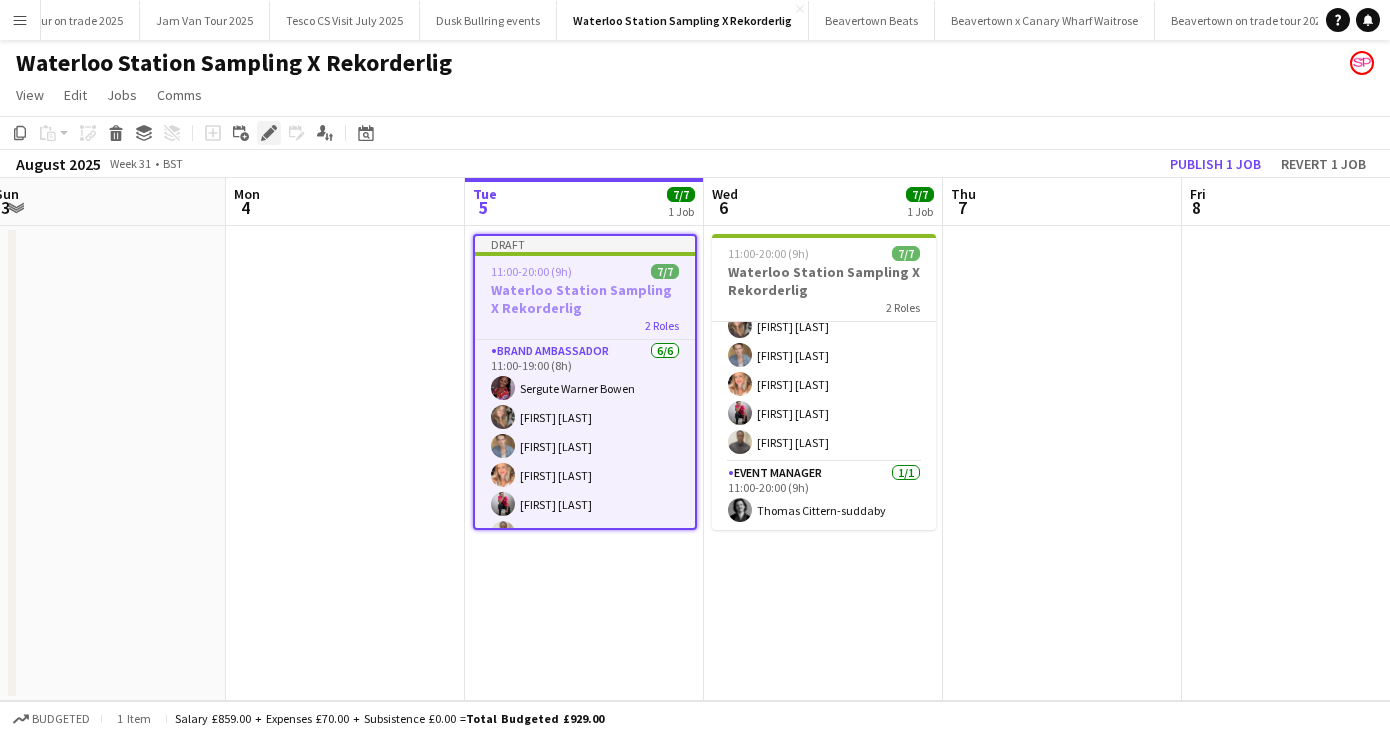click 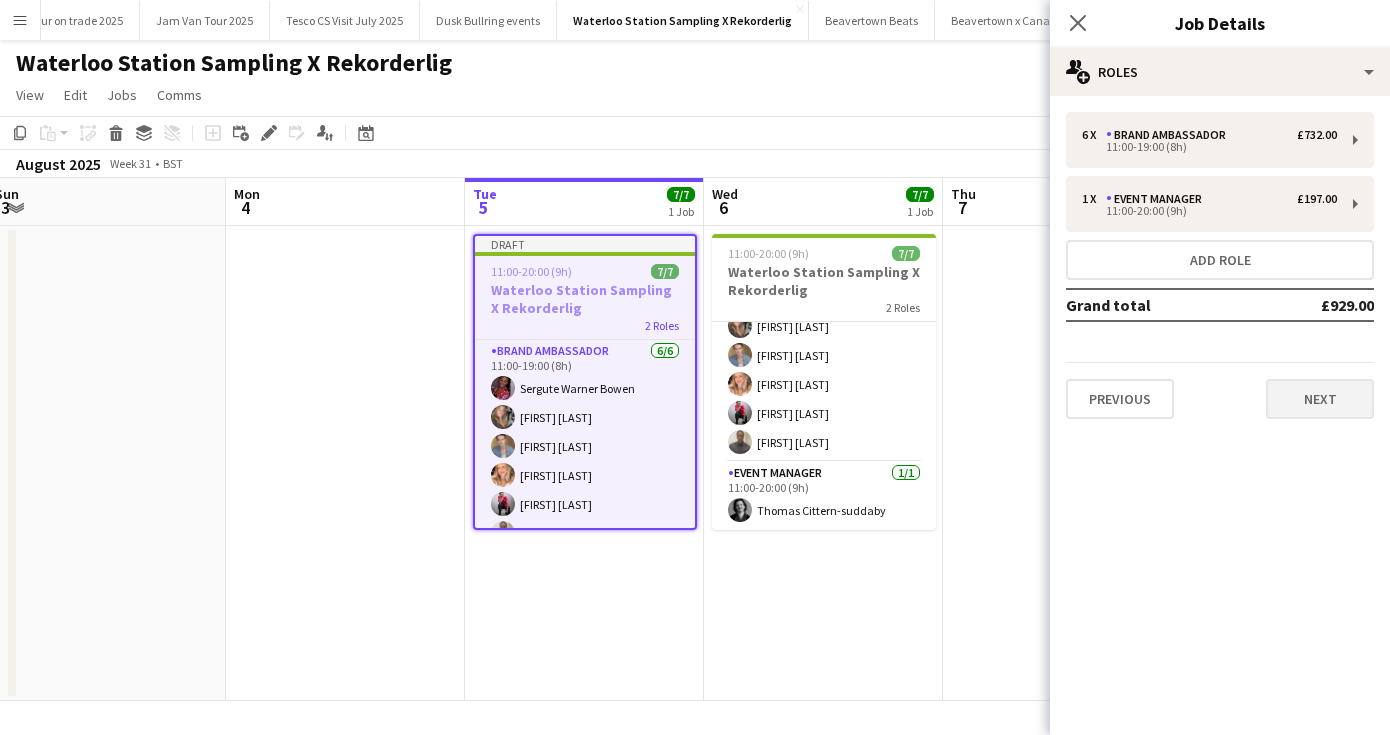 click on "Next" at bounding box center [1320, 399] 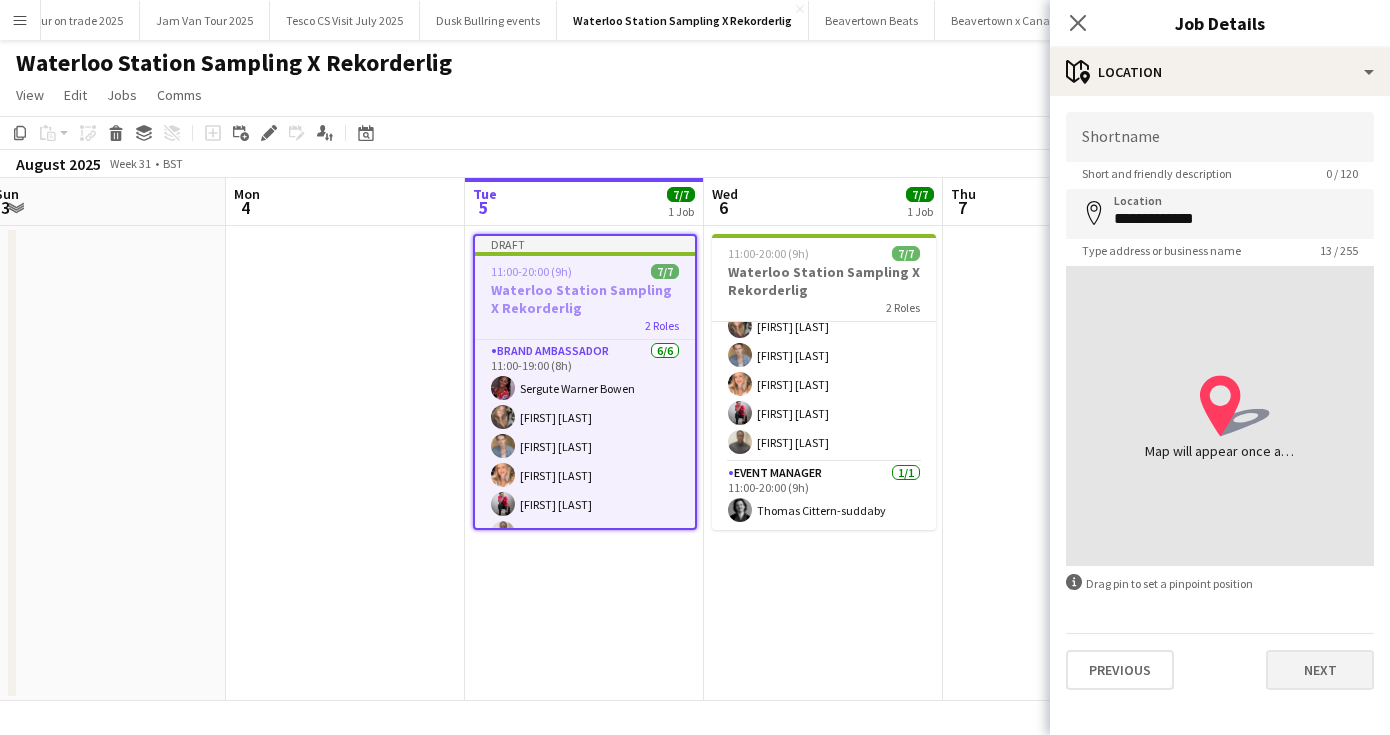 click on "Next" at bounding box center (1320, 670) 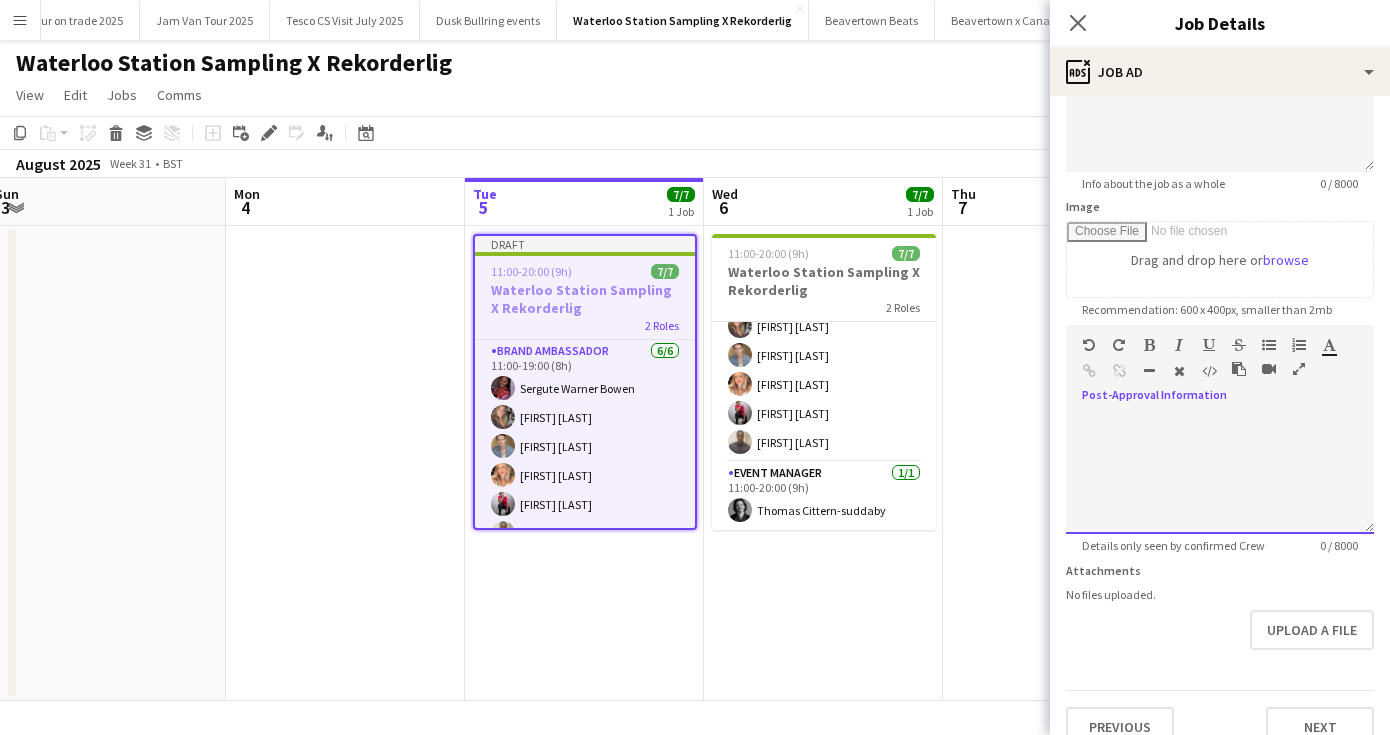 scroll, scrollTop: 254, scrollLeft: 0, axis: vertical 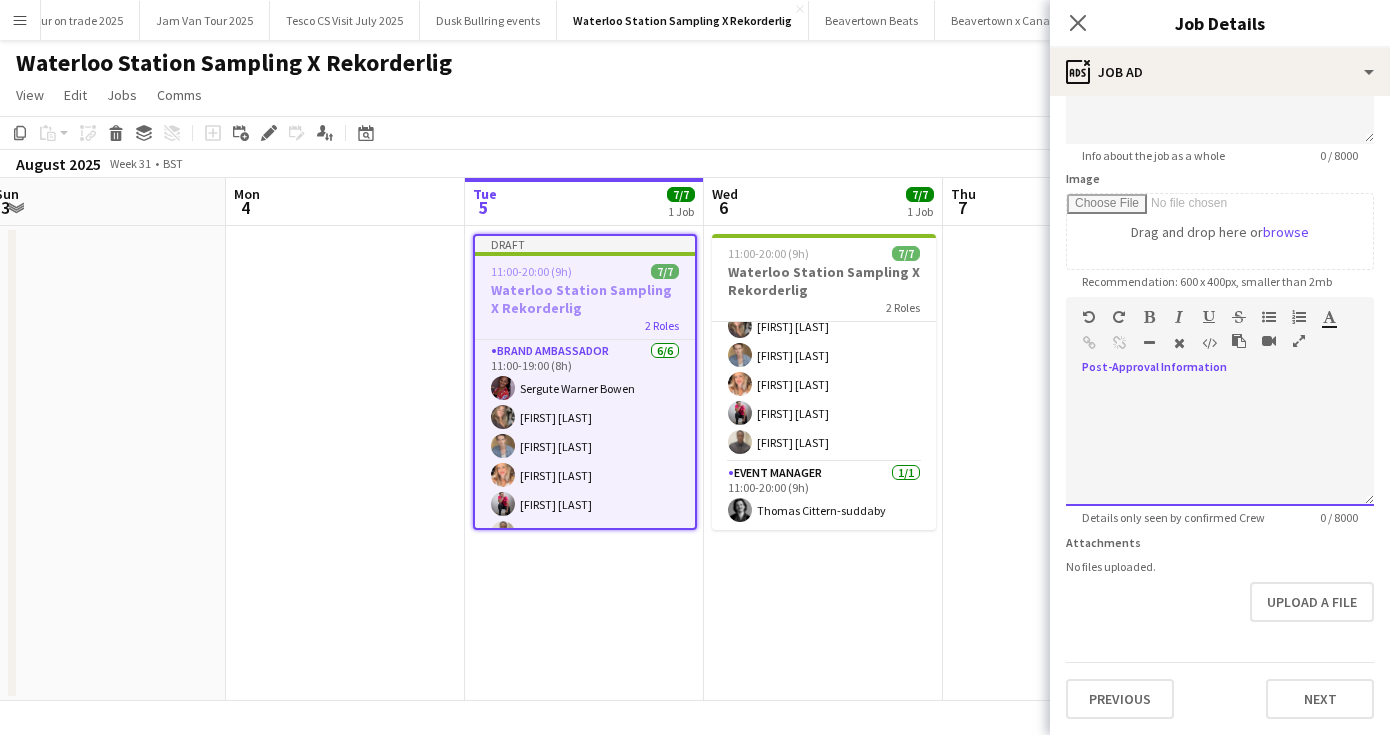 drag, startPoint x: 1287, startPoint y: 685, endPoint x: 1287, endPoint y: 770, distance: 85 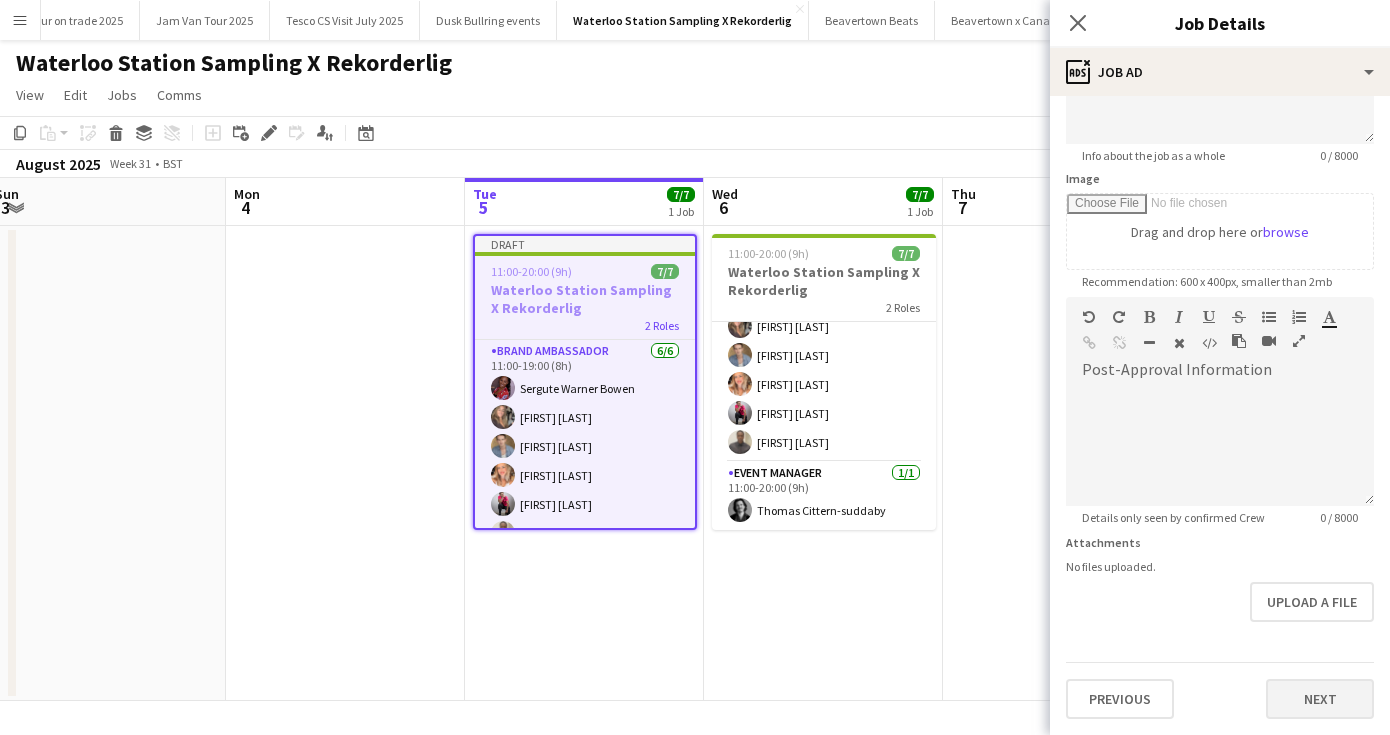 click on "Next" at bounding box center [1320, 699] 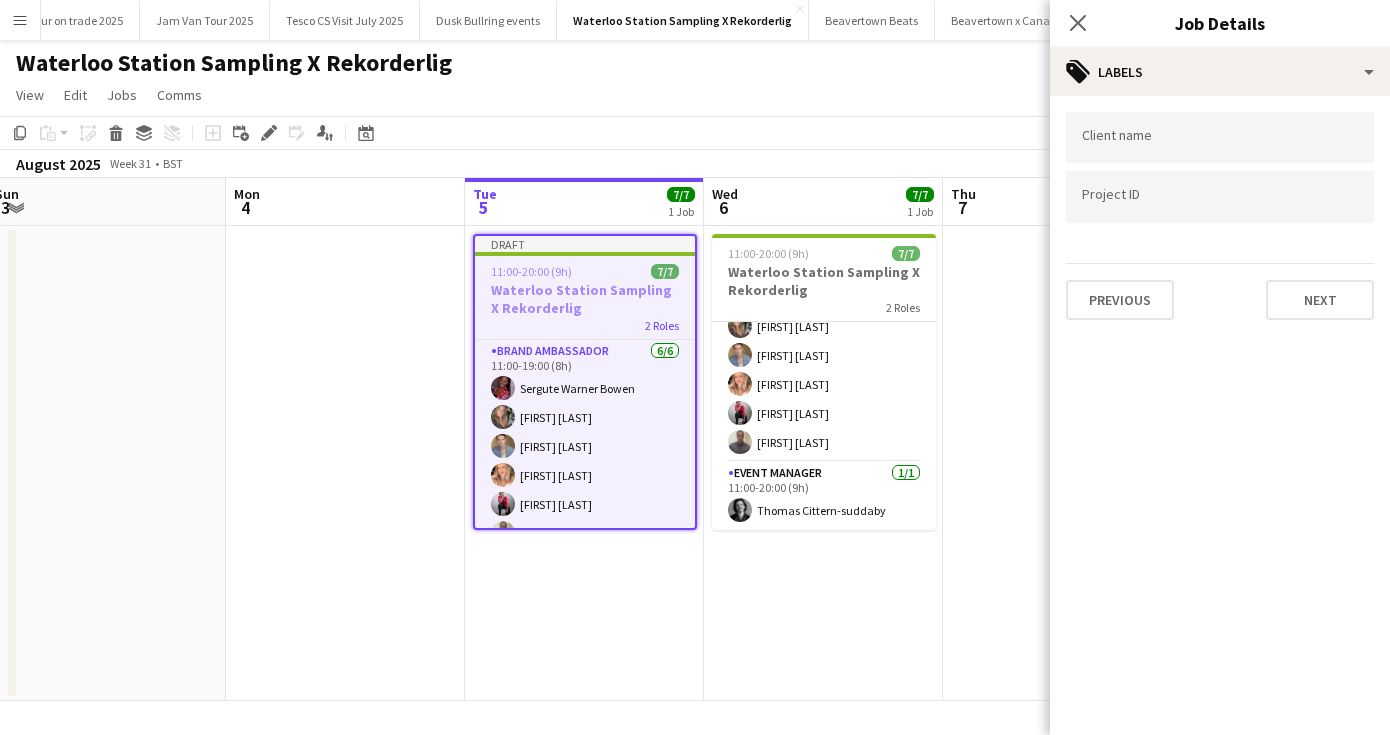 scroll, scrollTop: 0, scrollLeft: 0, axis: both 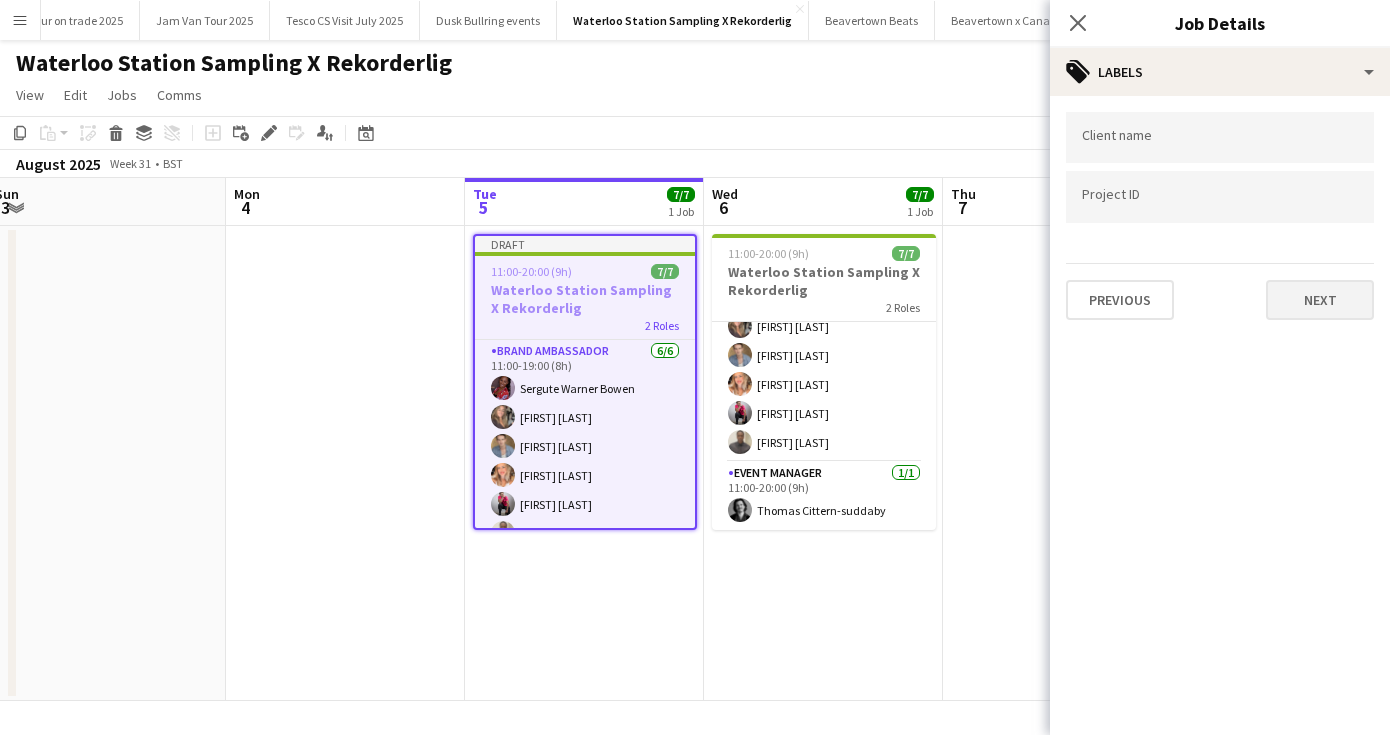 click on "Next" at bounding box center (1320, 300) 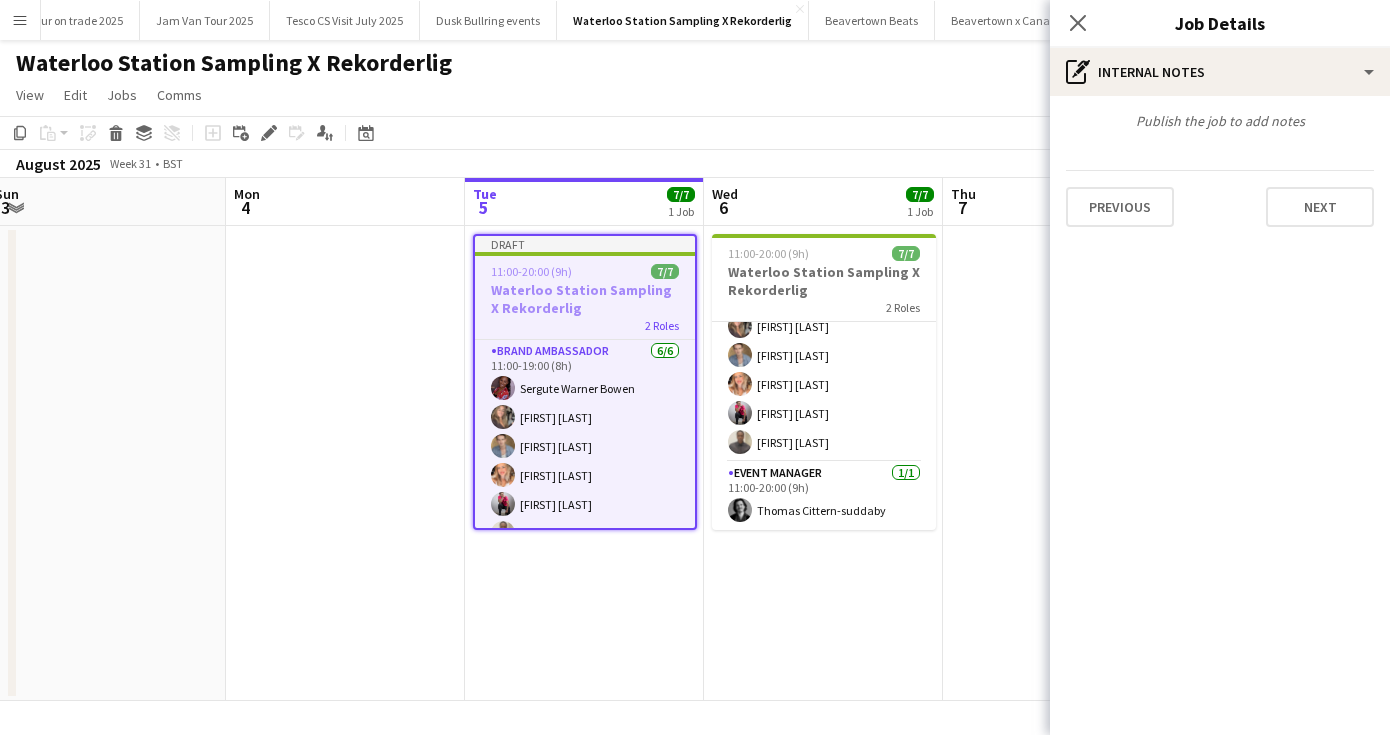 click on "Next" at bounding box center (1320, 207) 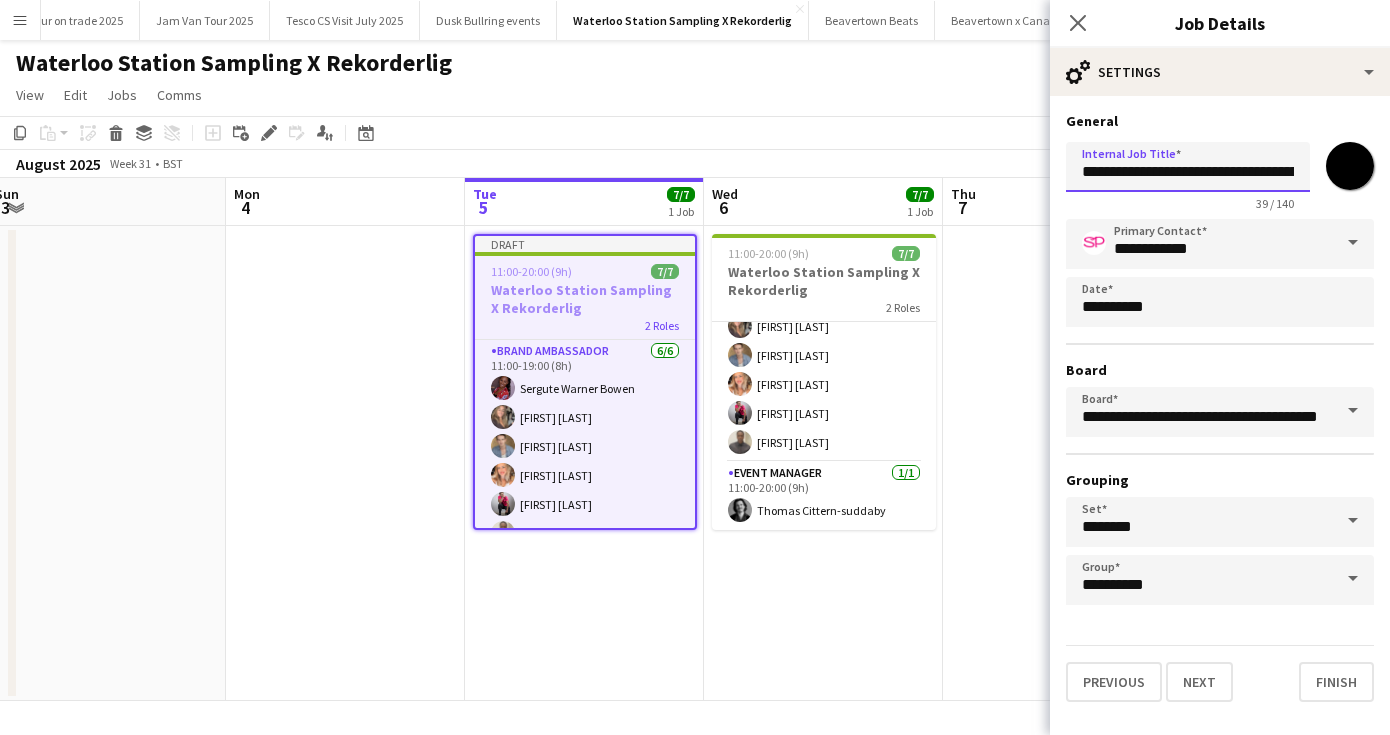 drag, startPoint x: 1078, startPoint y: 170, endPoint x: 1366, endPoint y: 188, distance: 288.56195 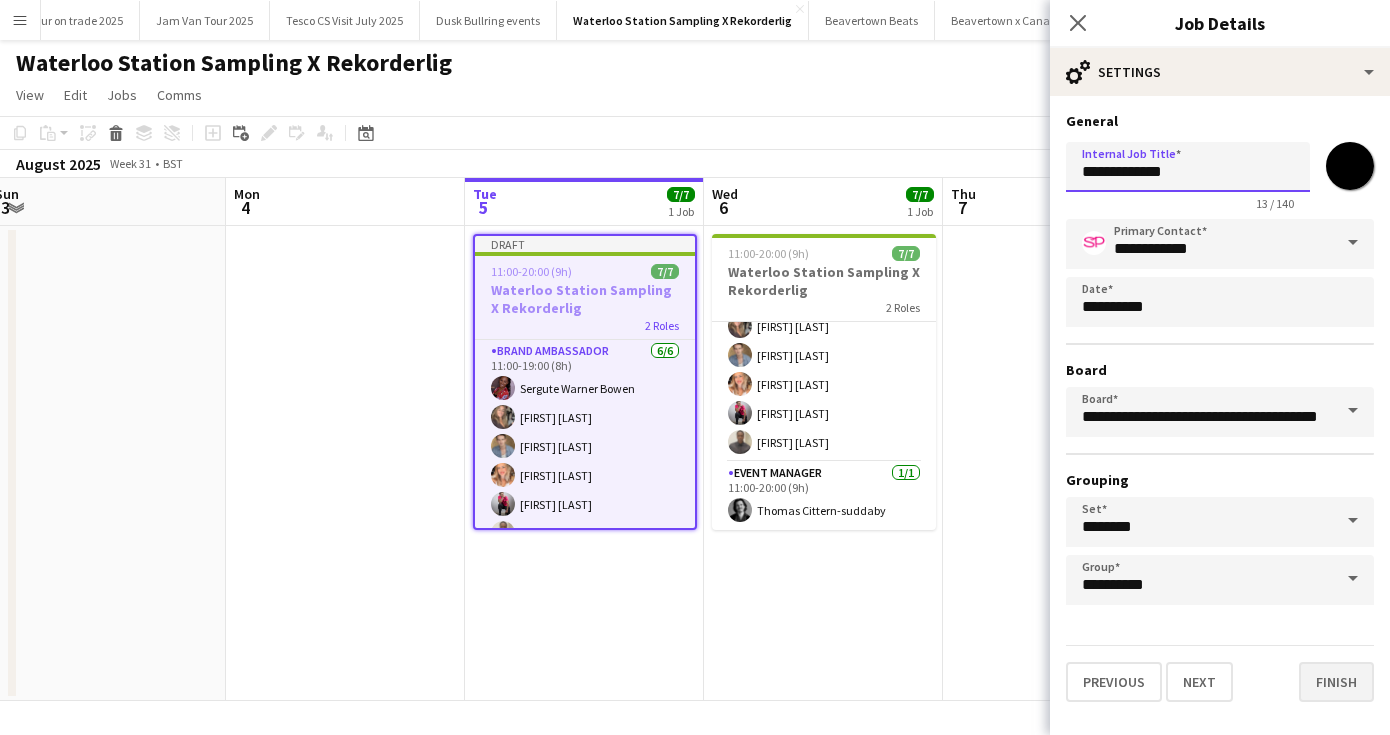 type on "**********" 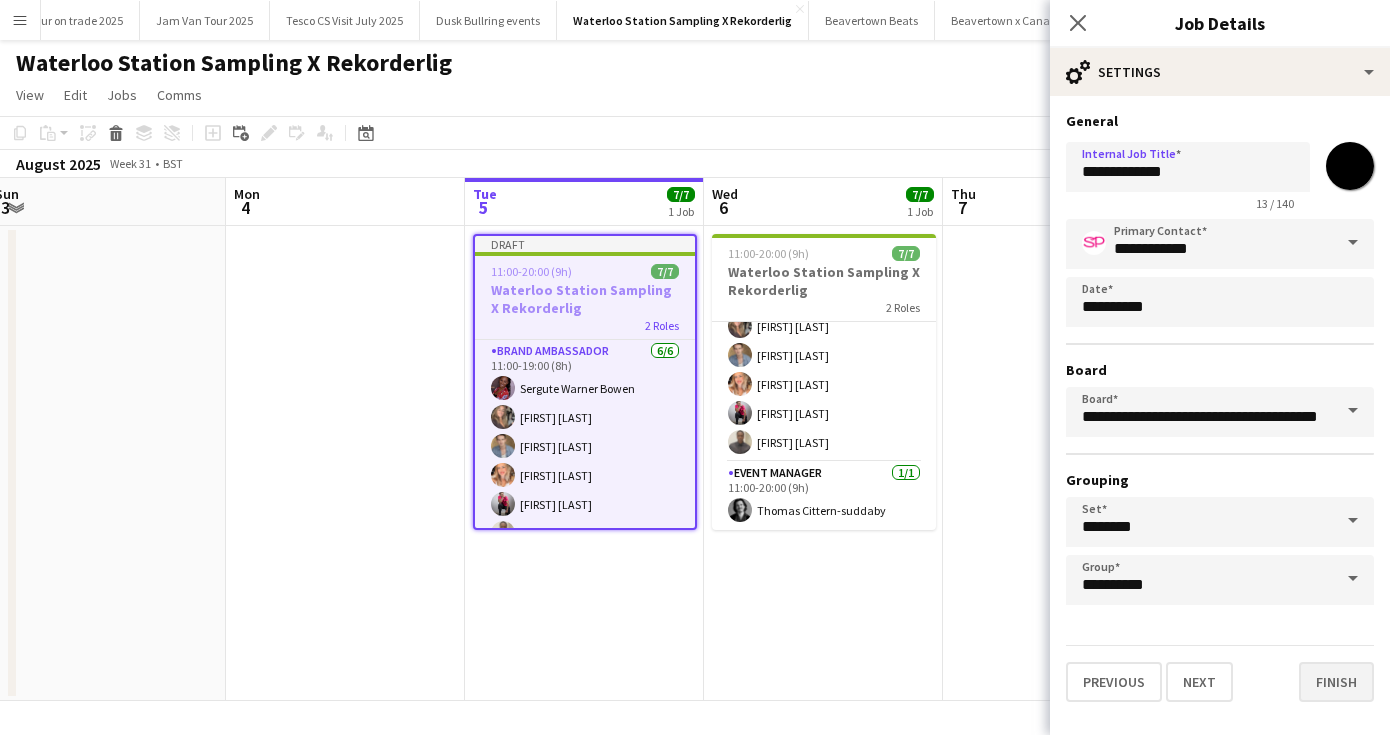 click on "Finish" at bounding box center (1336, 682) 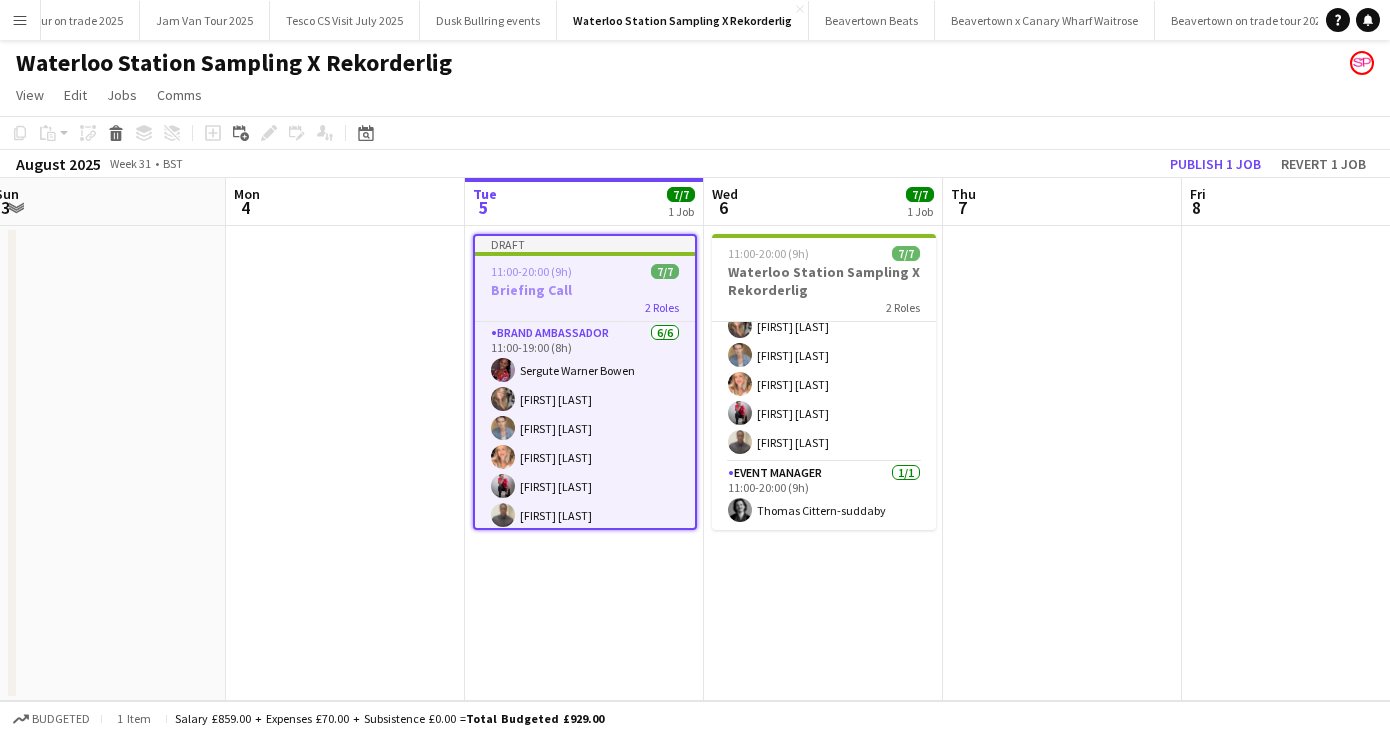 click at bounding box center (1062, 463) 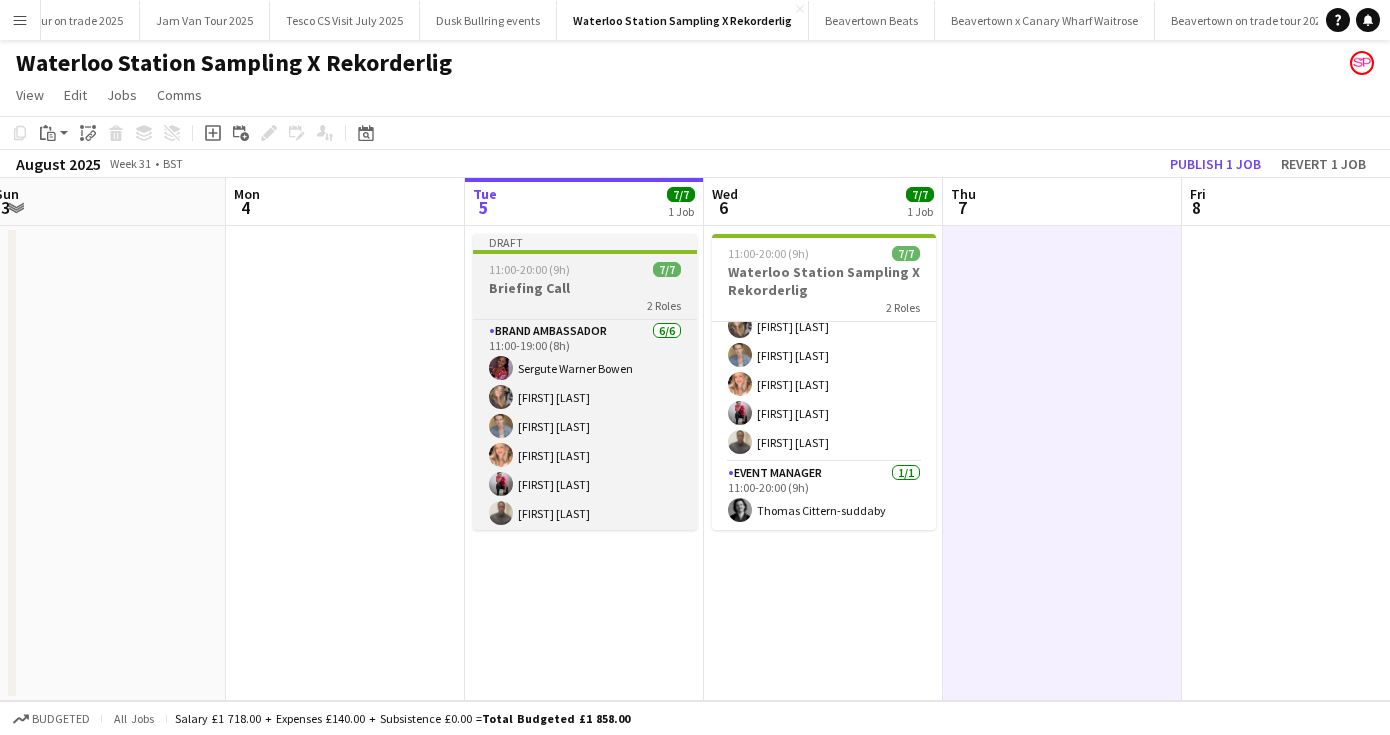 click on "11:00-20:00 (9h)" at bounding box center [529, 269] 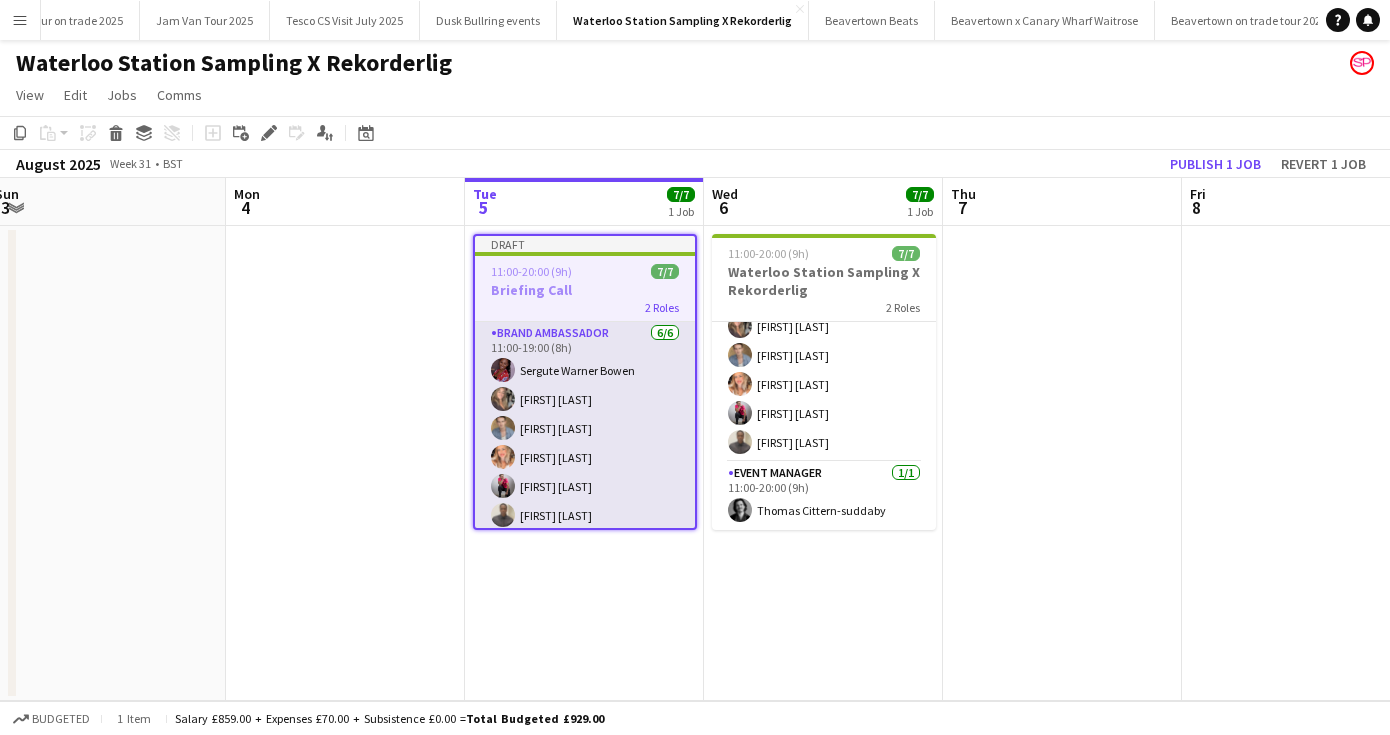 click on "Brand Ambassador   6/6   11:00-19:00 (8h)
[FIRST] [LAST] [FIRST] [LAST] [FIRST] [LAST] [FIRST] [LAST] [FIRST] [LAST] [FIRST] [LAST]" at bounding box center [585, 428] 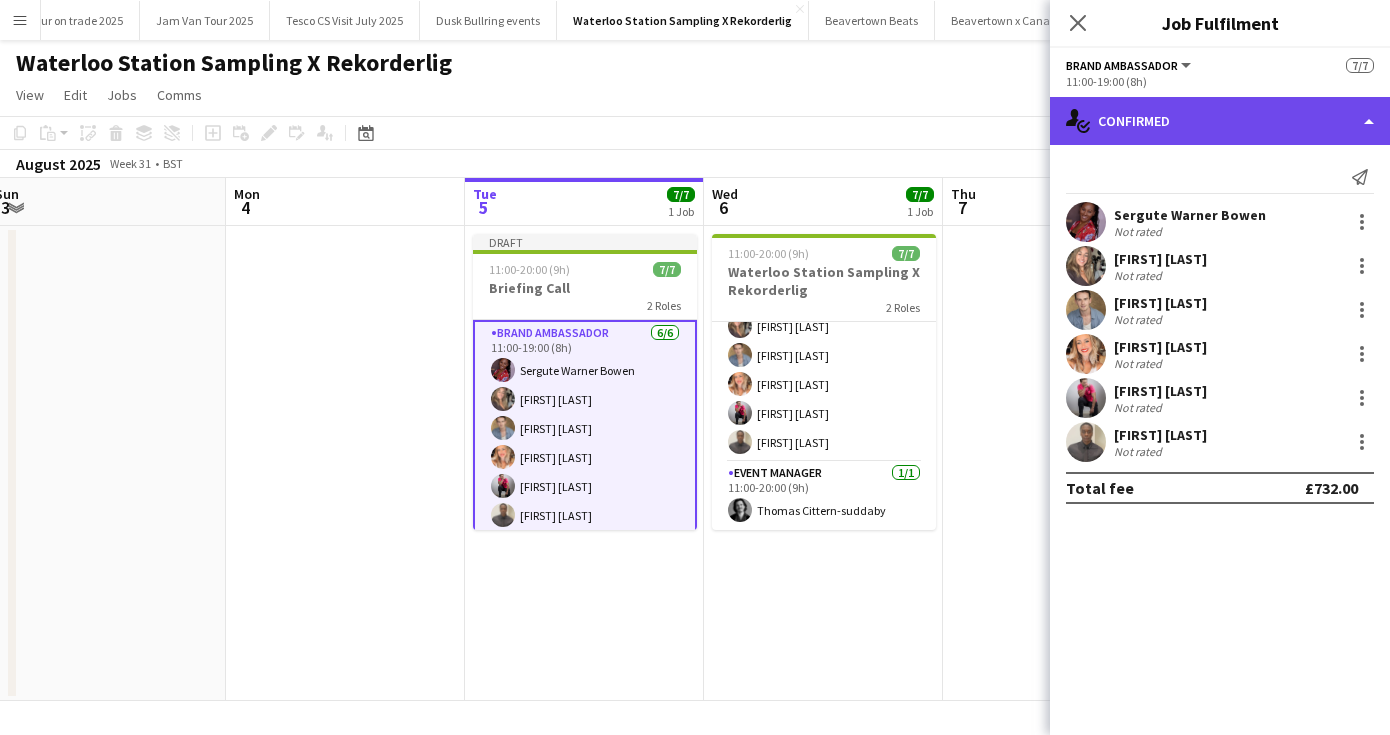 click on "single-neutral-actions-check-2
Confirmed" 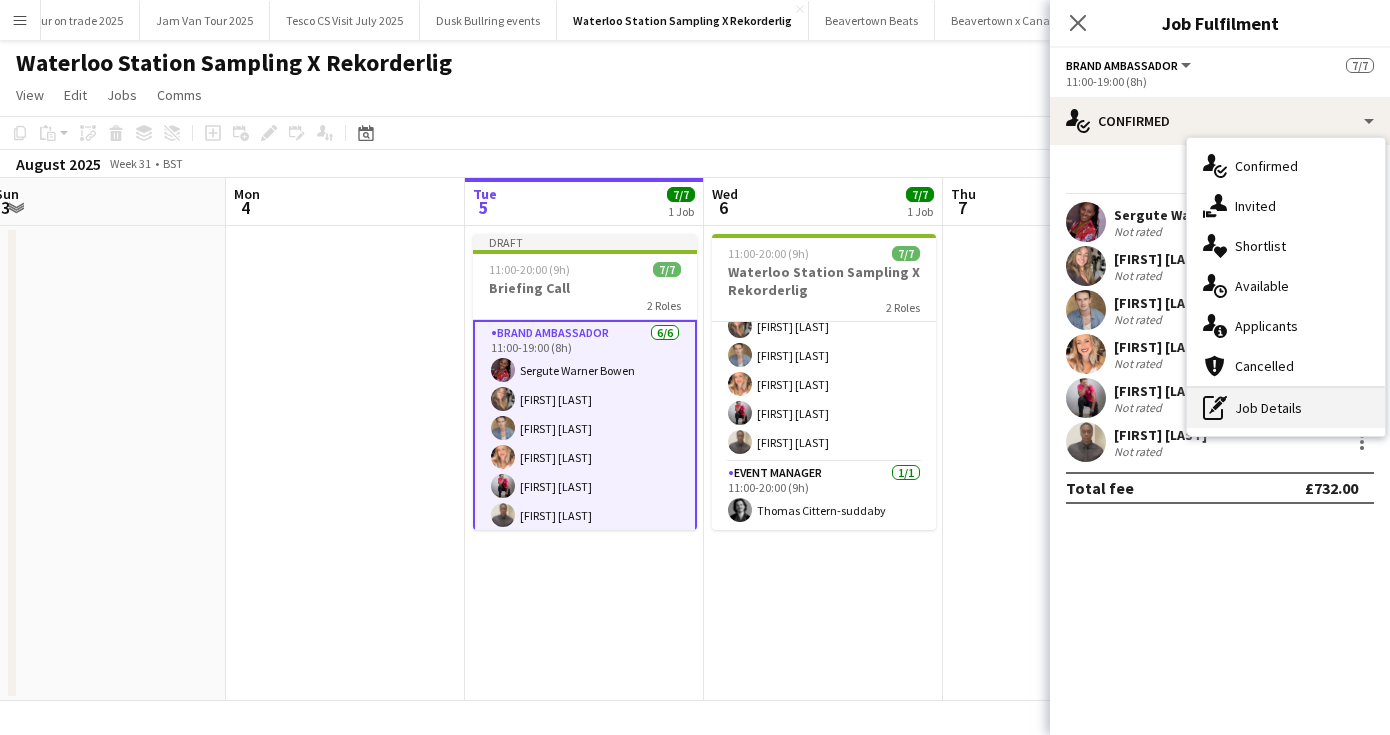 click on "pen-write
Job Details" at bounding box center [1286, 408] 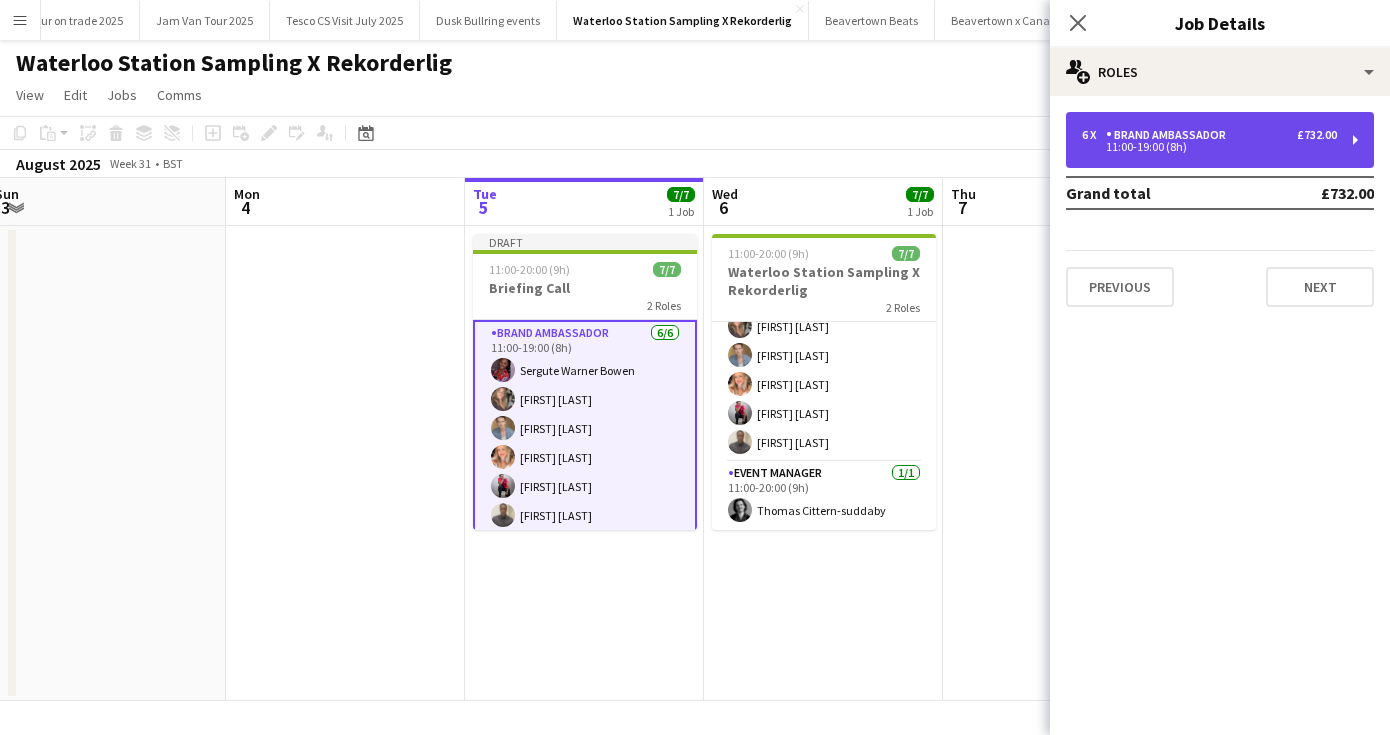 click on "6 x   Brand Ambassador   £732.00   11:00-19:00 (8h)" at bounding box center (1220, 140) 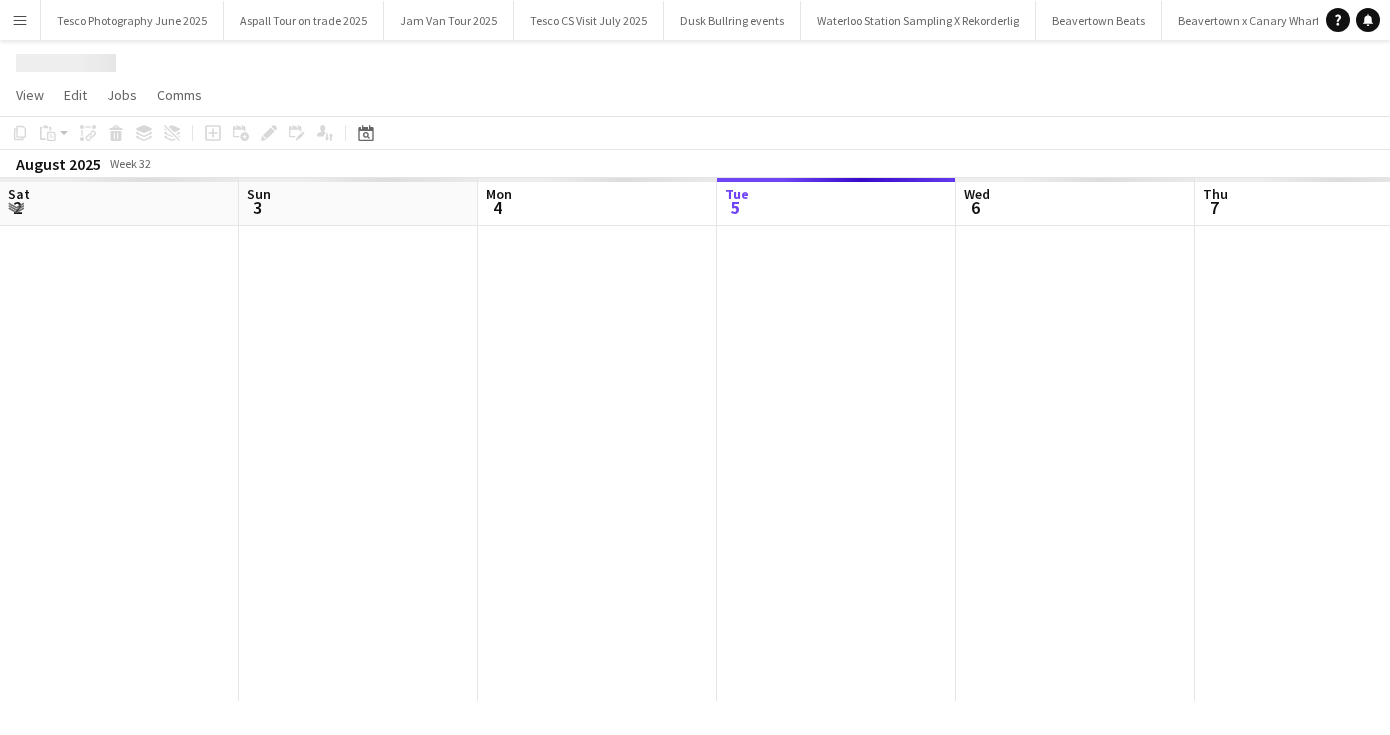 scroll, scrollTop: 0, scrollLeft: 0, axis: both 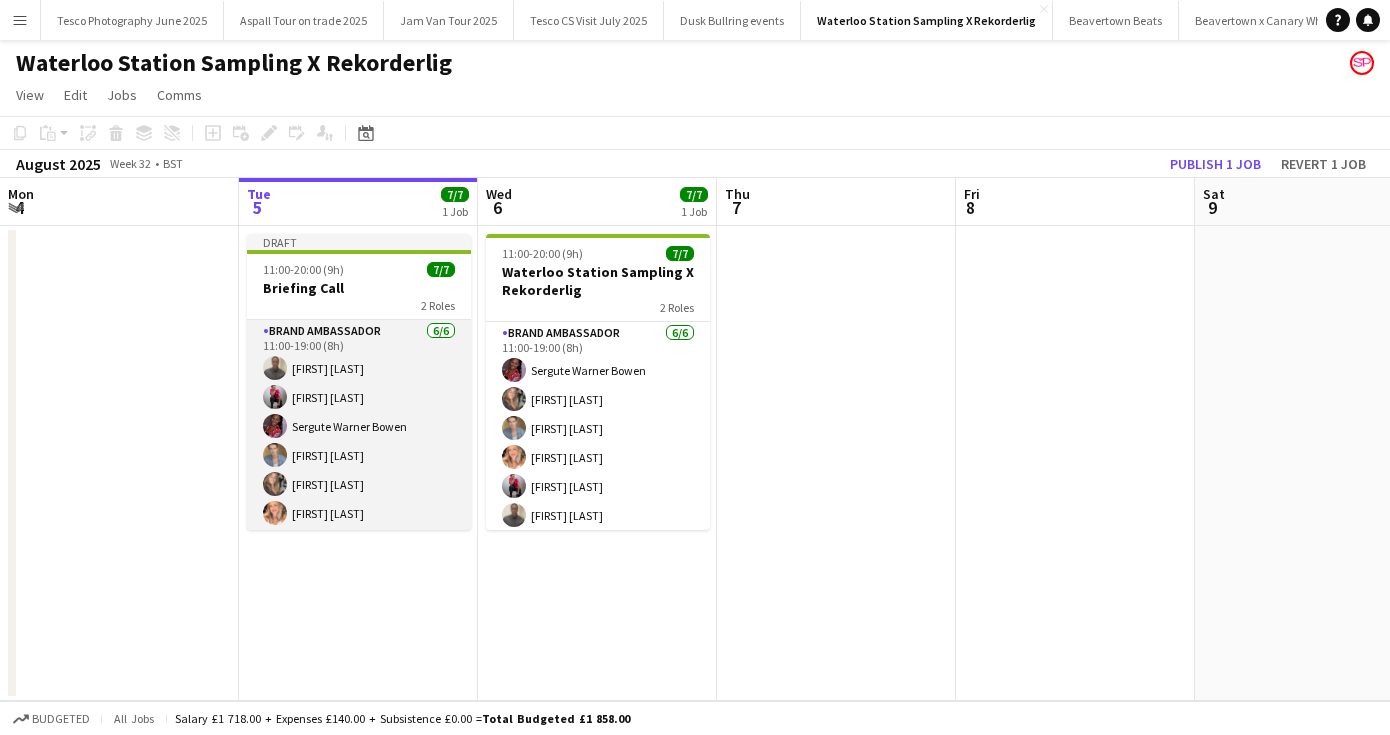 click on "Brand Ambassador   6/6   11:00-19:00 (8h)
[FIRST] [LAST] [FIRST] [LAST] [FIRST] [LAST] [FIRST] [LAST] [FIRST] [LAST] [FIRST] [LAST]" at bounding box center (359, 426) 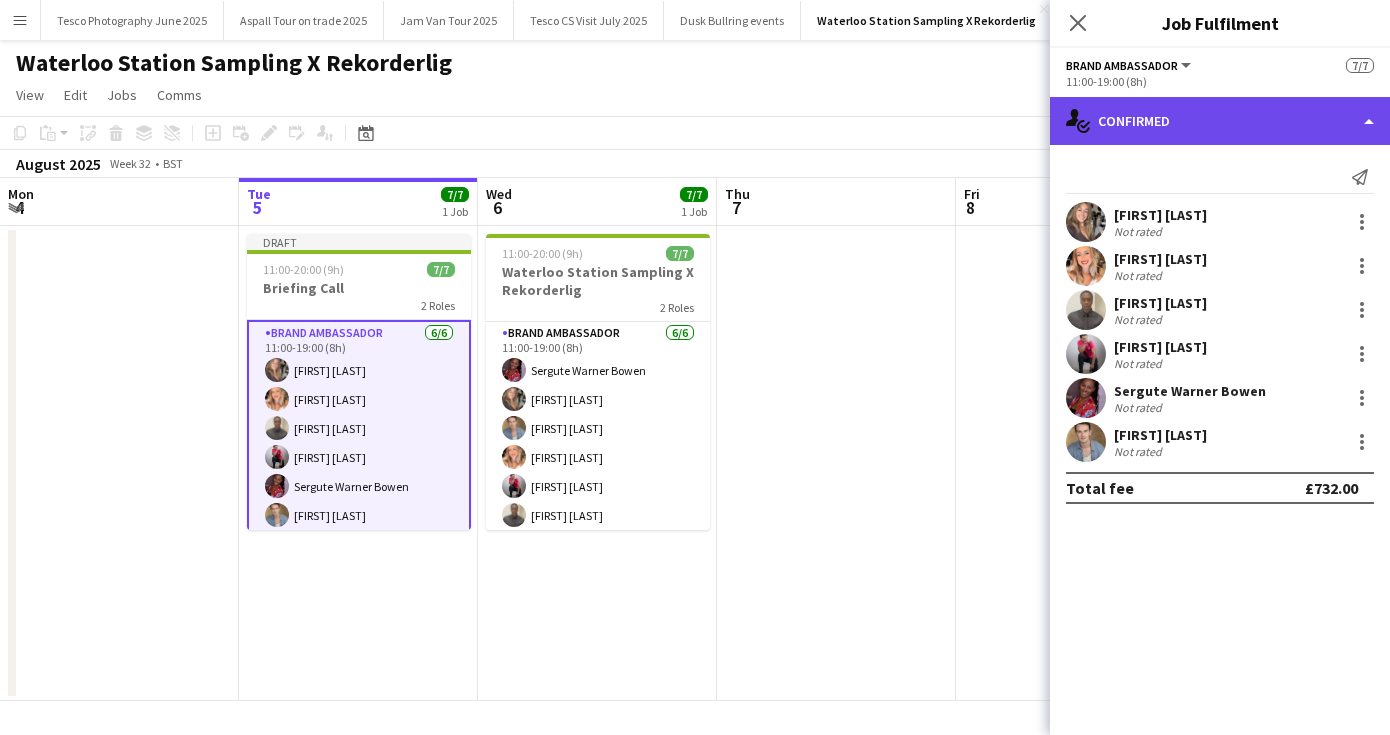 click on "single-neutral-actions-check-2
Confirmed" 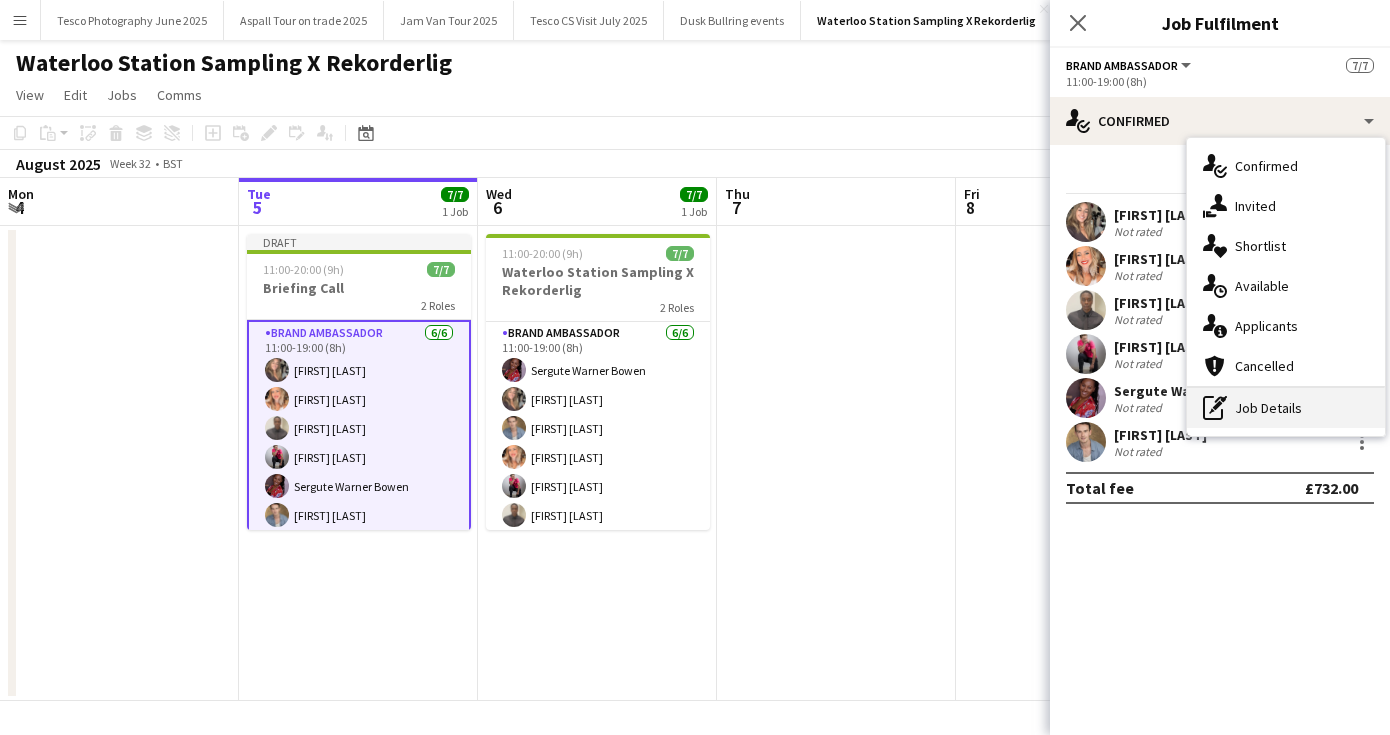 click on "pen-write
Job Details" at bounding box center (1286, 408) 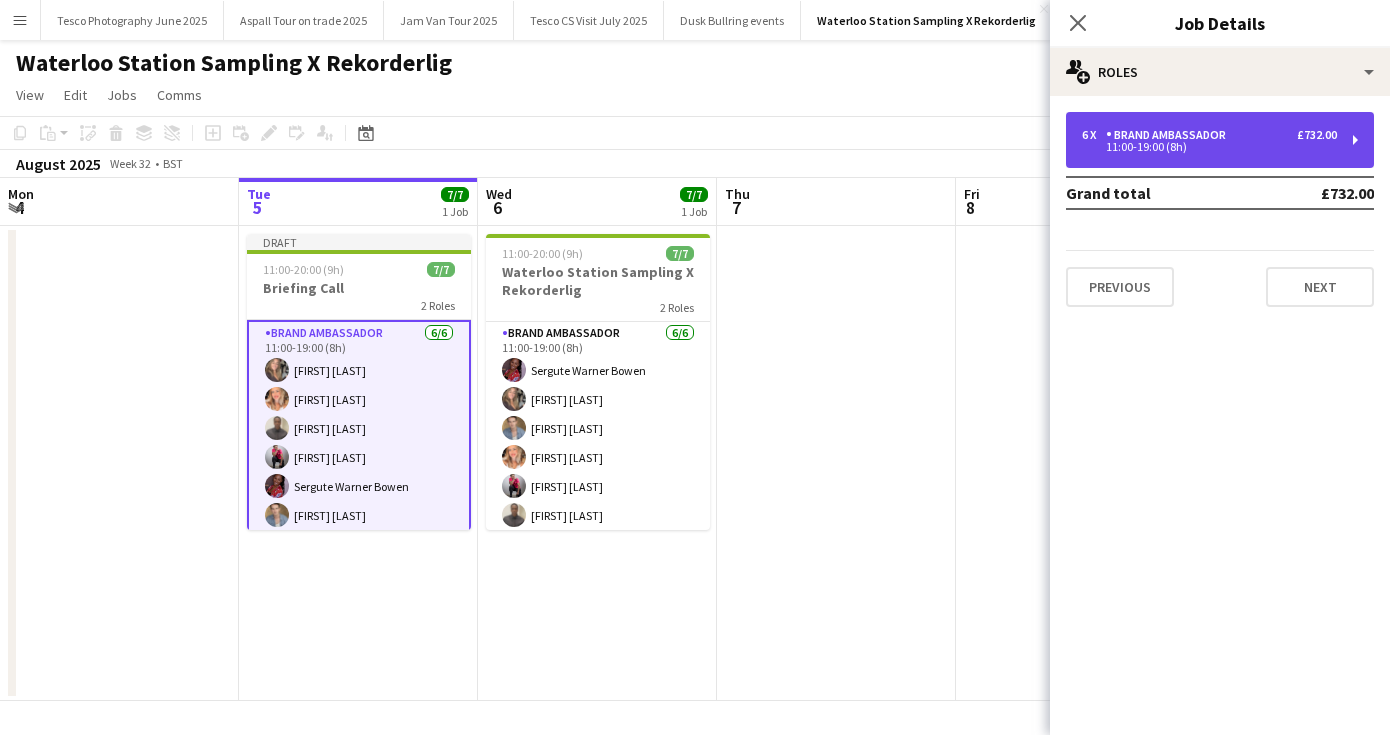click on "6 x   Brand Ambassador   £732.00   11:00-19:00 (8h)" at bounding box center (1220, 140) 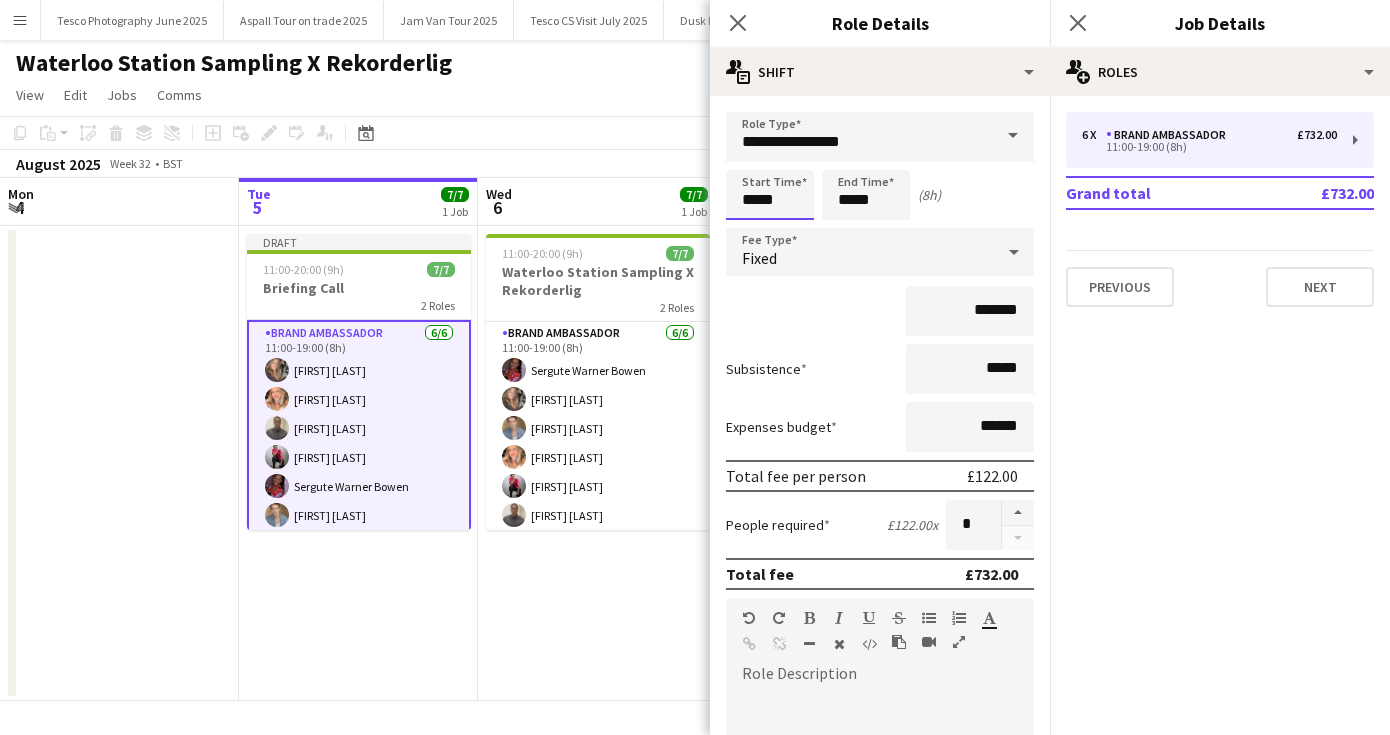 click on "*****" at bounding box center (770, 195) 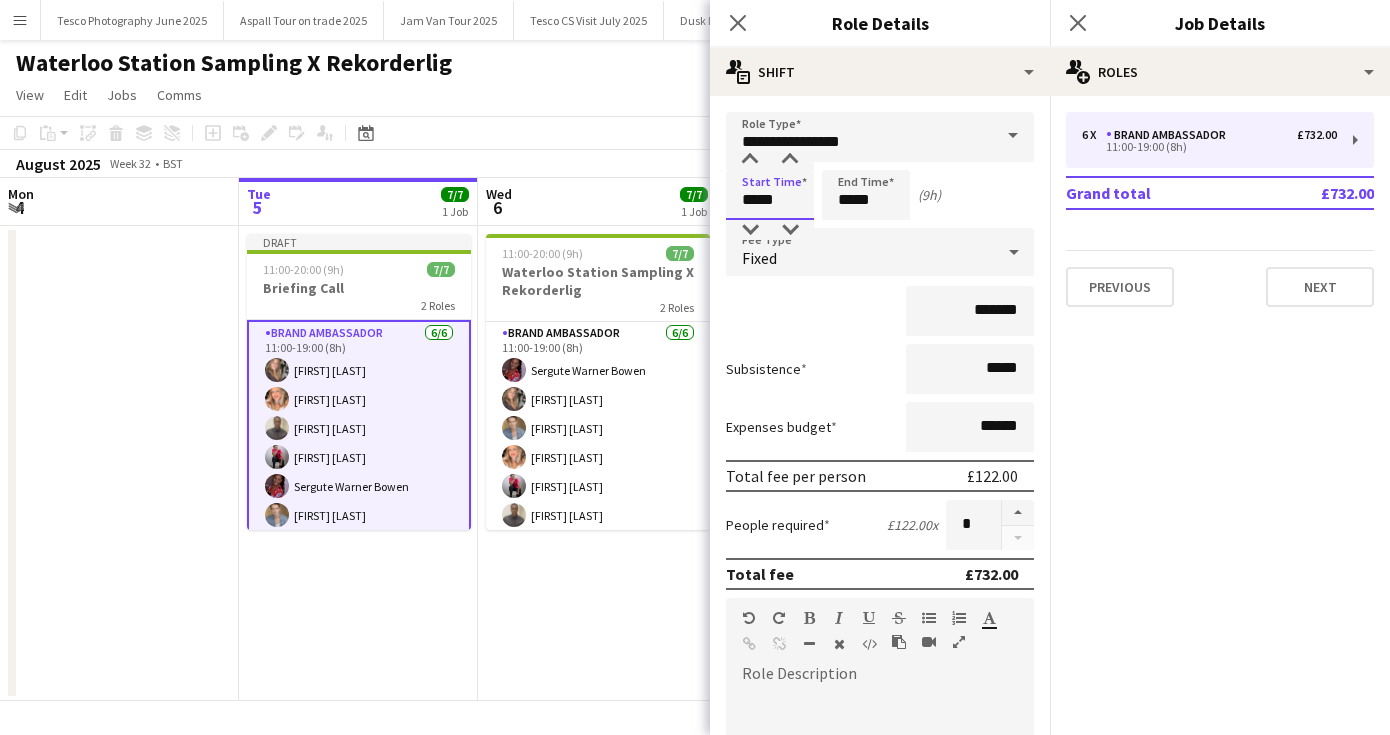 type on "*****" 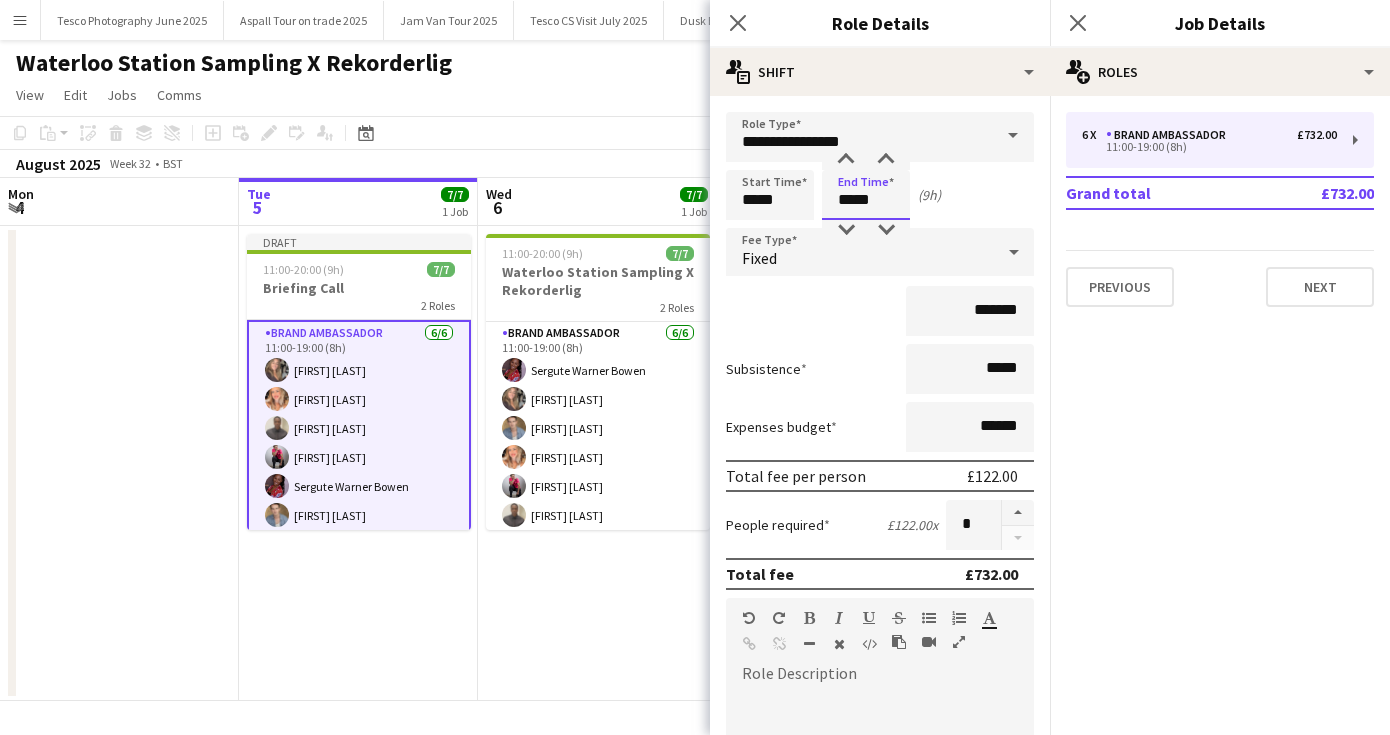 click on "*****" at bounding box center (866, 195) 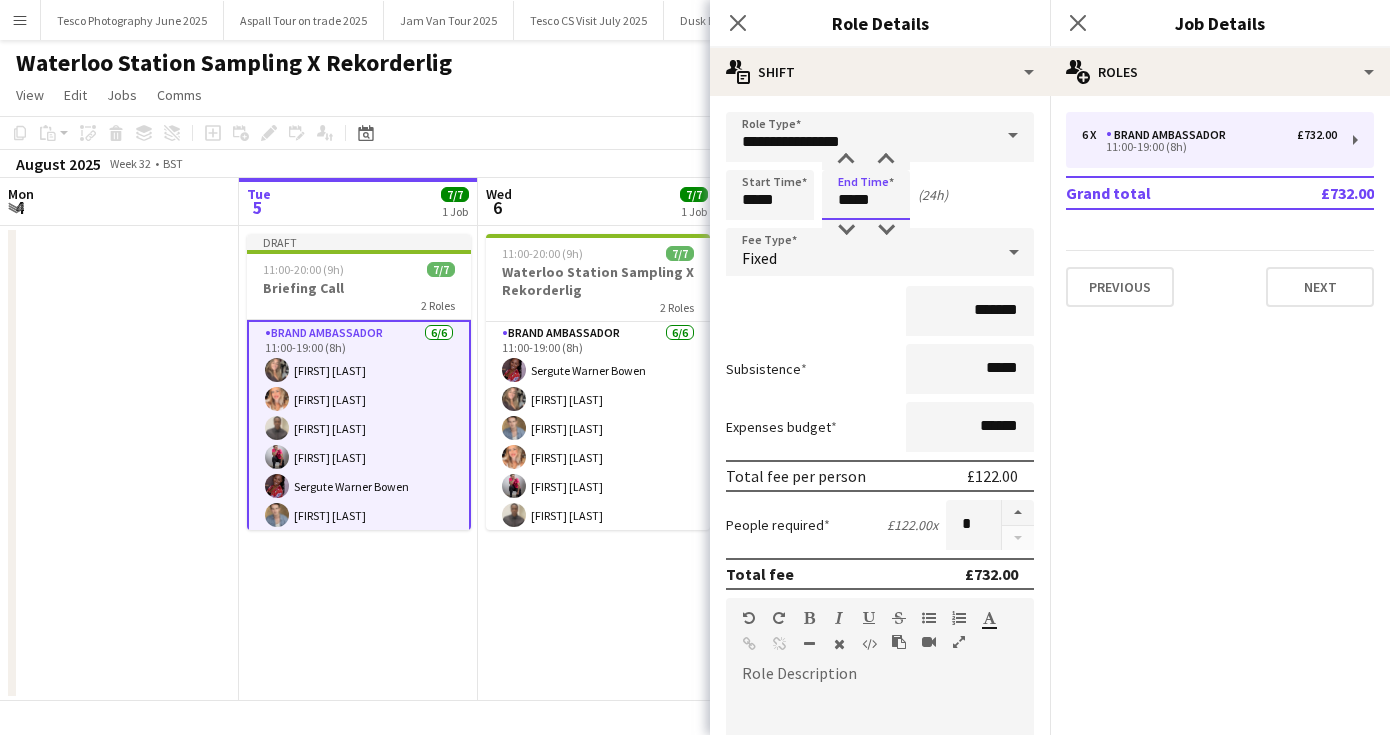 type on "*****" 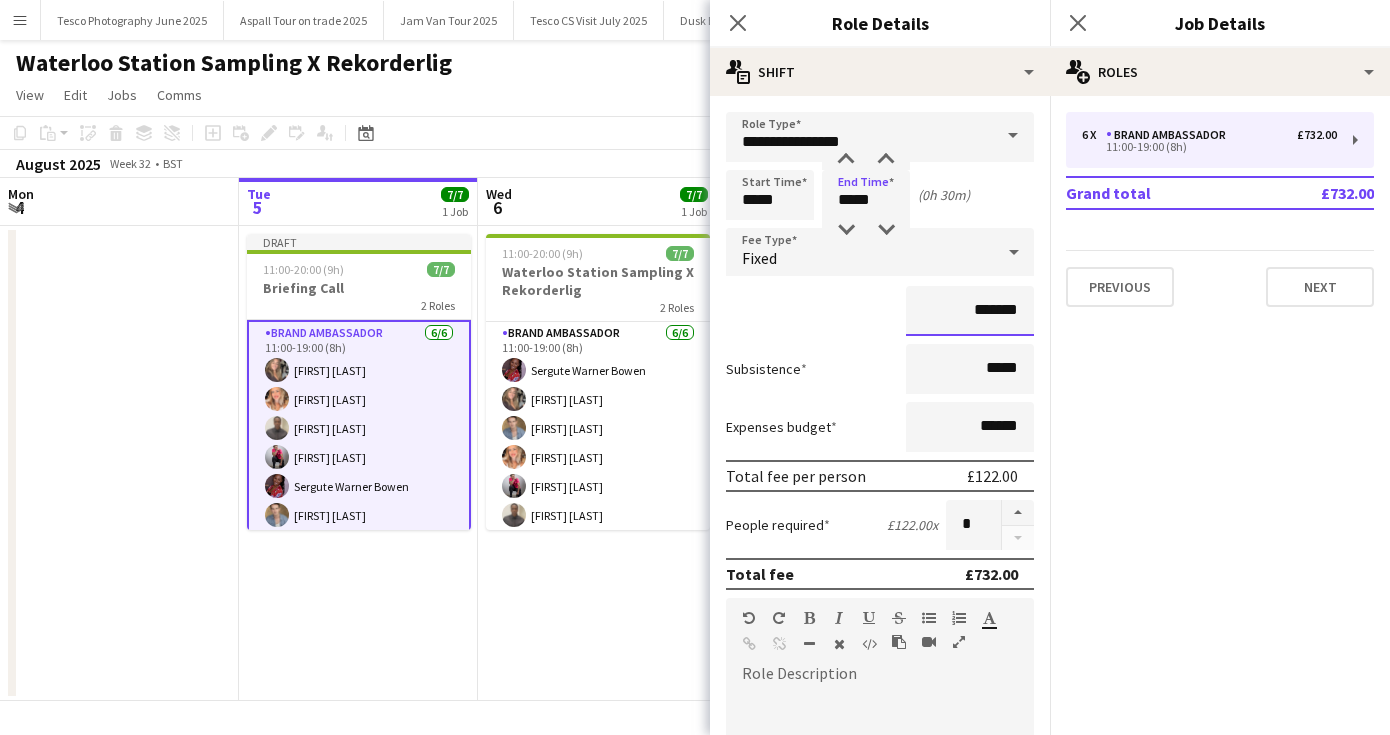click on "*******" at bounding box center [970, 311] 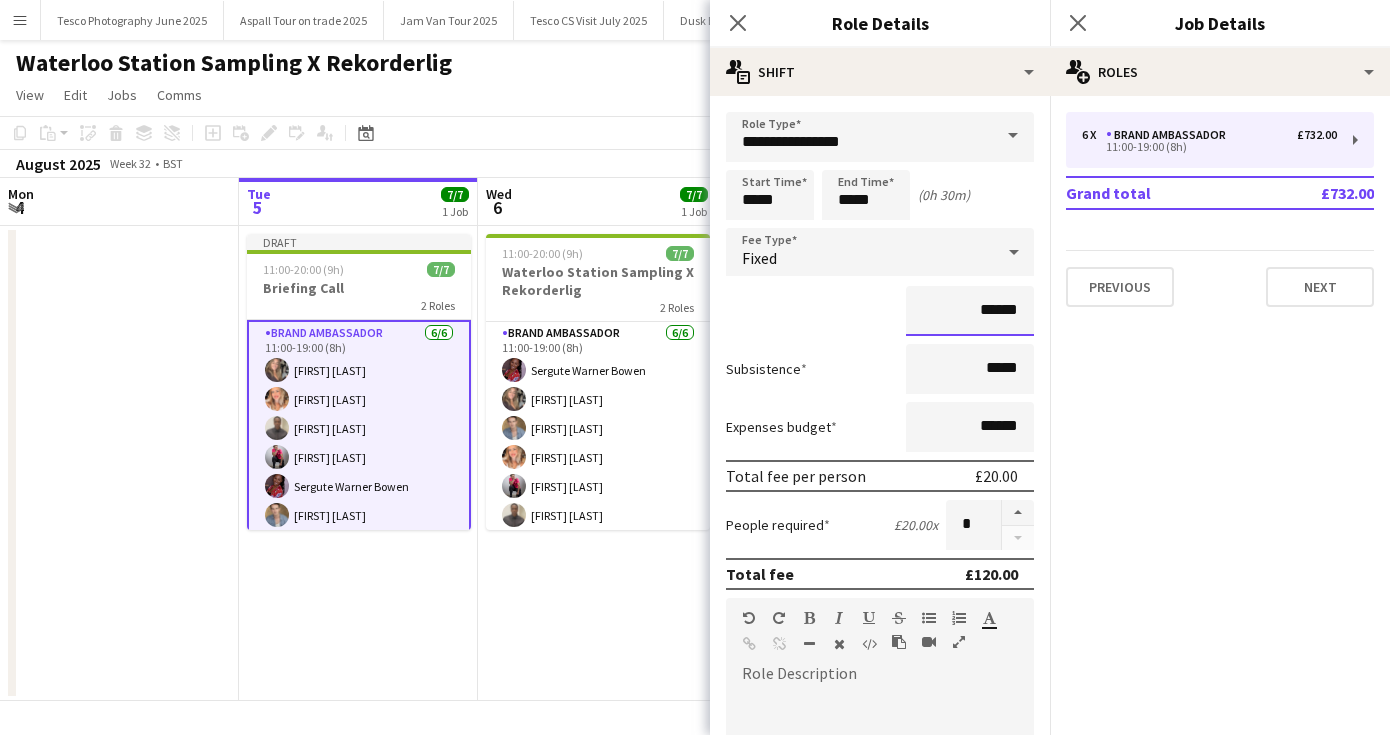 type on "******" 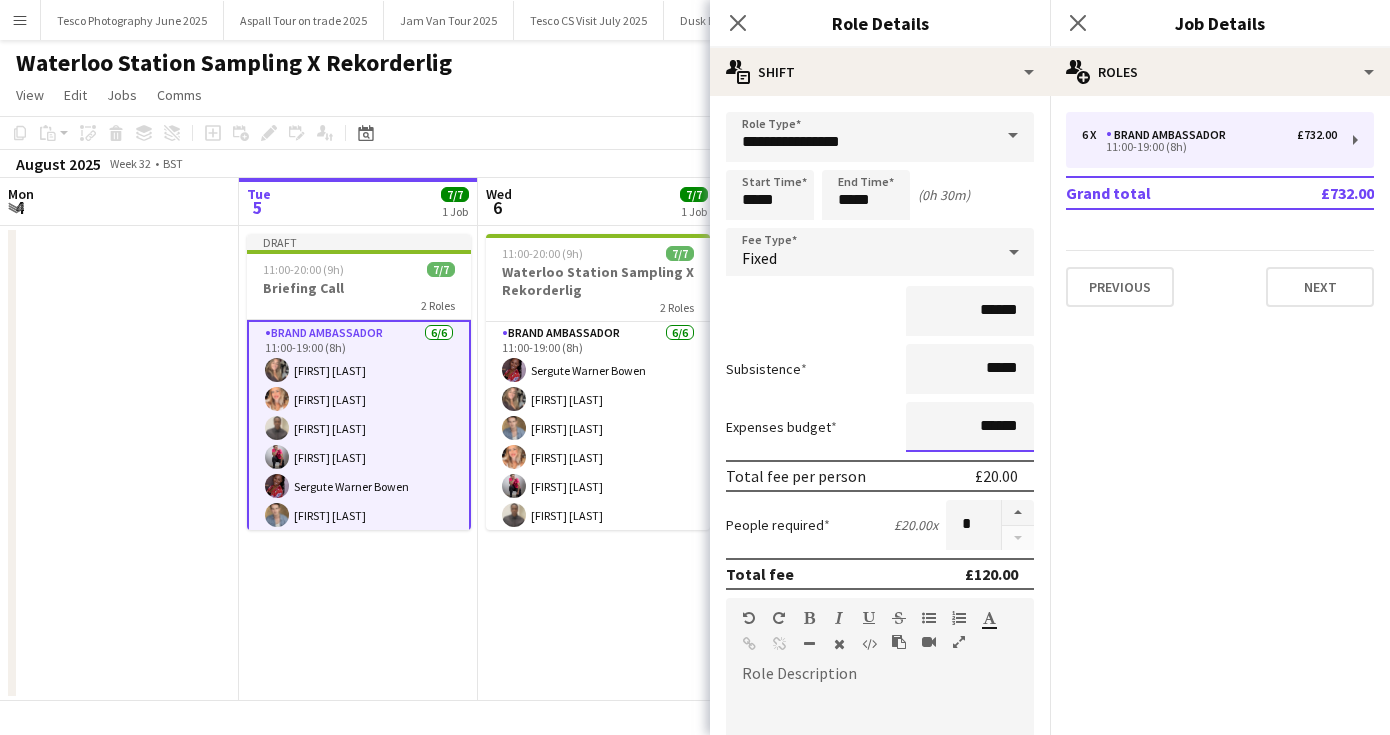 click on "******" at bounding box center [970, 427] 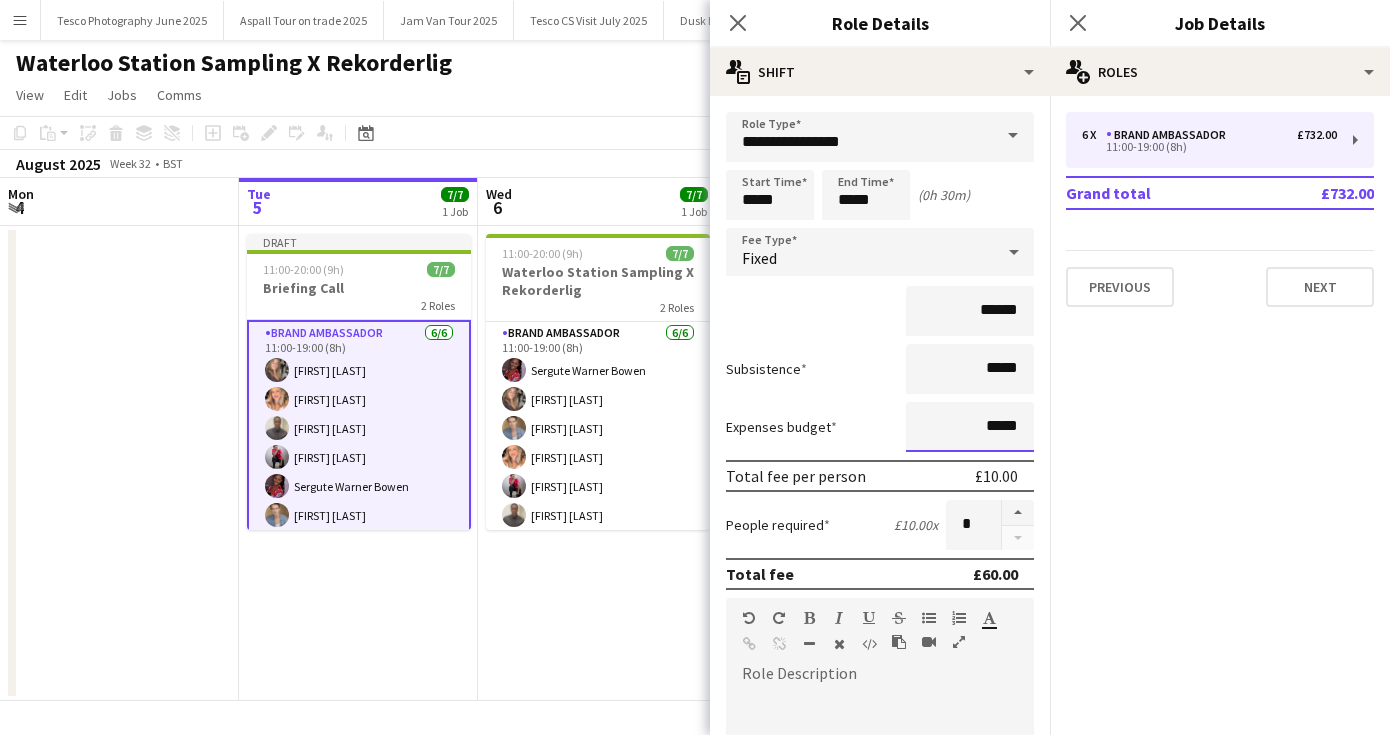 type on "*****" 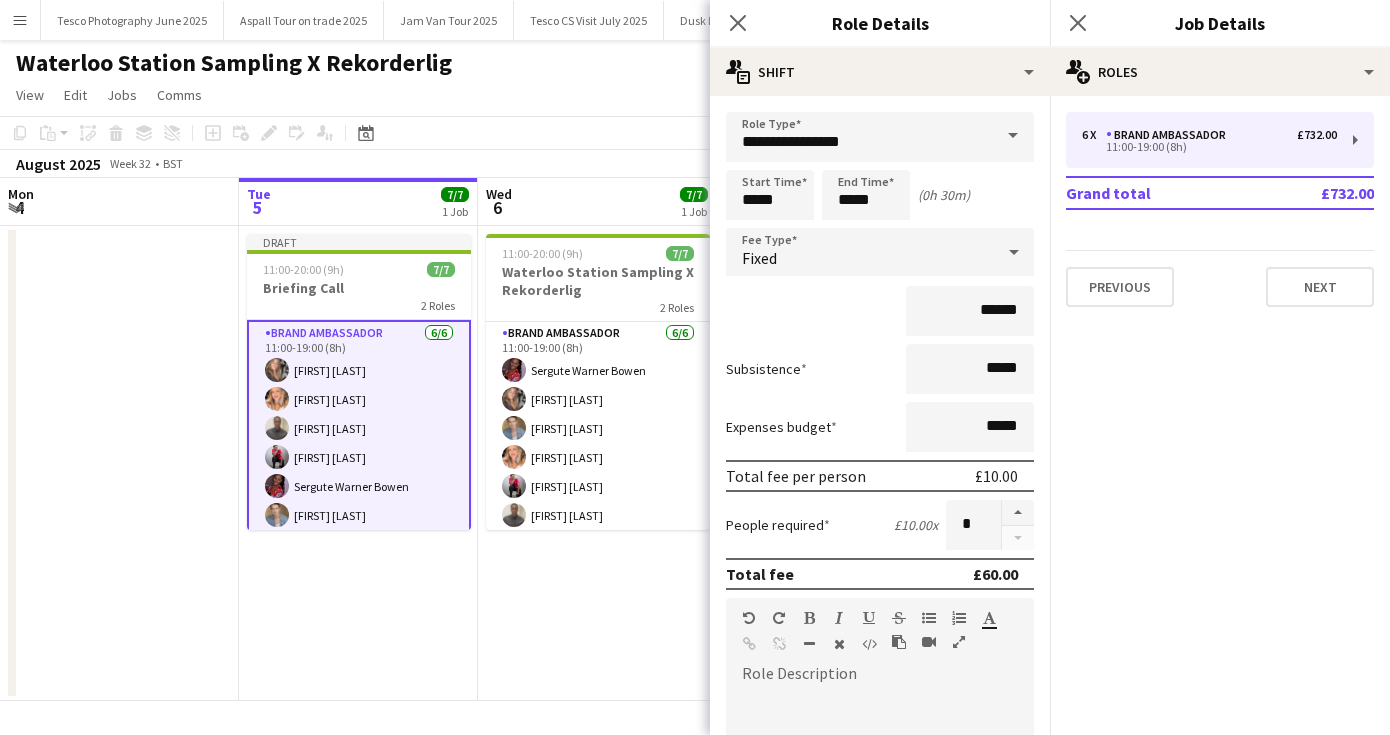 click on "pencil3
General details   6 x   Brand Ambassador   £732.00   11:00-19:00 (8h)   Grand total   £732.00   Previous   Next" 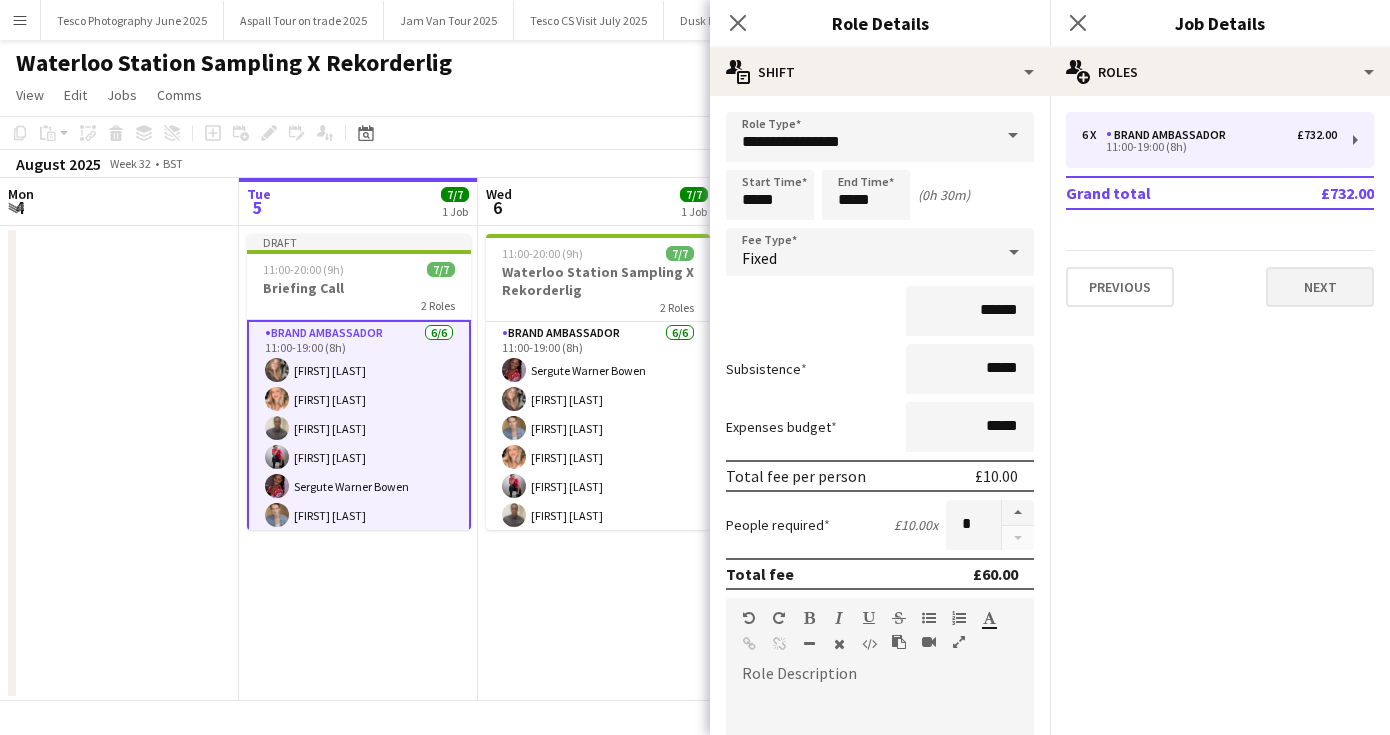 click on "Next" at bounding box center [1320, 287] 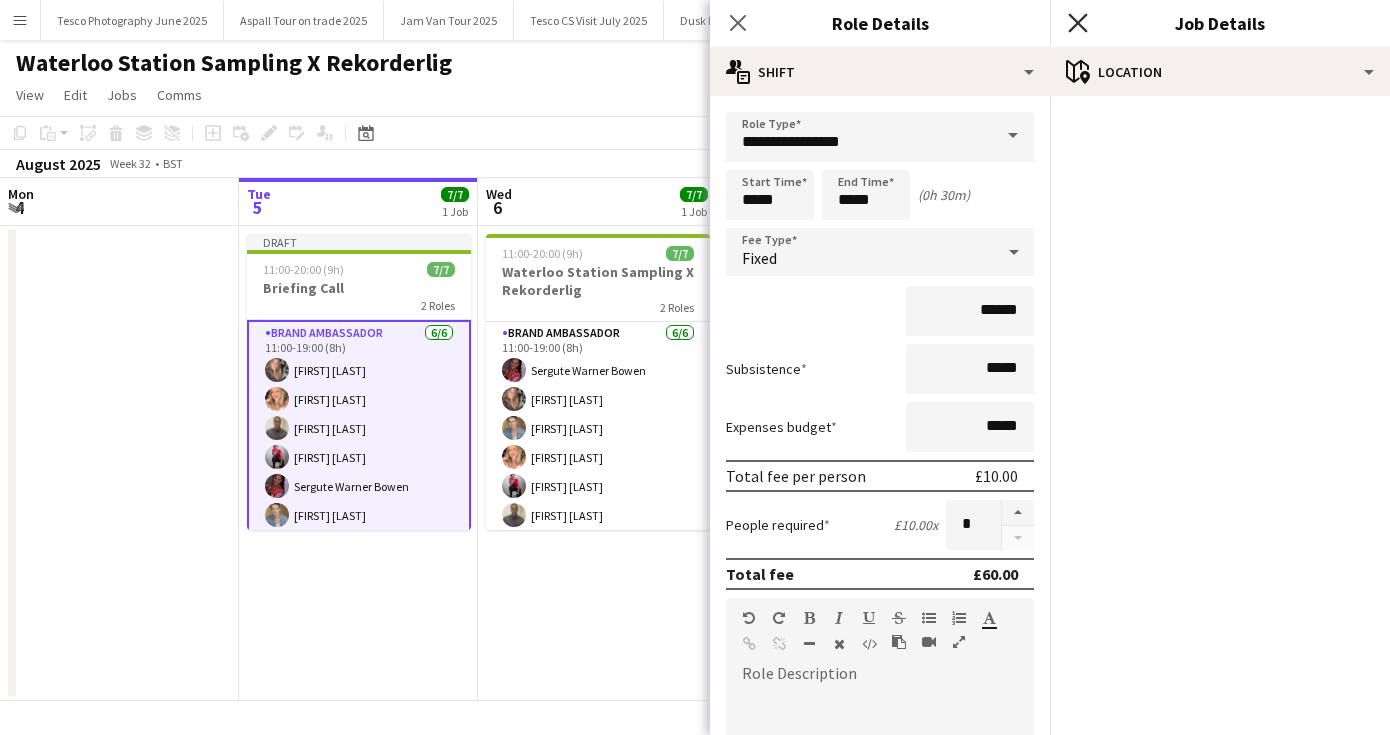 click 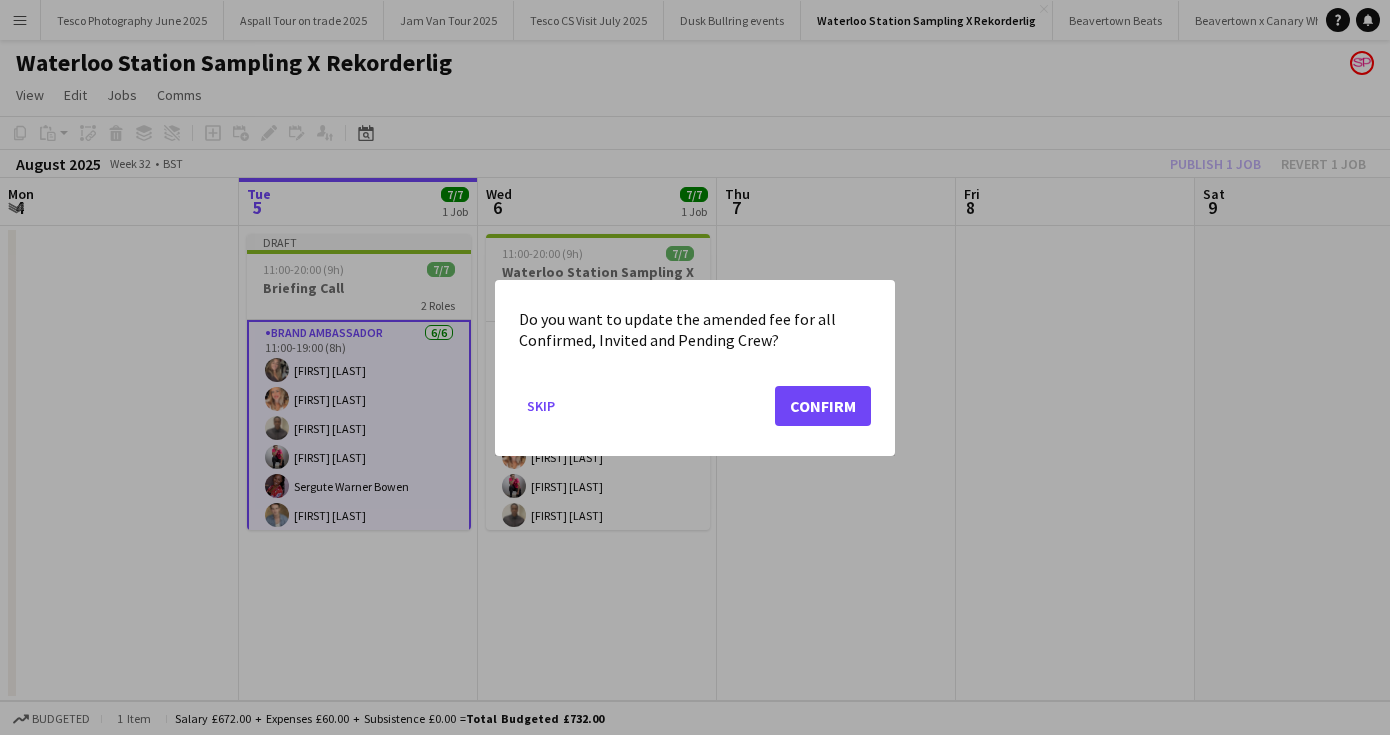 click on "Confirm" 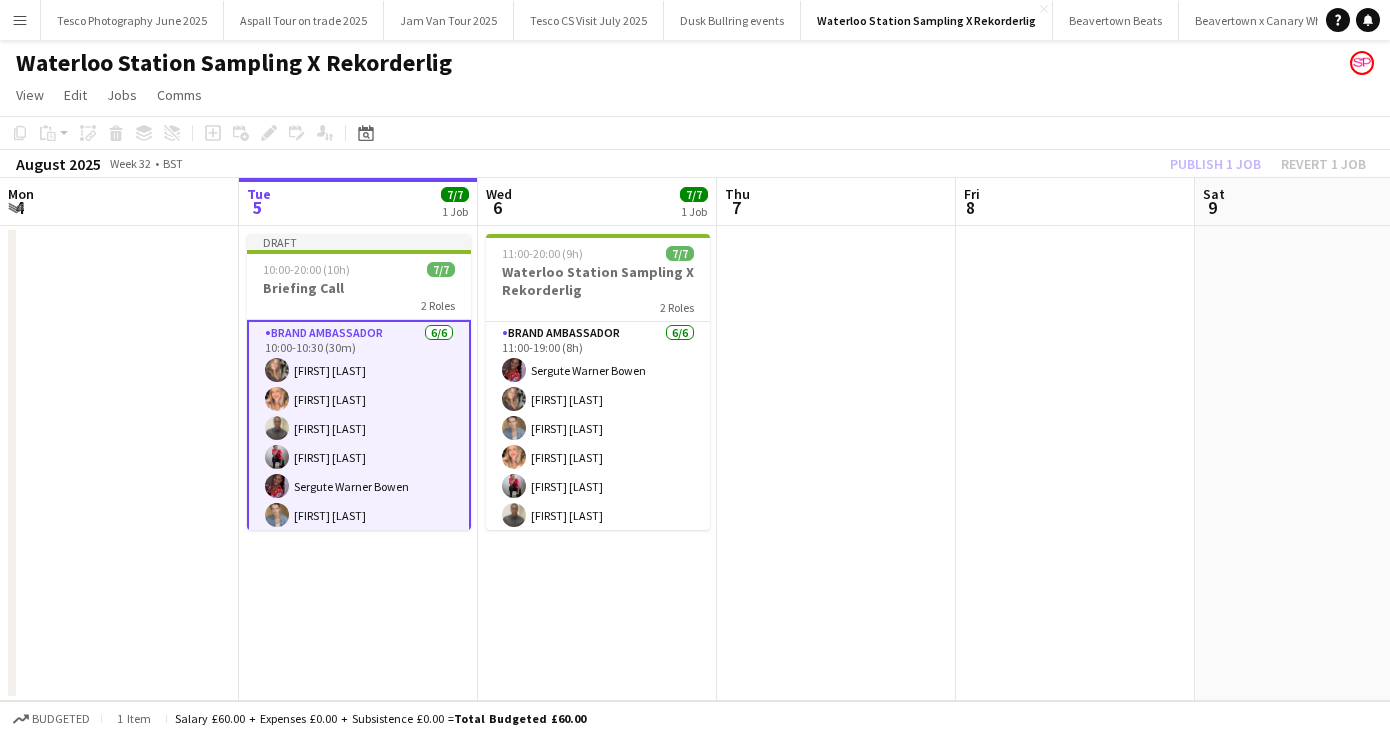 click on "Brand Ambassador   6/6   10:00-10:30 (30m)
[FIRST] [LAST] [FIRST] [LAST] [FIRST] [LAST] [FIRST] [LAST] [FIRST] [LAST] [FIRST] [LAST]" at bounding box center [359, 428] 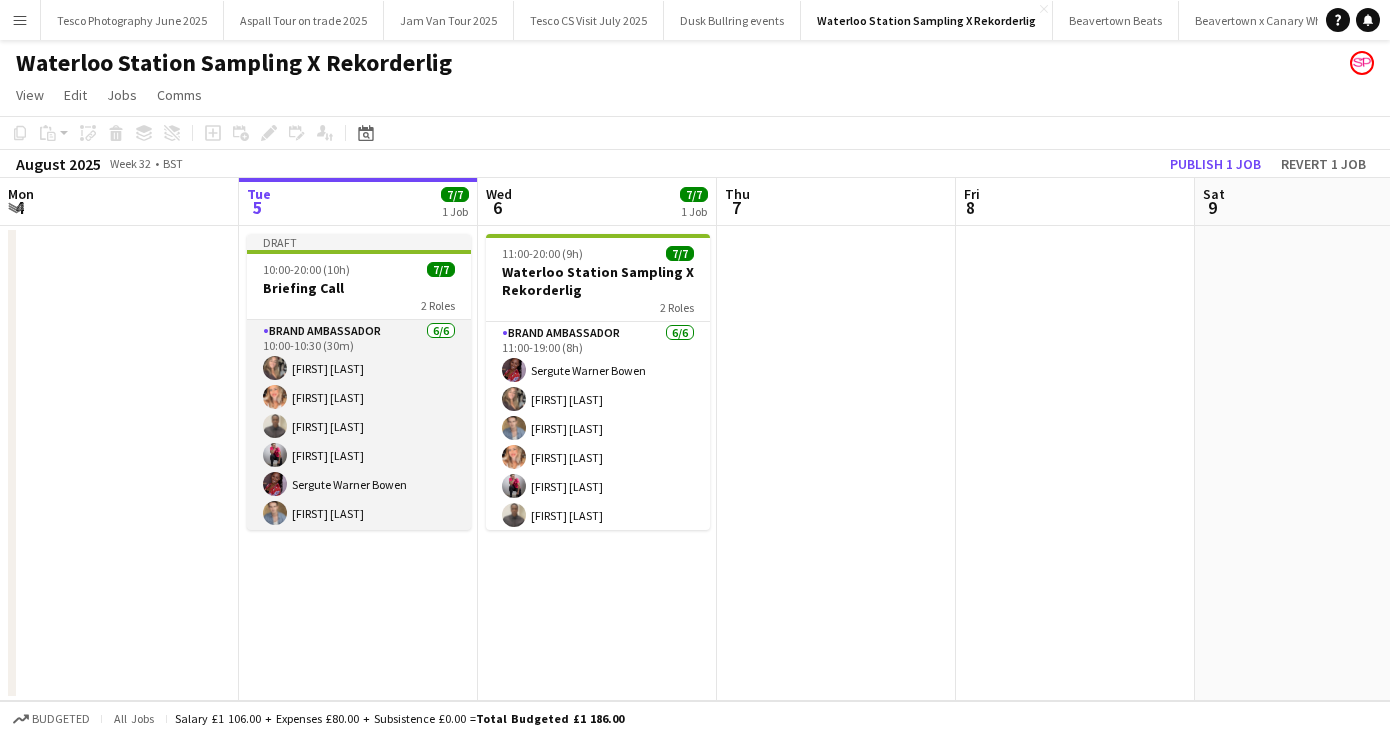 scroll, scrollTop: 0, scrollLeft: 479, axis: horizontal 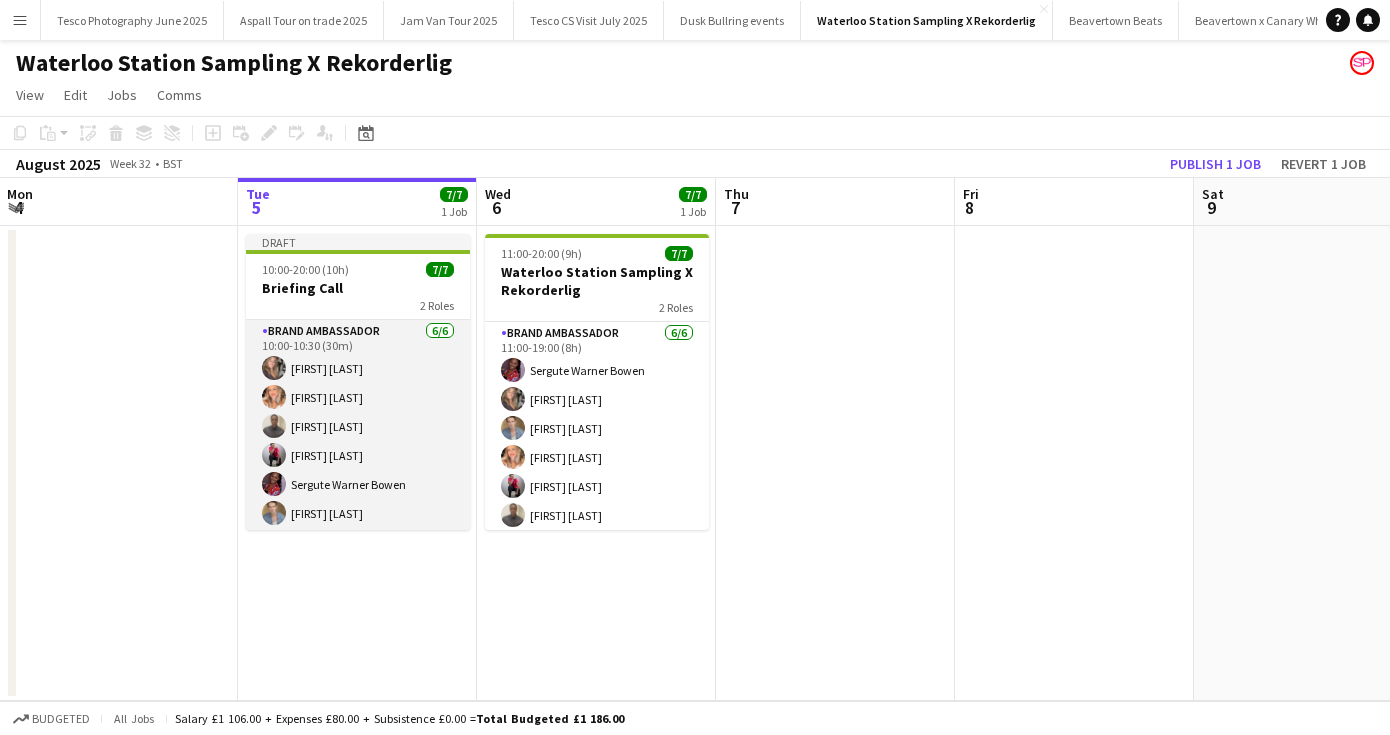 click on "Brand Ambassador   6/6   10:00-10:30 (30m)
[FIRST] [LAST] [FIRST] [LAST] [FIRST] [LAST] [FIRST] [LAST] [FIRST] [LAST] [FIRST] [LAST]" at bounding box center (358, 426) 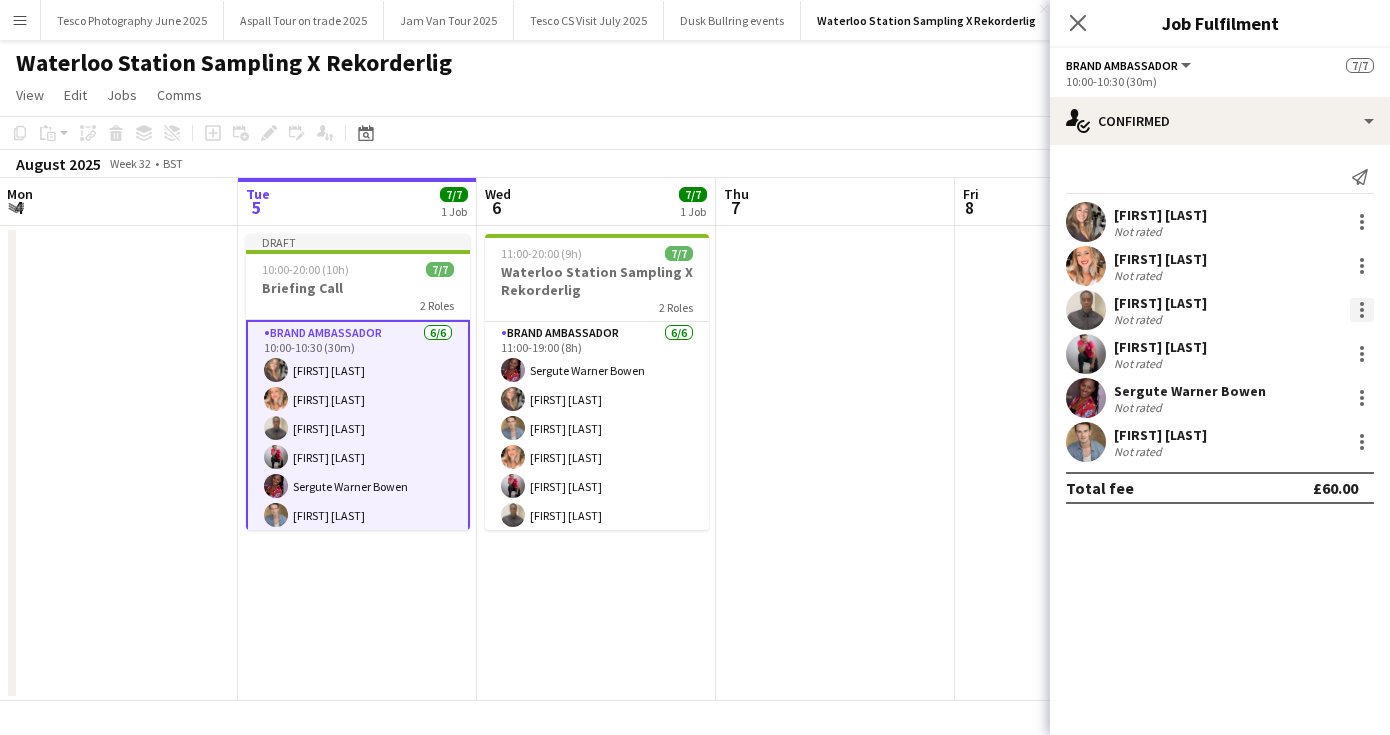 click at bounding box center (1362, 304) 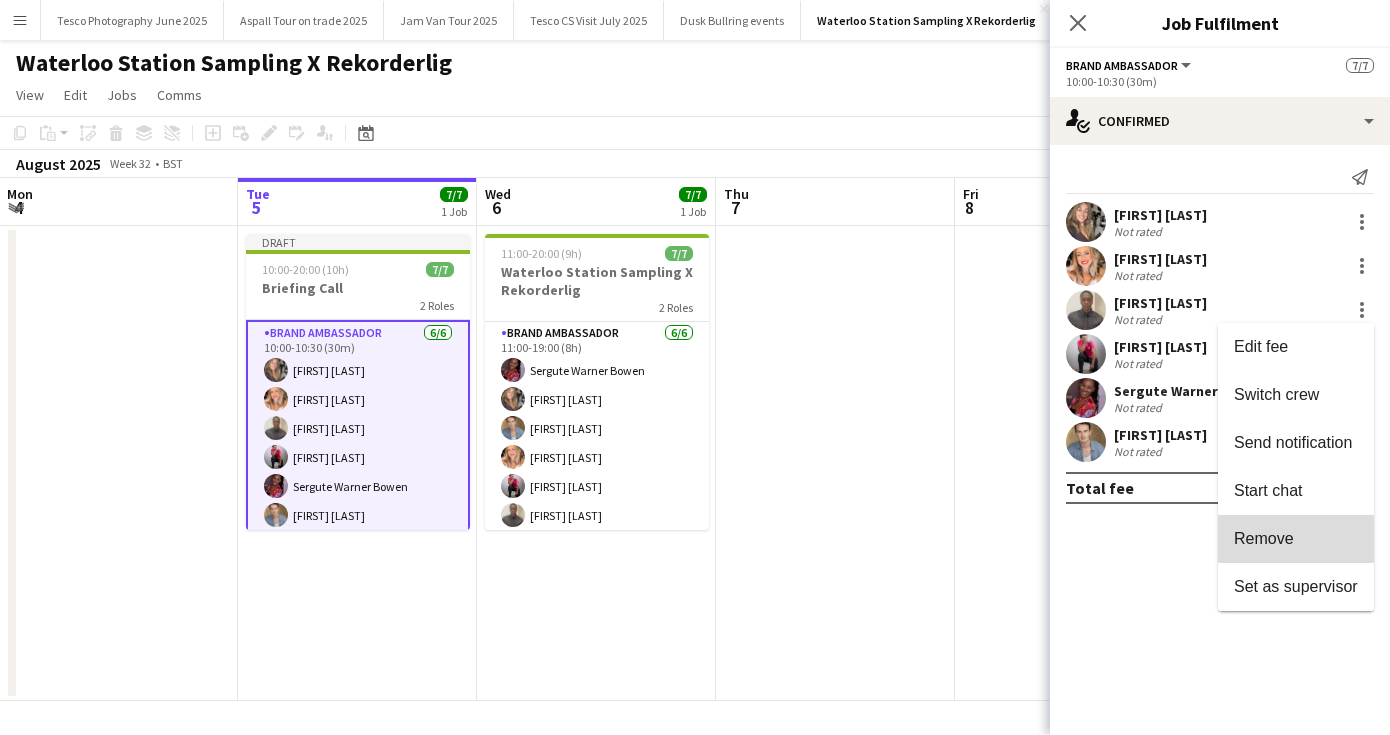 click on "Remove" at bounding box center (1264, 538) 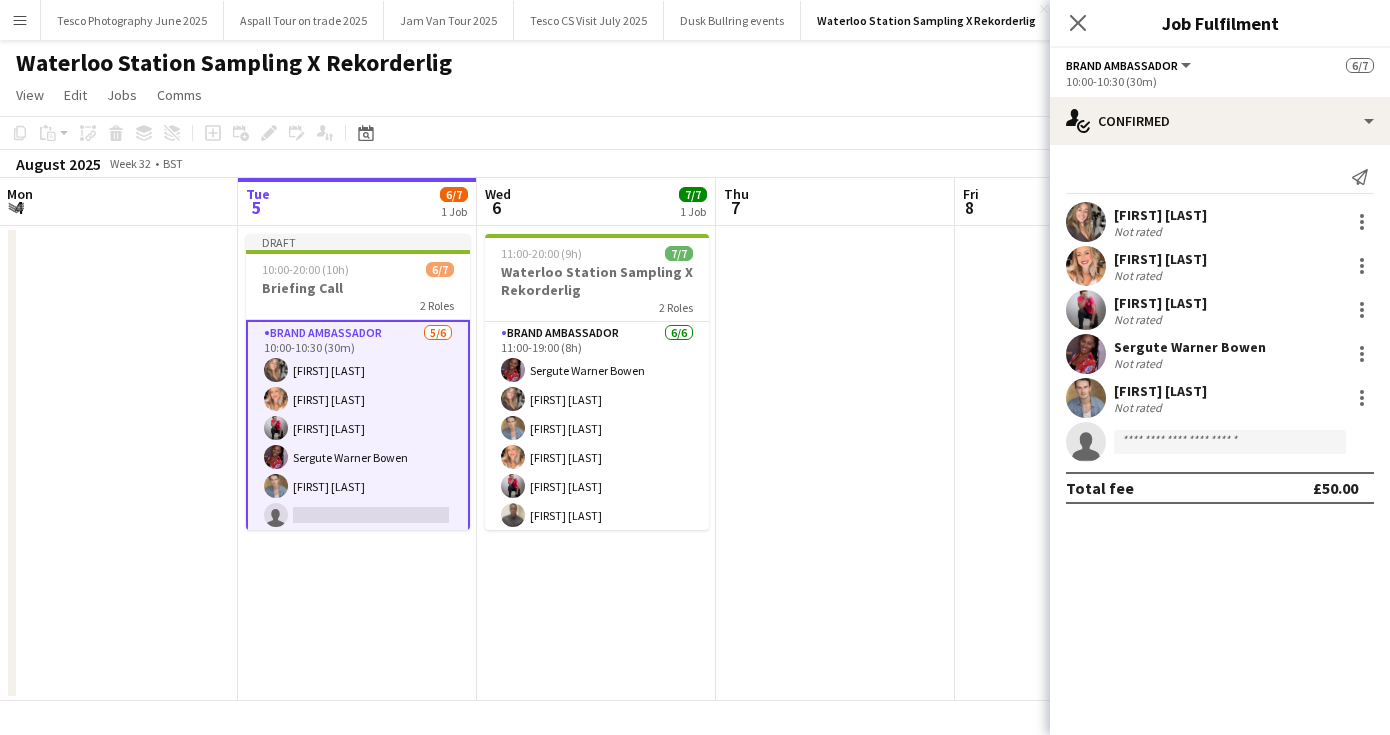 click on "Close pop-in" 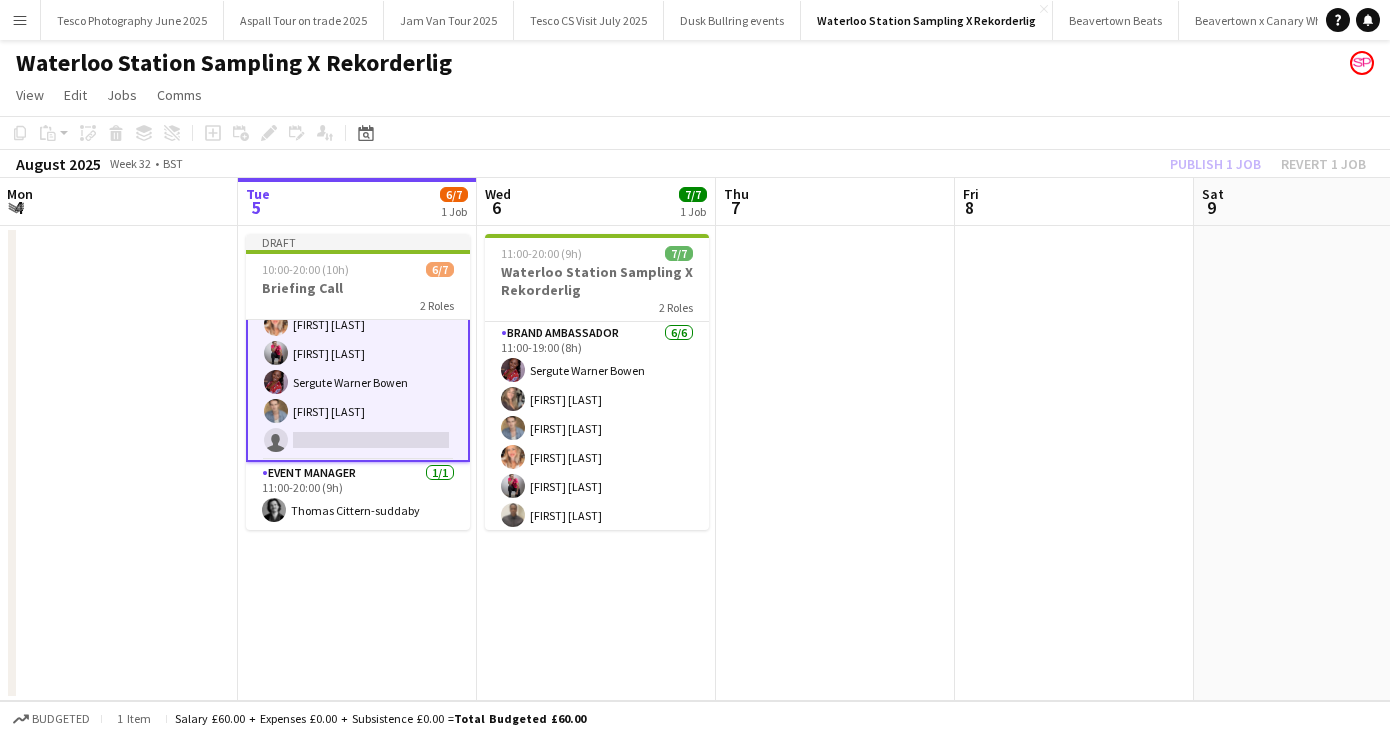 drag, startPoint x: 460, startPoint y: 451, endPoint x: 460, endPoint y: 588, distance: 137 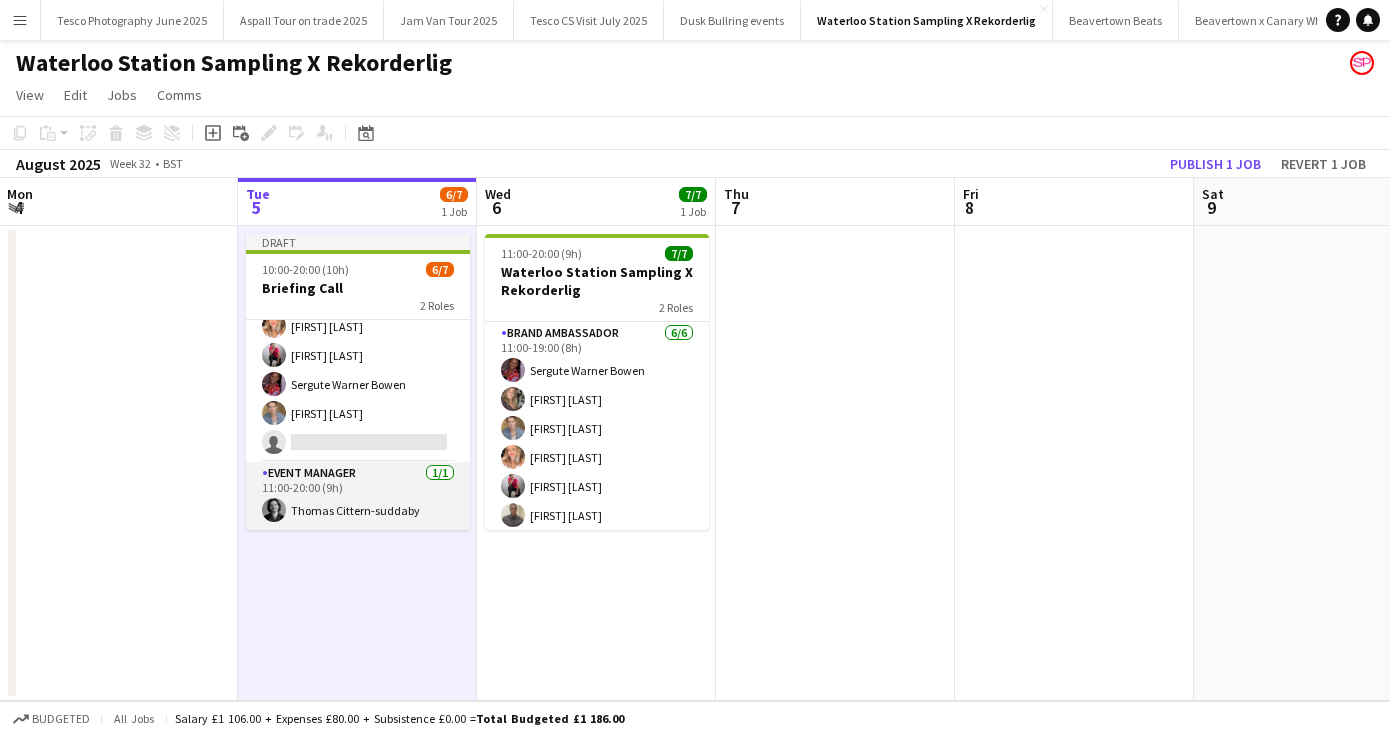 click on "Event Manager   1/1   11:00-20:00 (9h)
[FIRST] [LAST]" at bounding box center (358, 496) 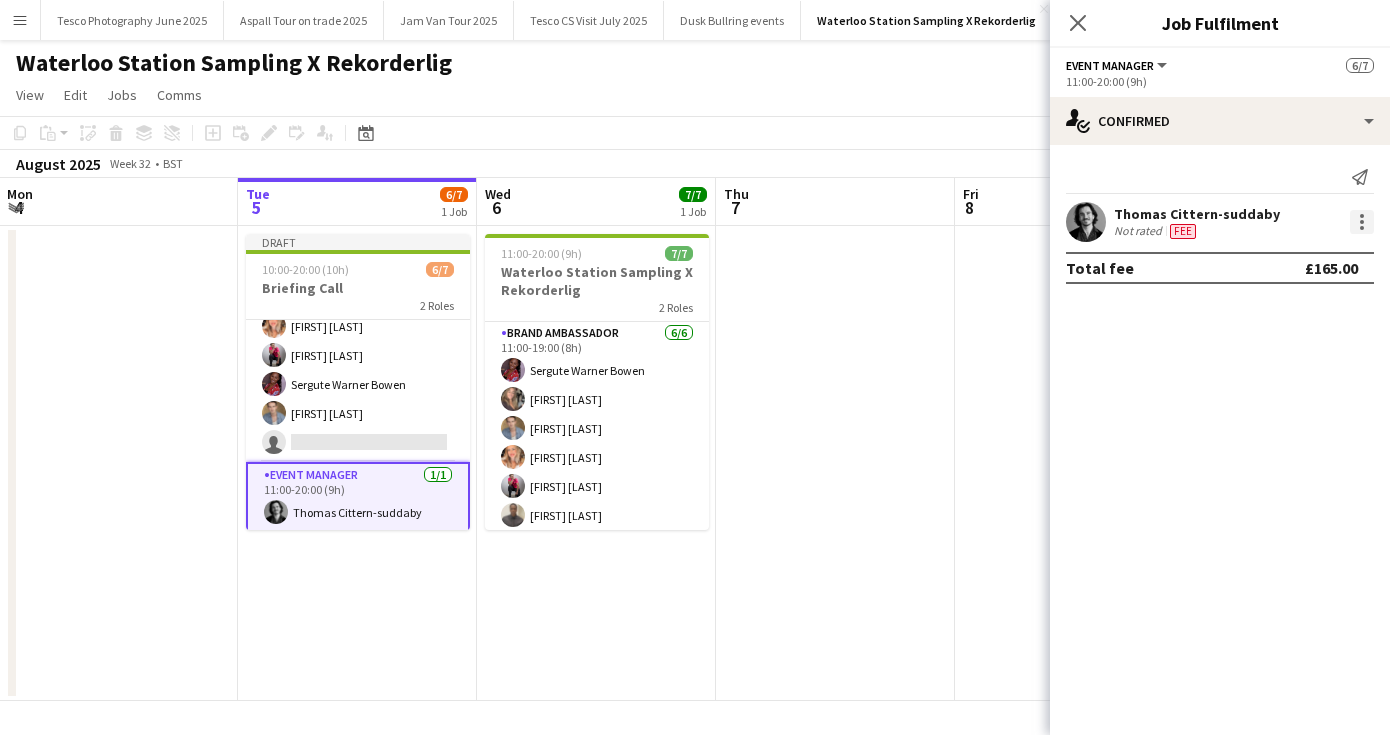 click at bounding box center (1362, 222) 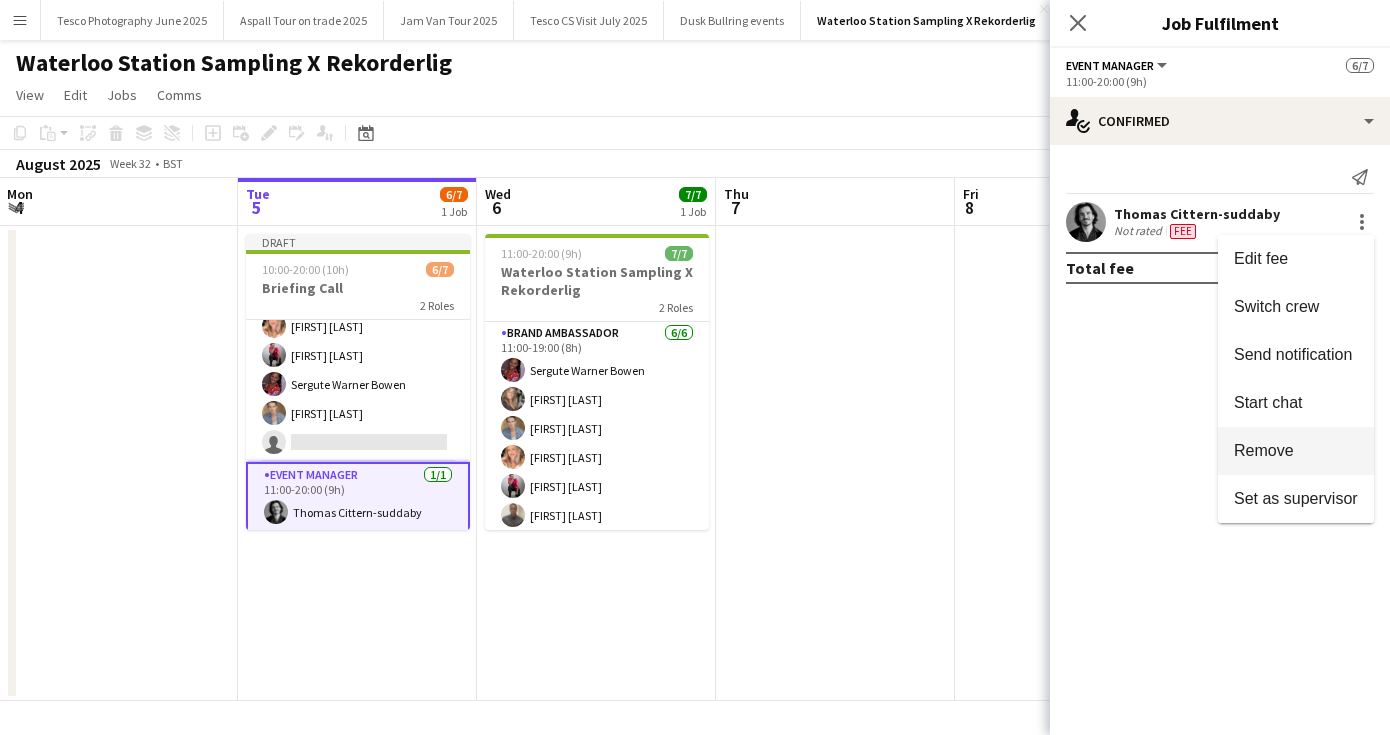 click on "Remove" at bounding box center [1264, 450] 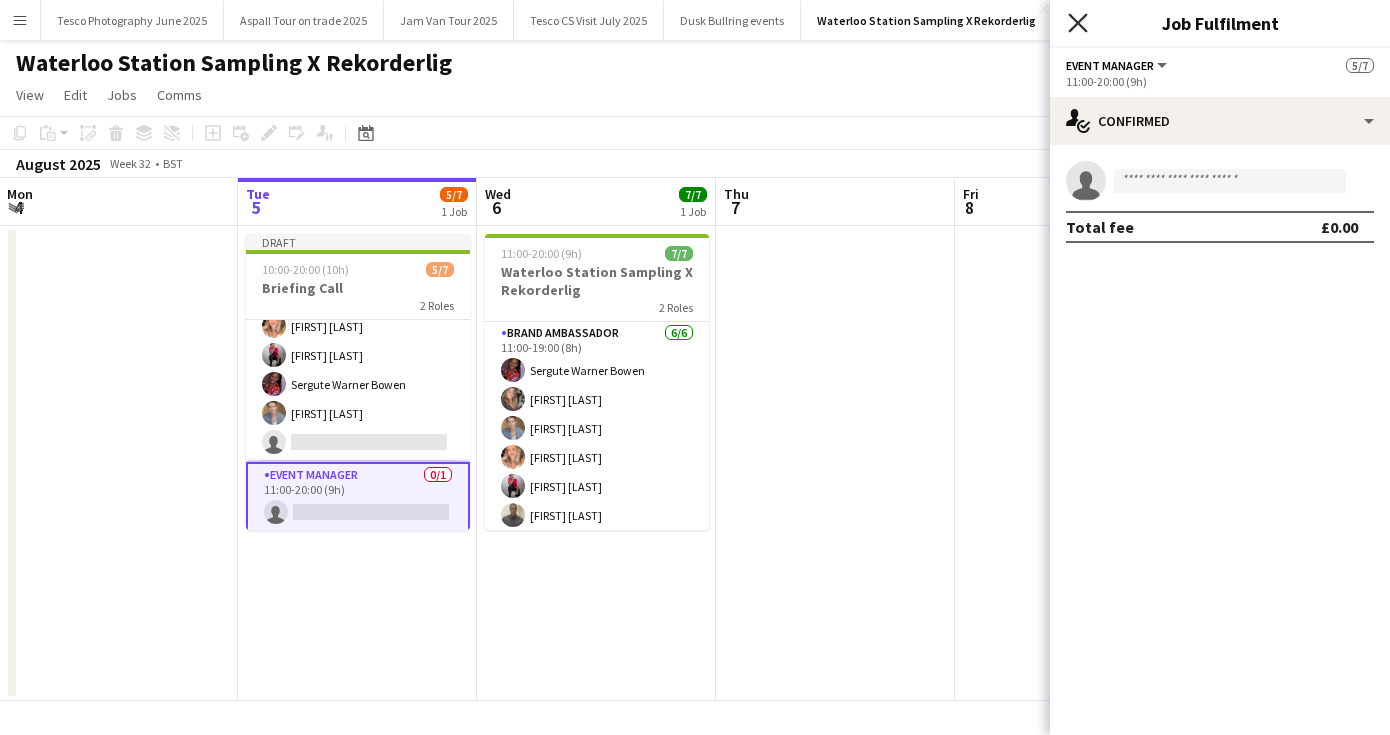 click 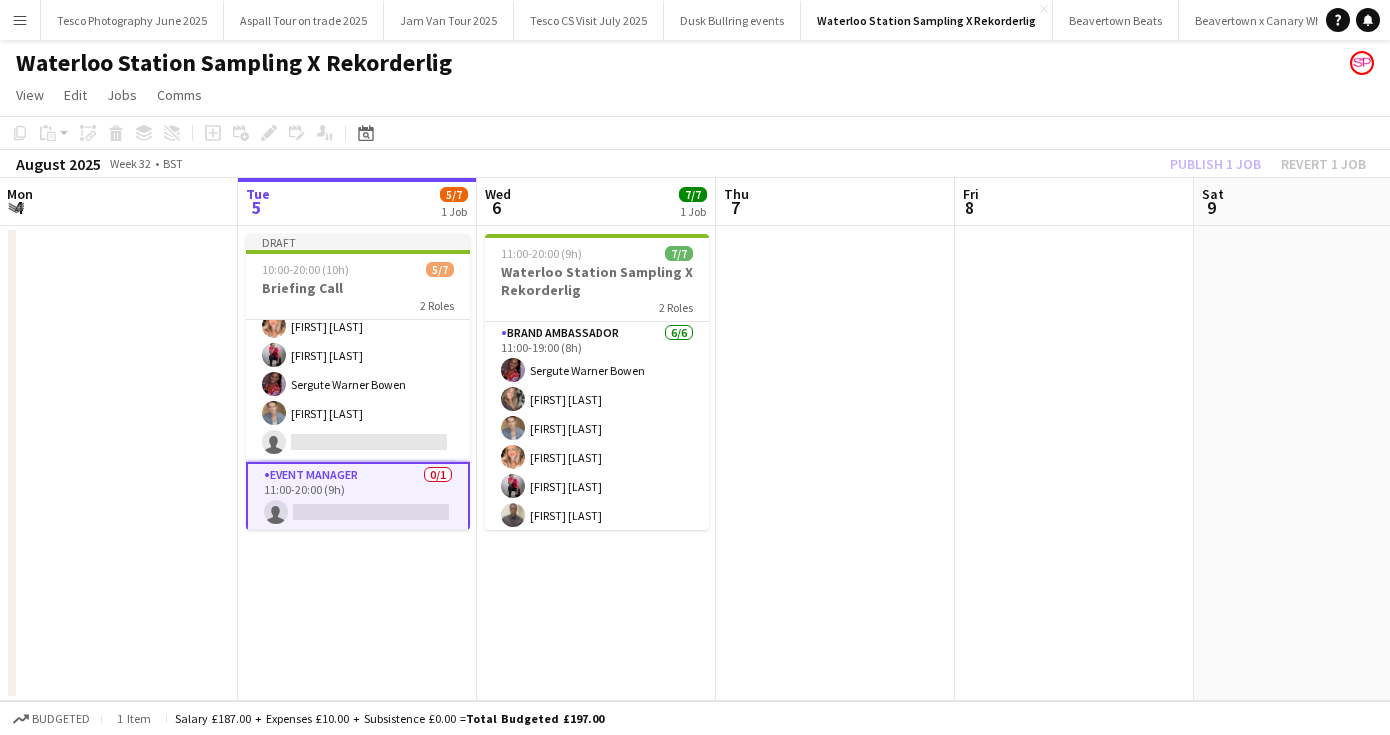 click at bounding box center (1074, 463) 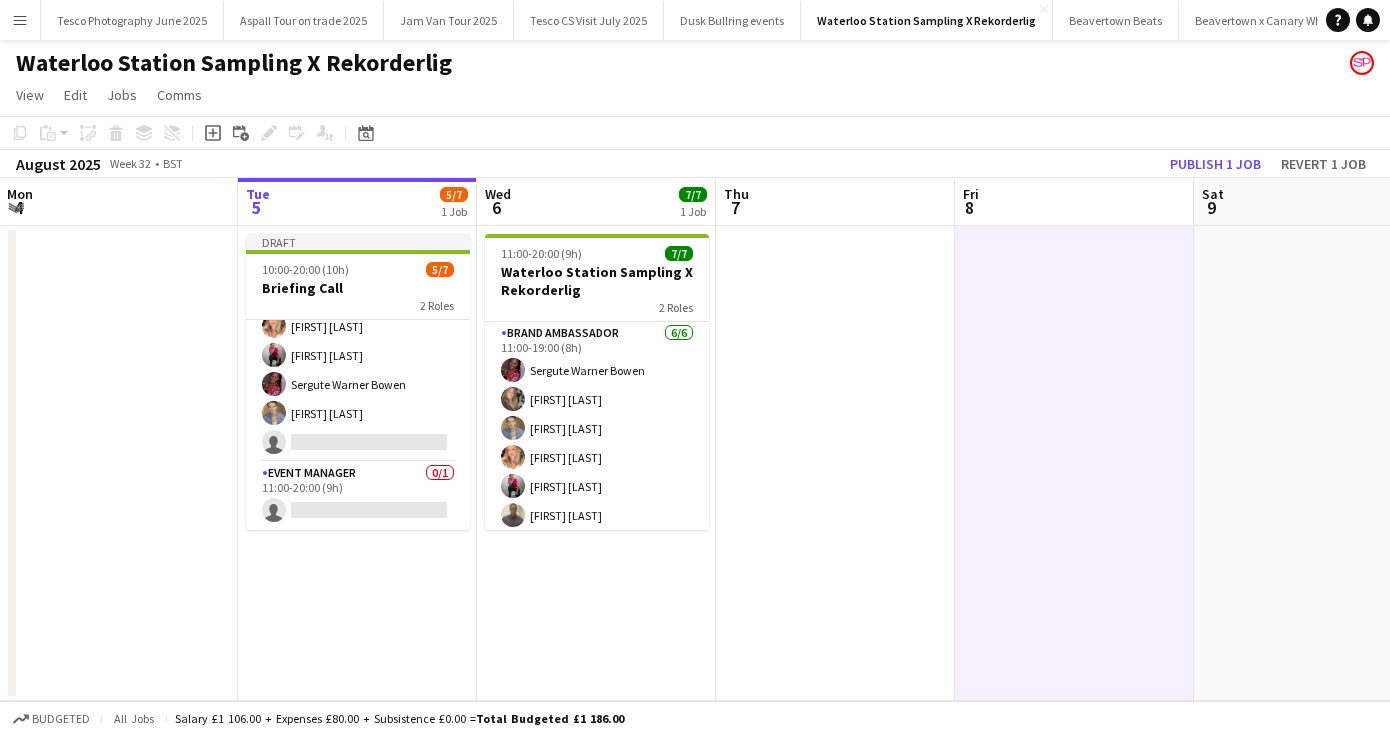 click on "Publish 1 job" 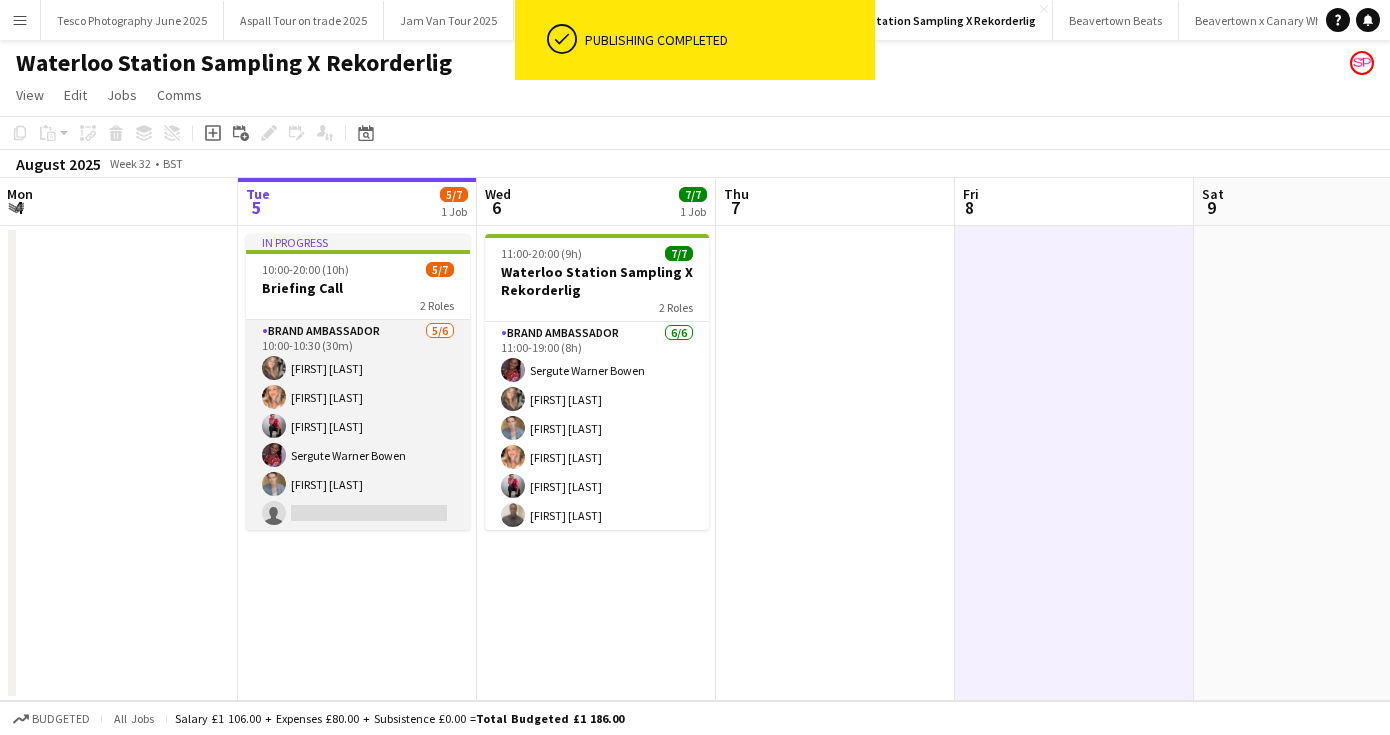 click on "Brand Ambassador   5/6   10:00-10:30 (30m)
[FIRST] [LAST] [FIRST] [LAST] [FIRST] [LAST] [FIRST] [LAST] [FIRST] [LAST]
single-neutral-actions" at bounding box center (358, 426) 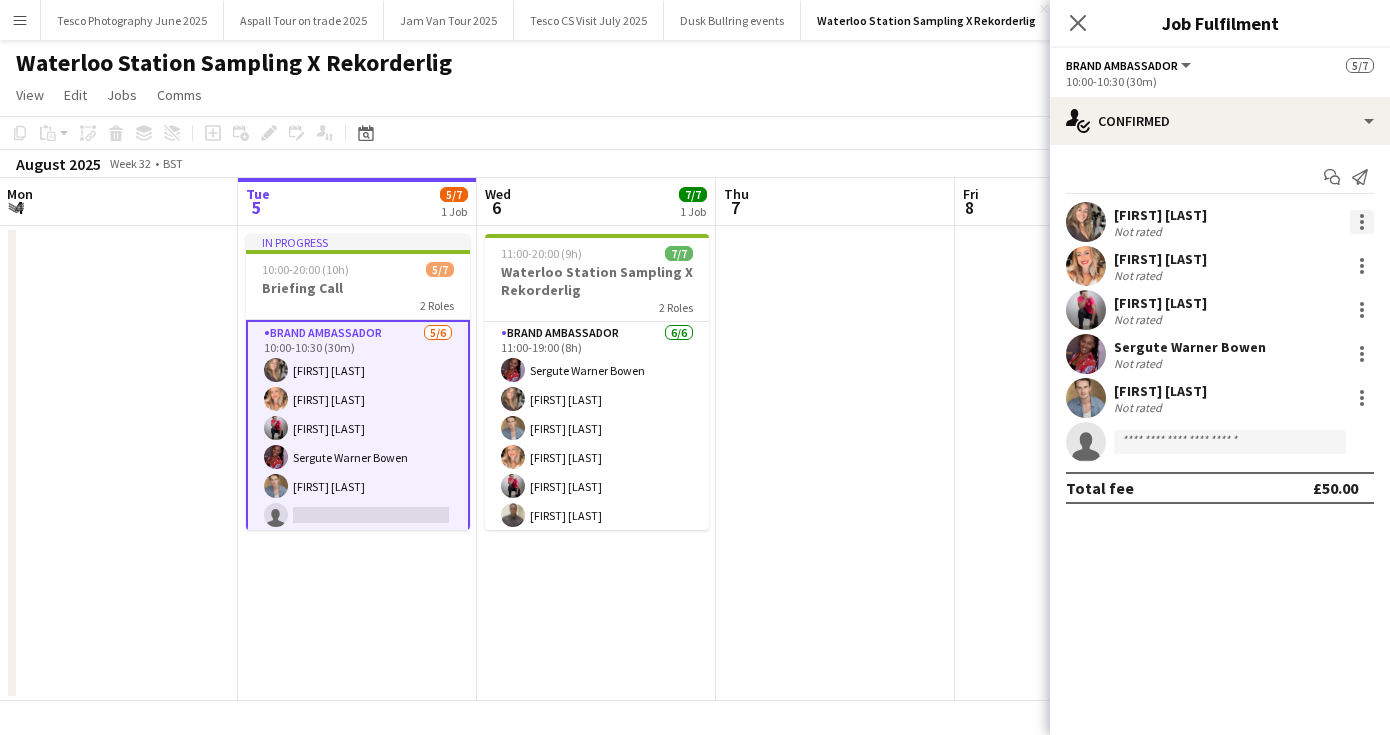 click at bounding box center [1362, 222] 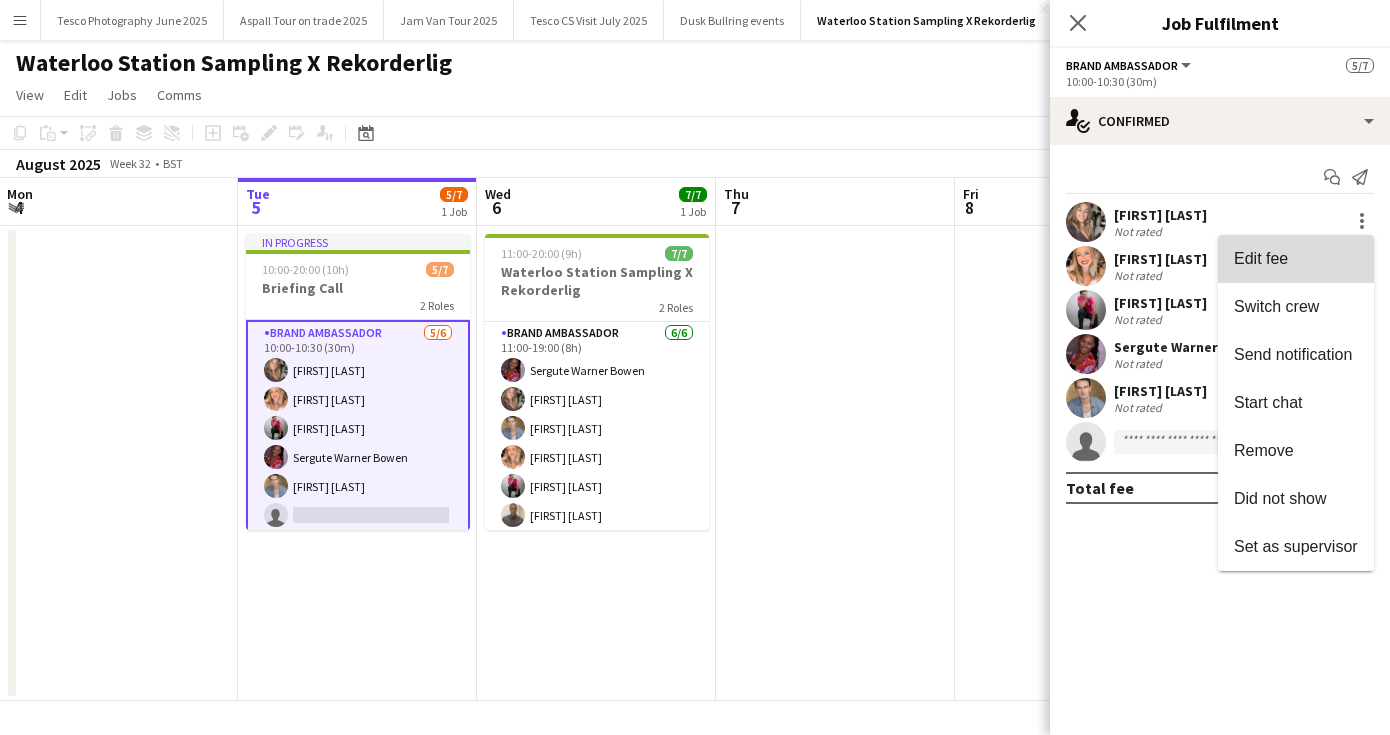 click on "Edit fee" at bounding box center [1296, 259] 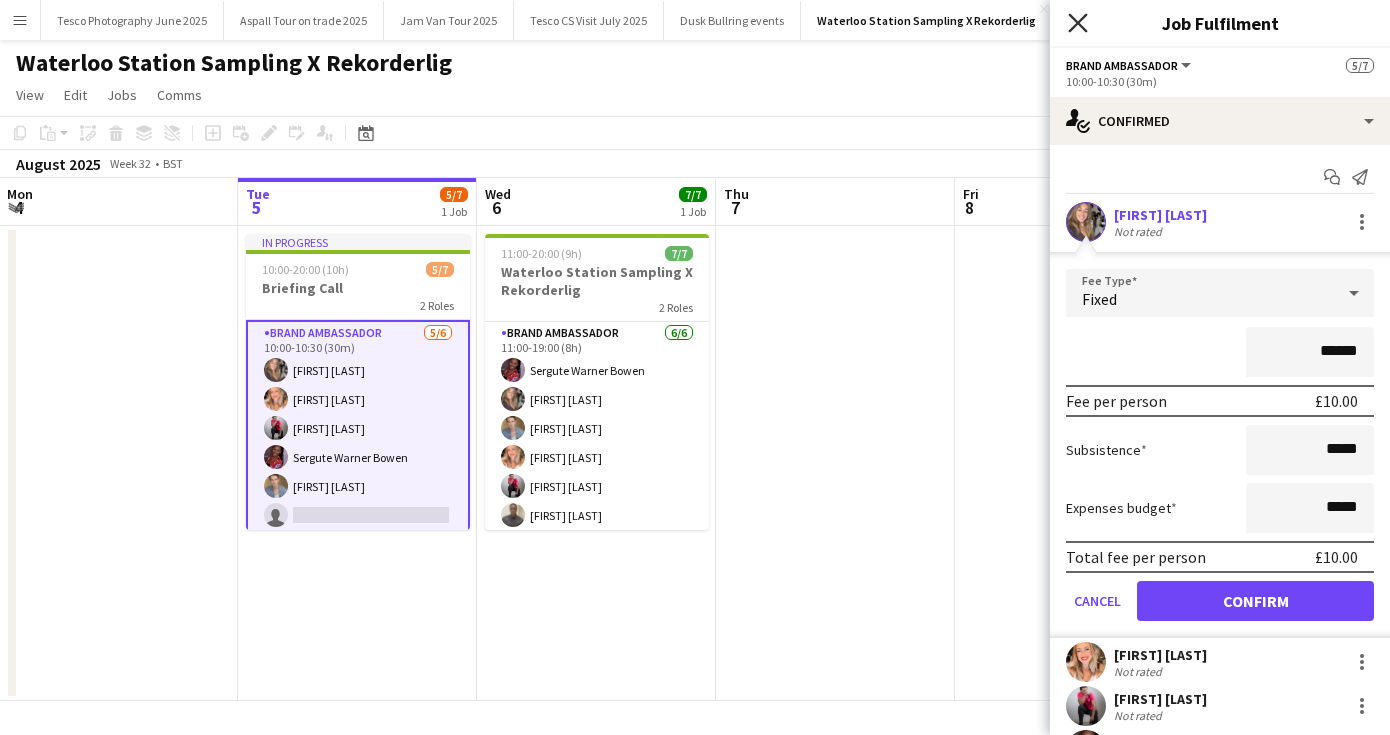 click on "Close pop-in" 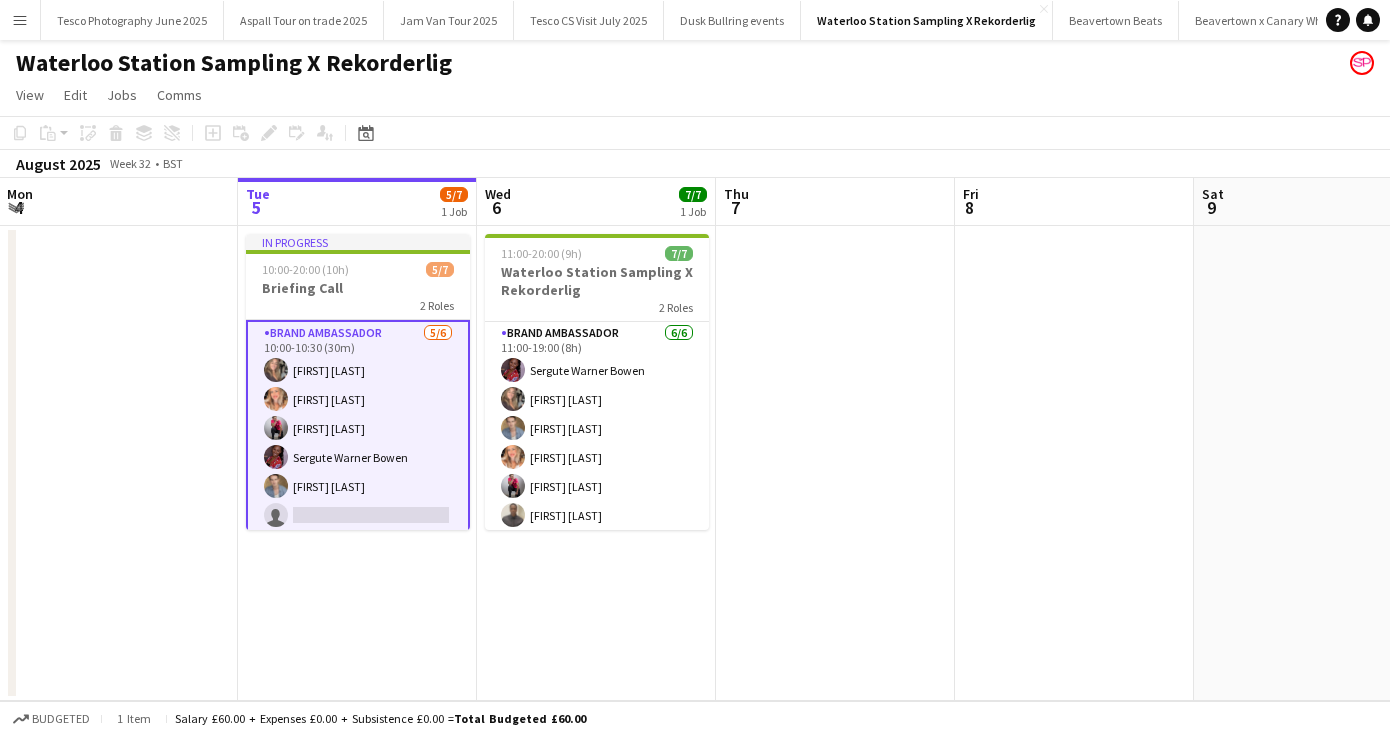 click at bounding box center [835, 463] 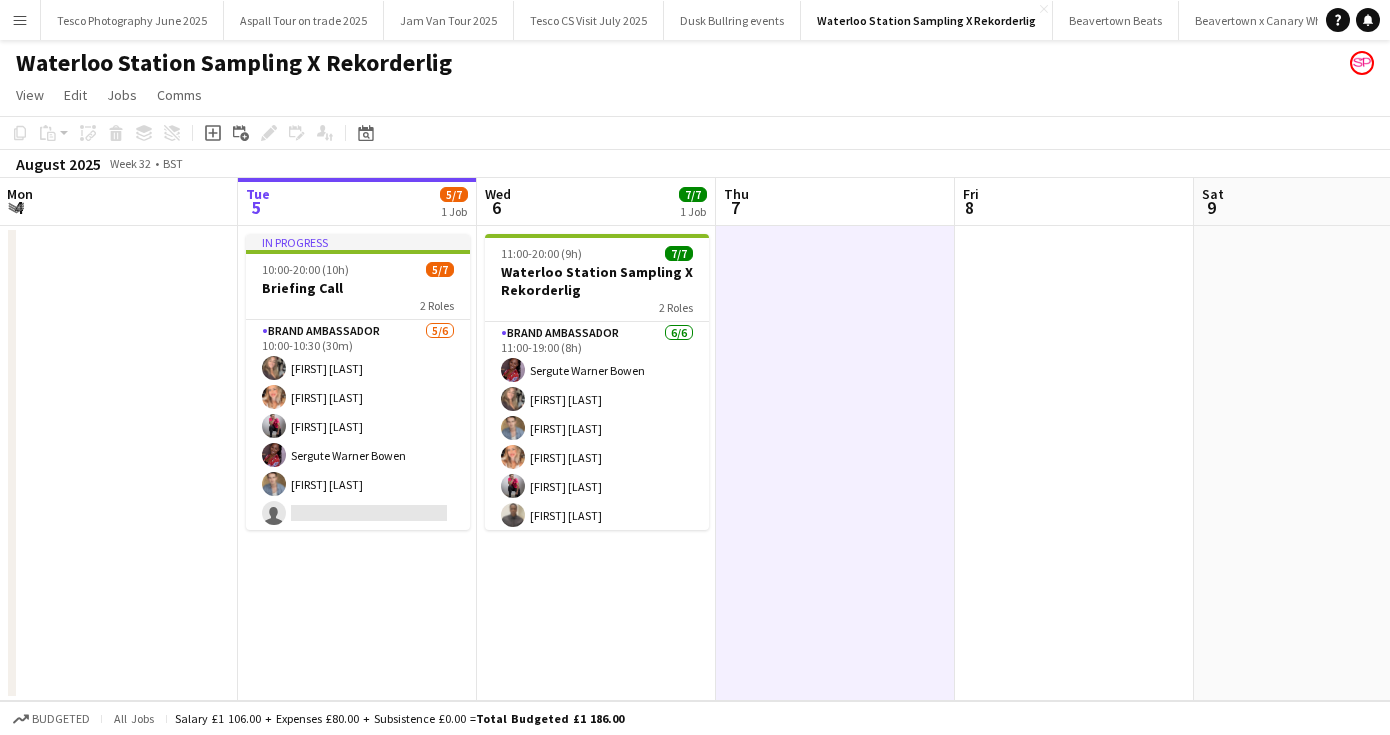 scroll, scrollTop: 73, scrollLeft: 0, axis: vertical 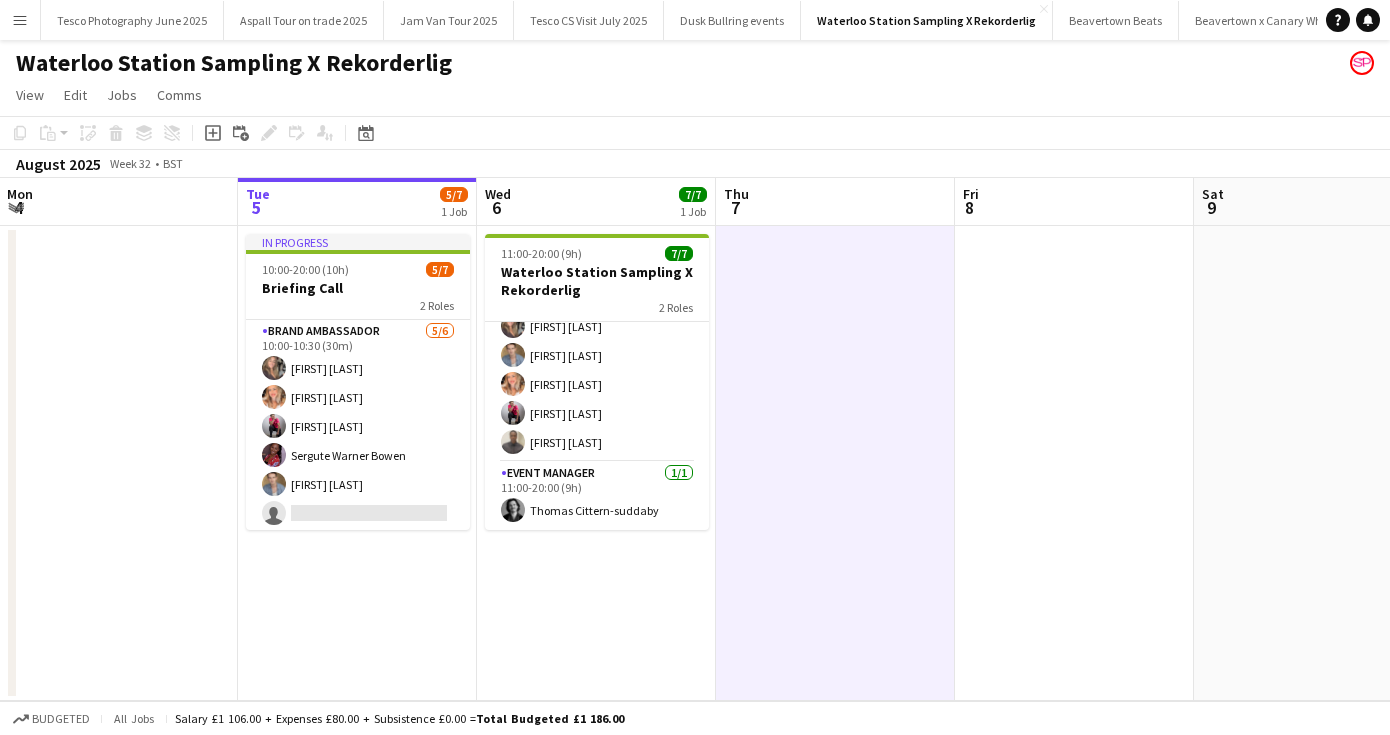 drag, startPoint x: 698, startPoint y: 383, endPoint x: 698, endPoint y: 625, distance: 242 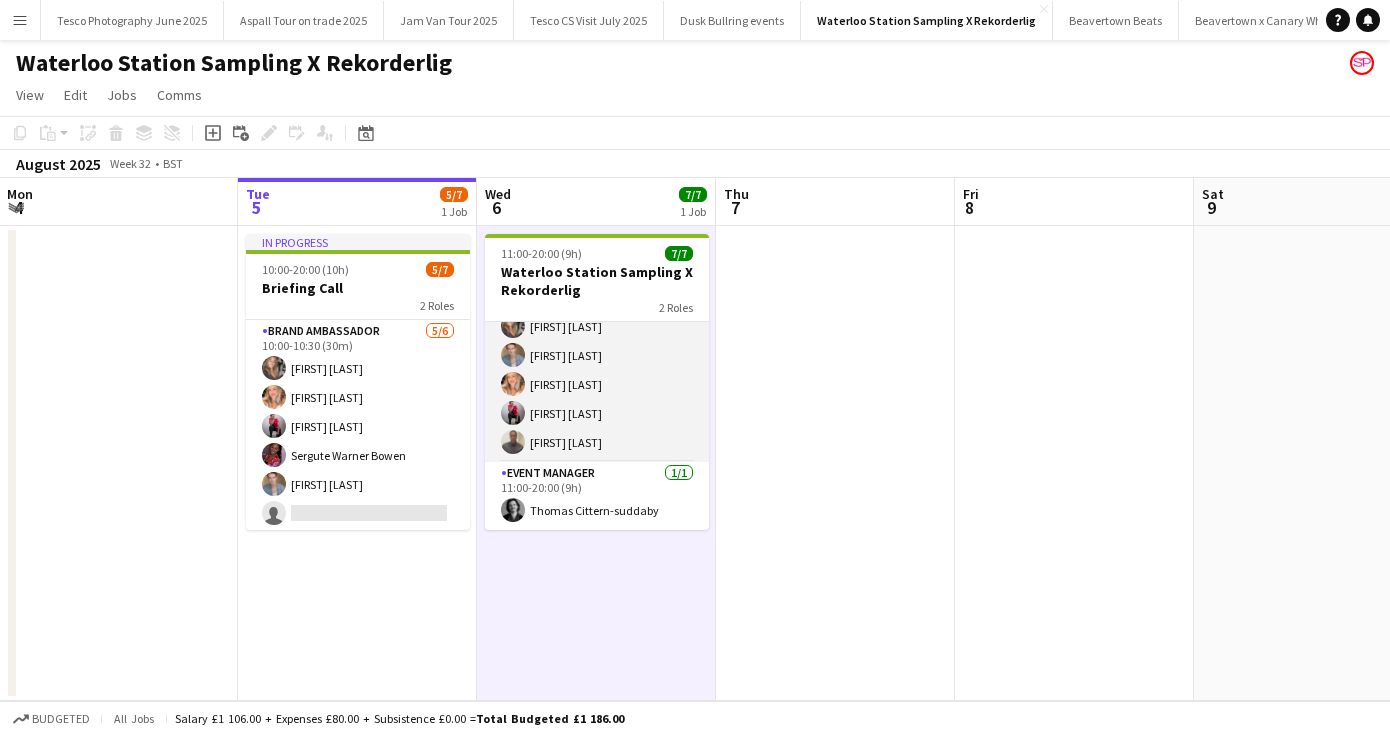 click on "Brand Ambassador   6/6   11:00-19:00 (8h)
[FIRST] [LAST] [FIRST] [LAST] [FIRST] [LAST] [FIRST] [LAST] [FIRST] [LAST] [FIRST] [LAST]" at bounding box center (597, 355) 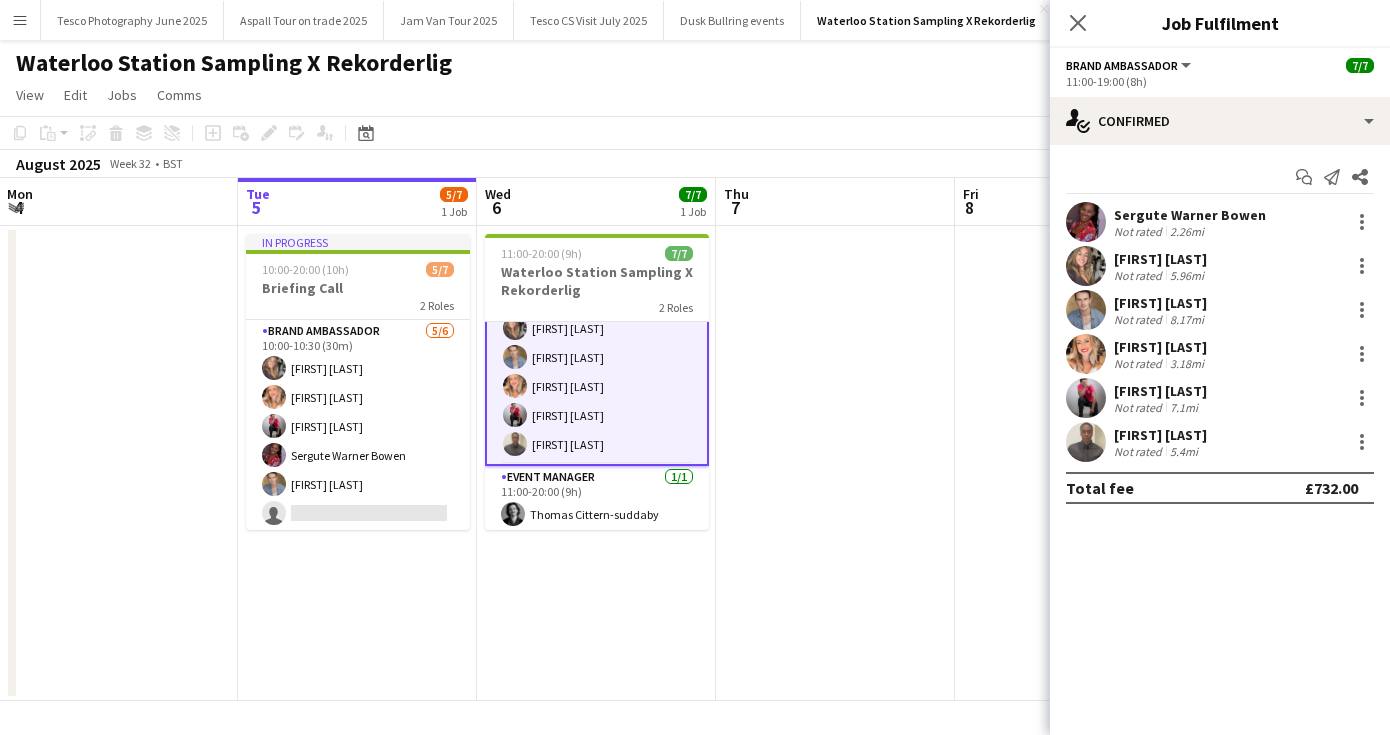 click on "[FIRST] [LAST]" at bounding box center (1160, 435) 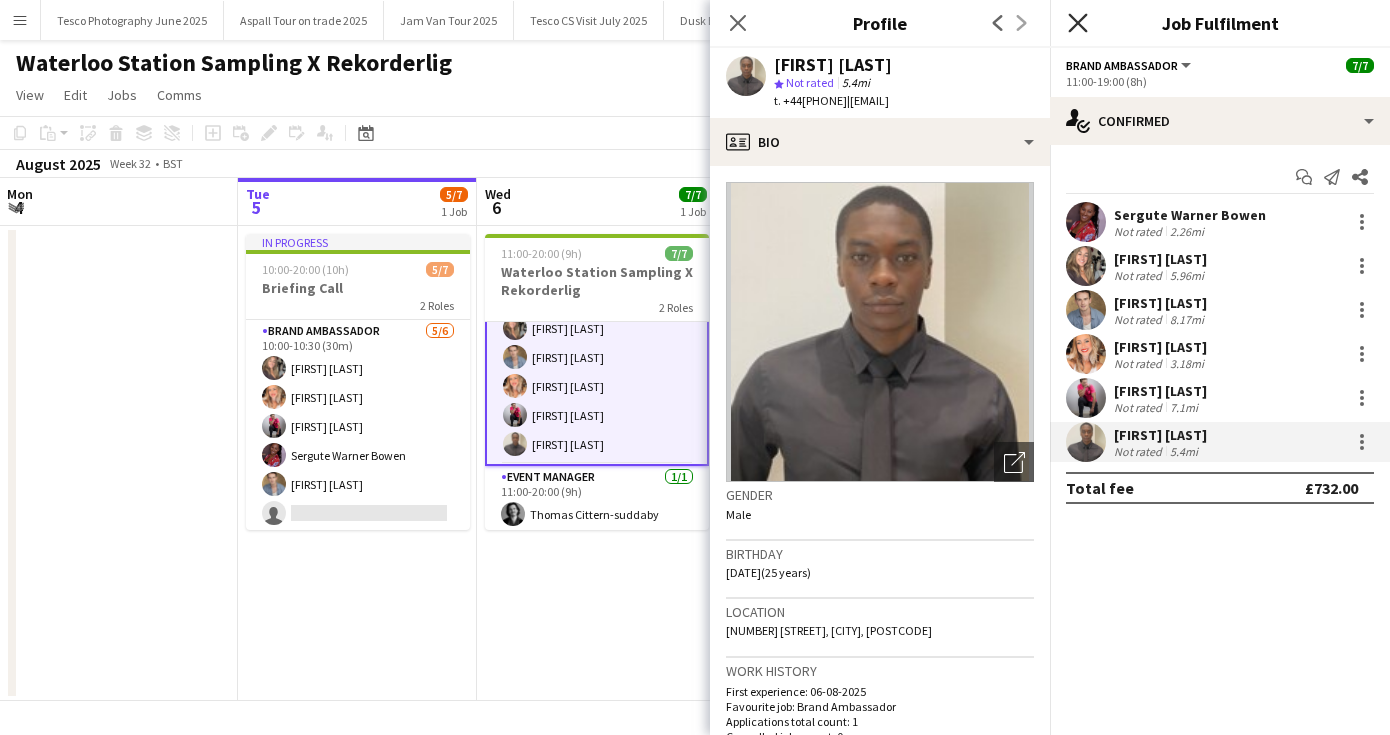click 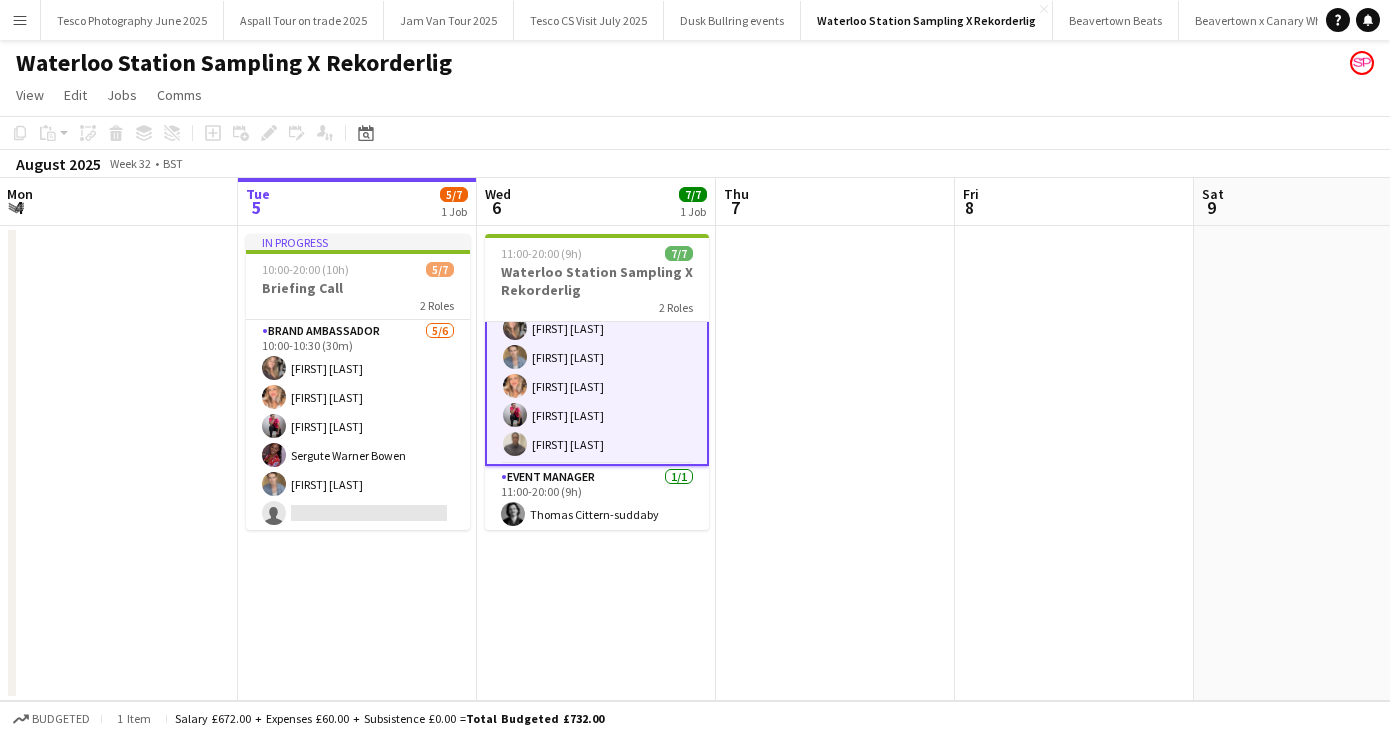 click on "Menu" at bounding box center (20, 20) 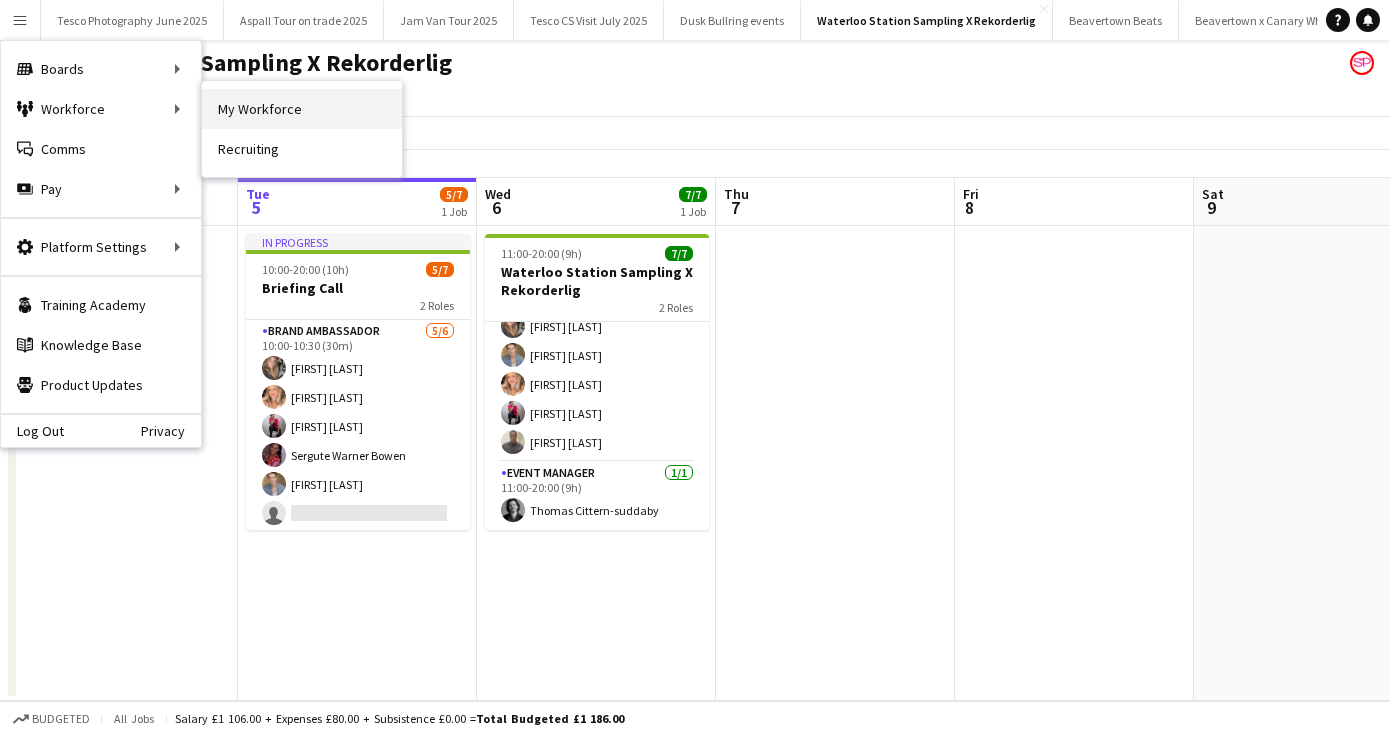 click on "My Workforce" at bounding box center [302, 109] 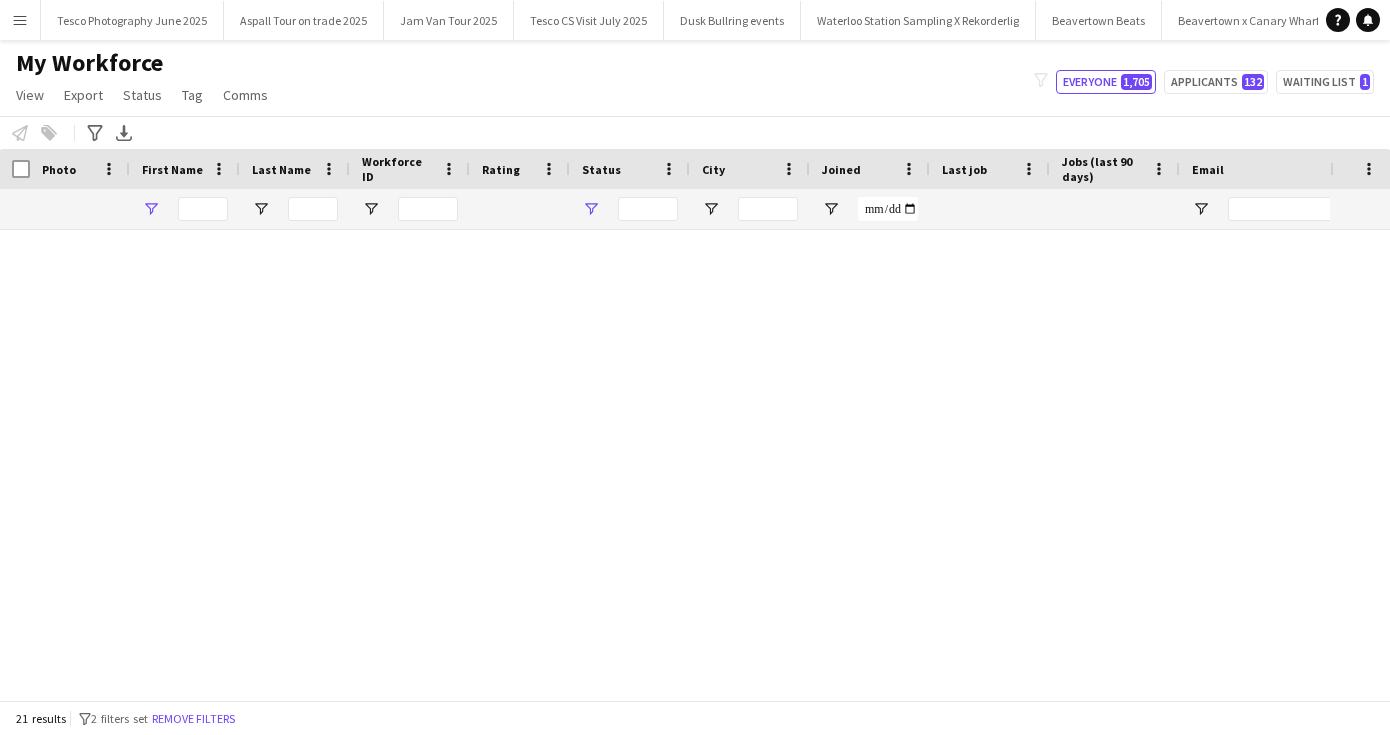 type on "*****" 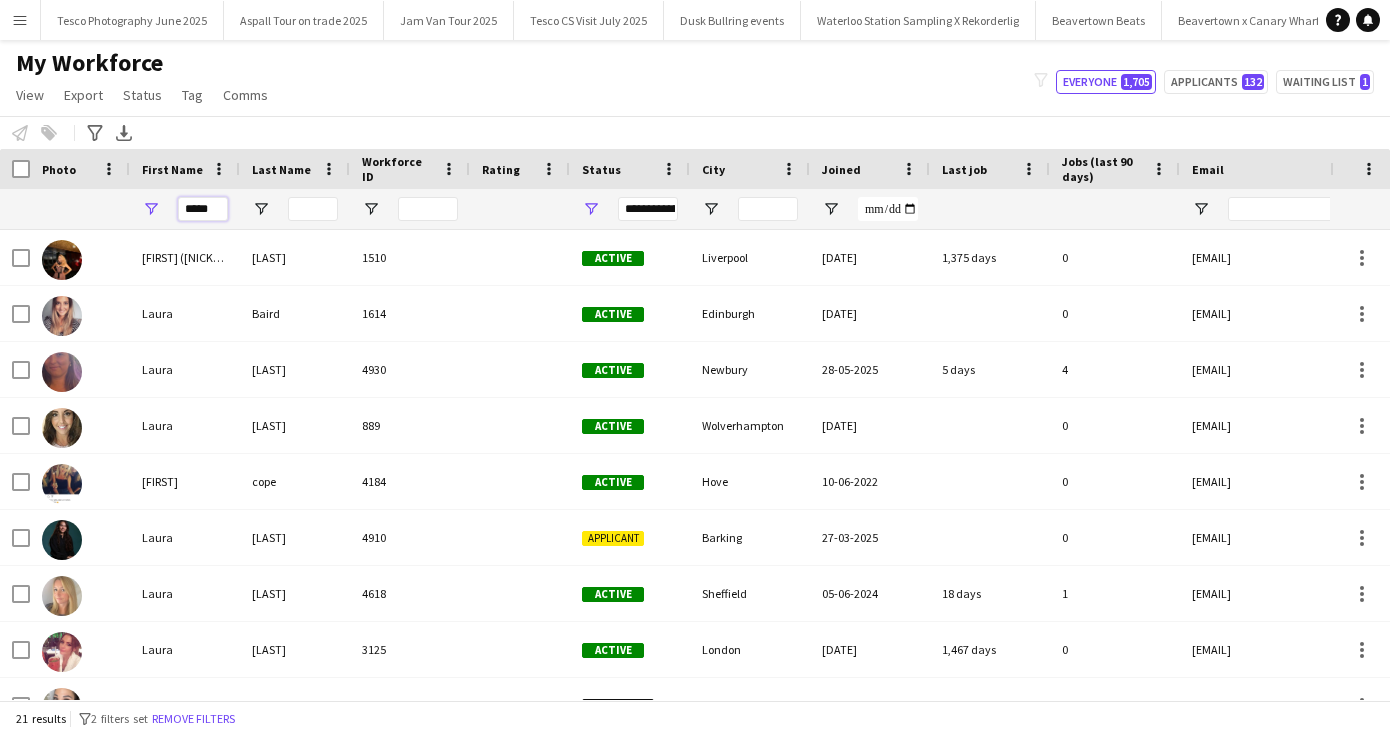 click on "*****" at bounding box center (203, 209) 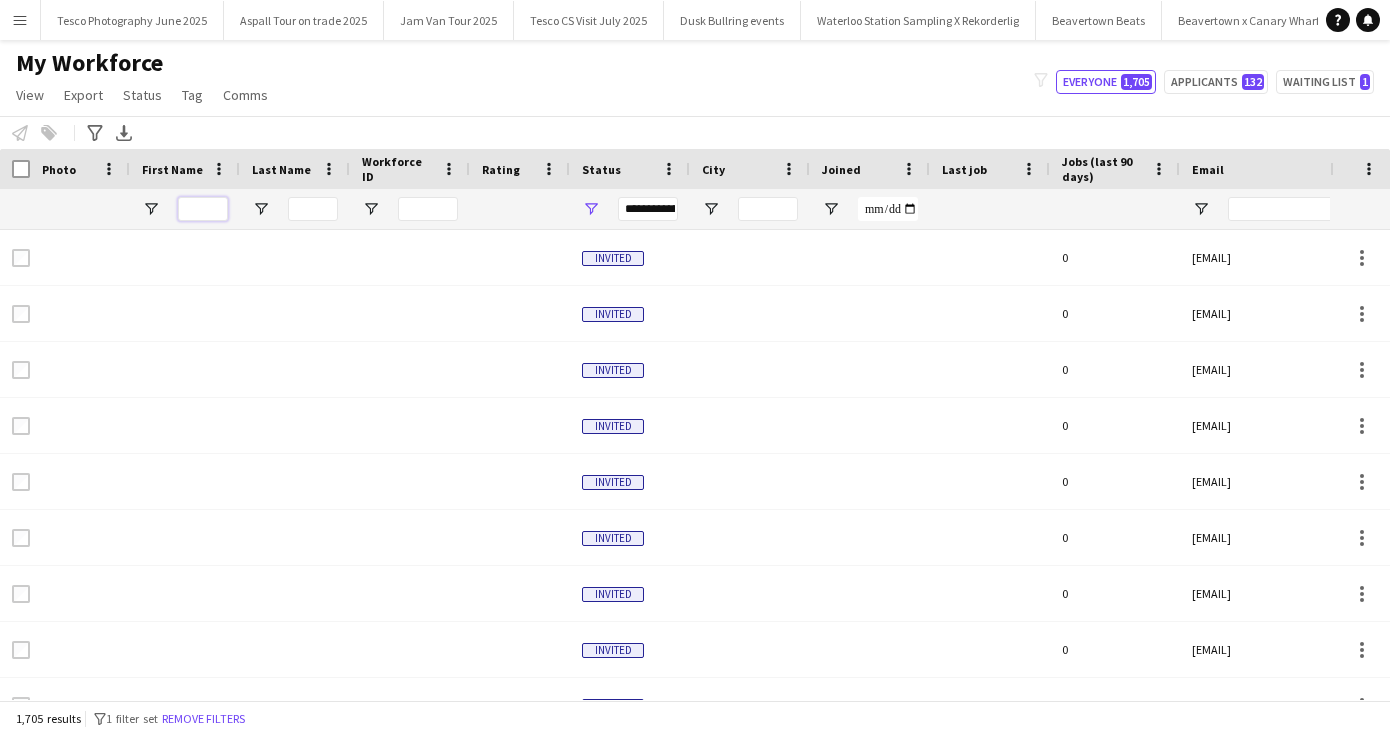 type 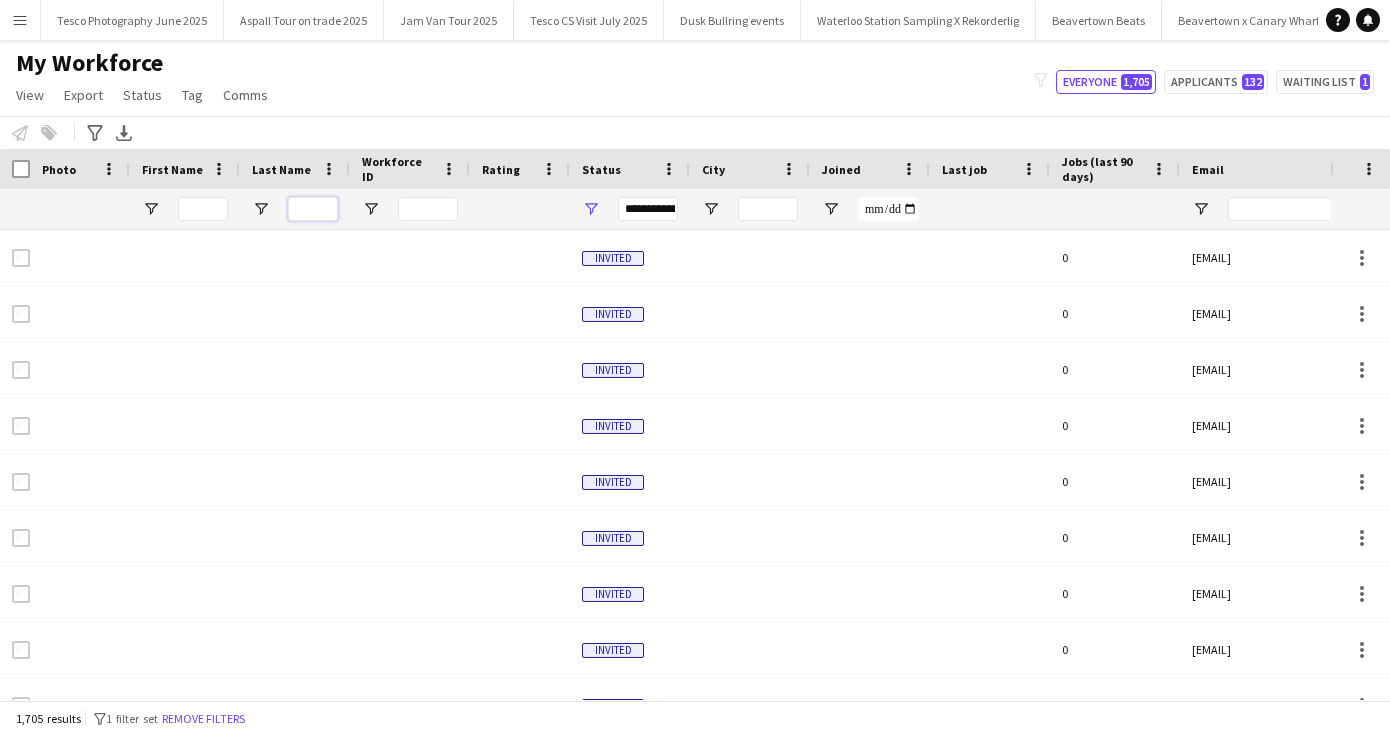 click at bounding box center [313, 209] 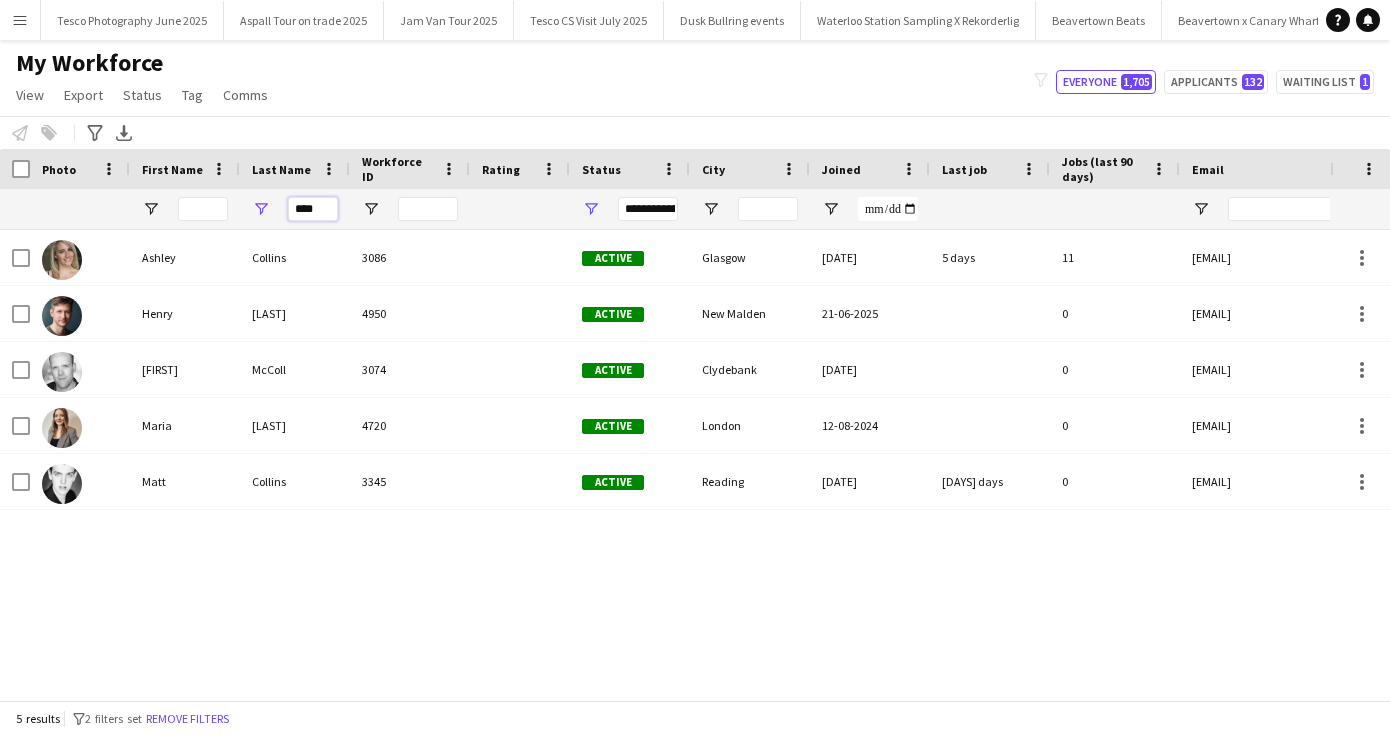 type on "****" 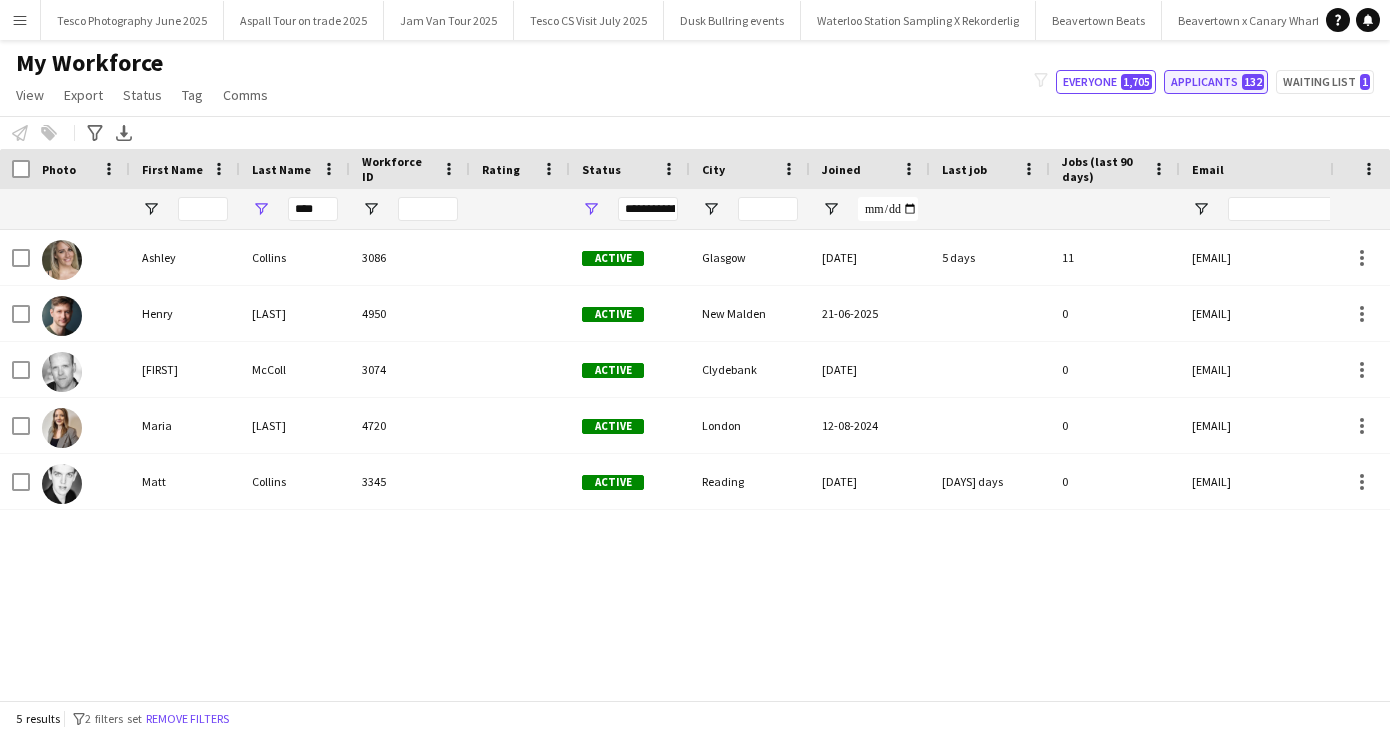 drag, startPoint x: 305, startPoint y: 209, endPoint x: 1214, endPoint y: 82, distance: 917.829 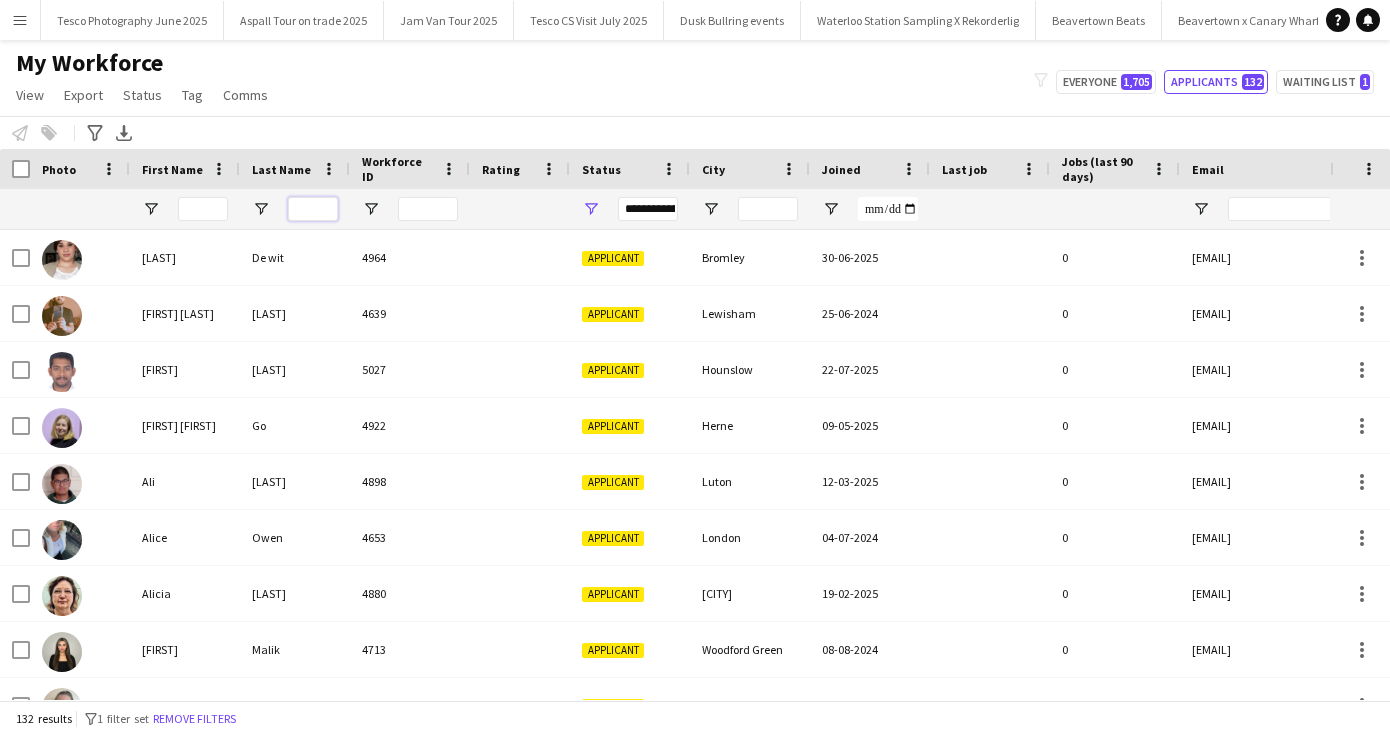 click at bounding box center [313, 209] 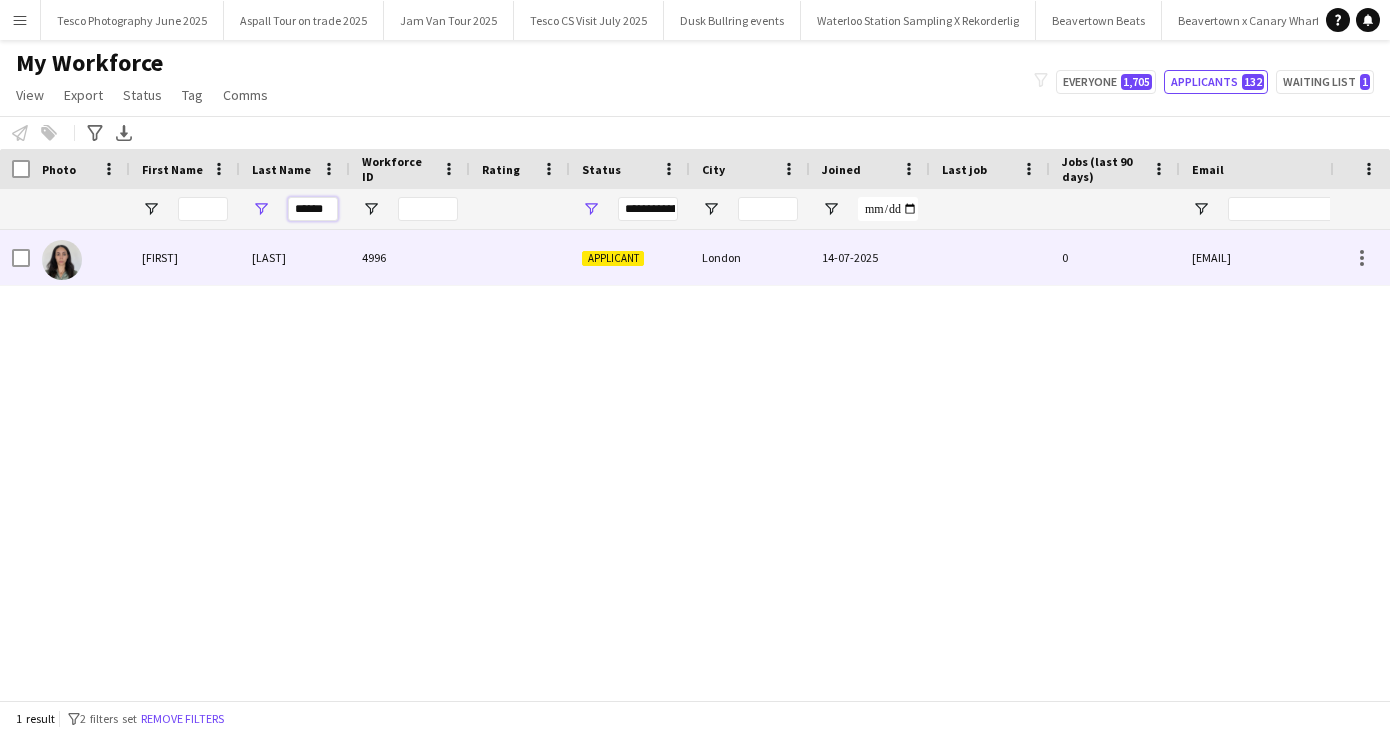 type on "******" 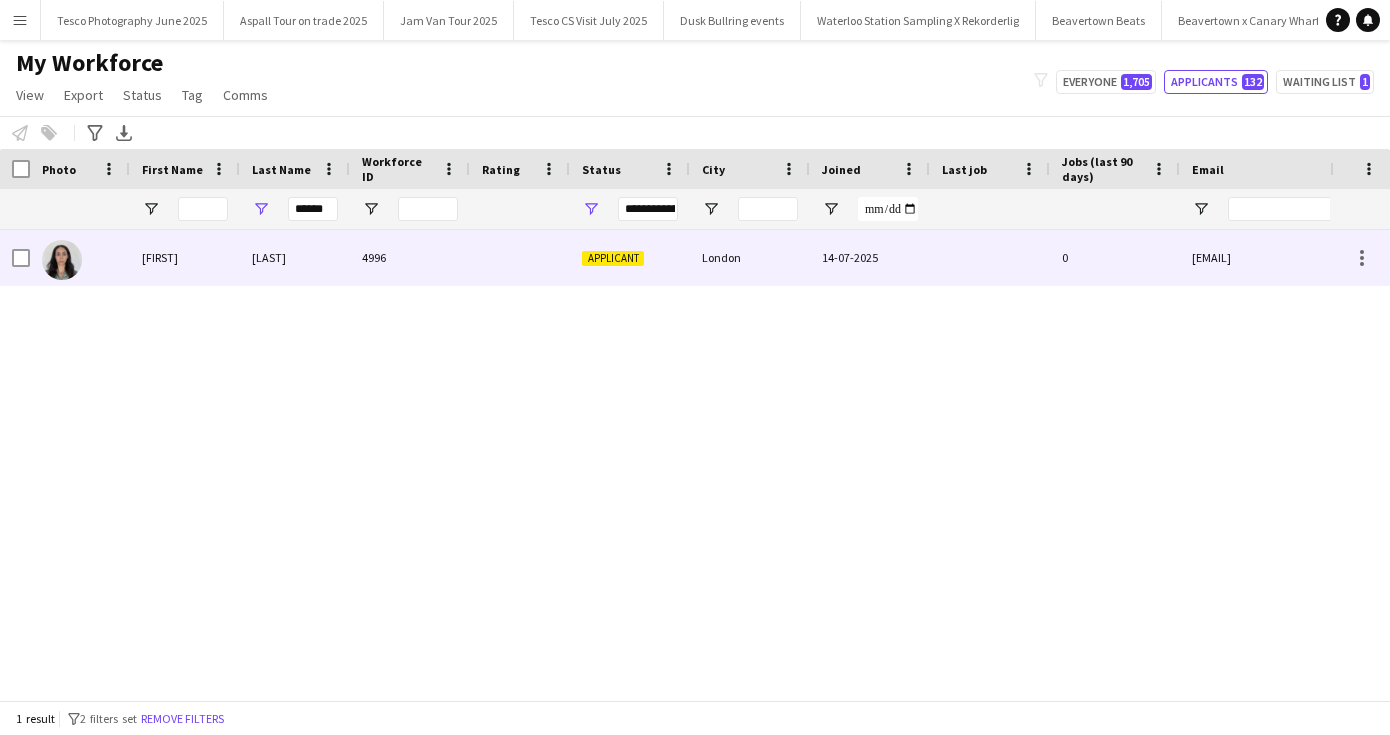 click on "[LAST]" at bounding box center (295, 257) 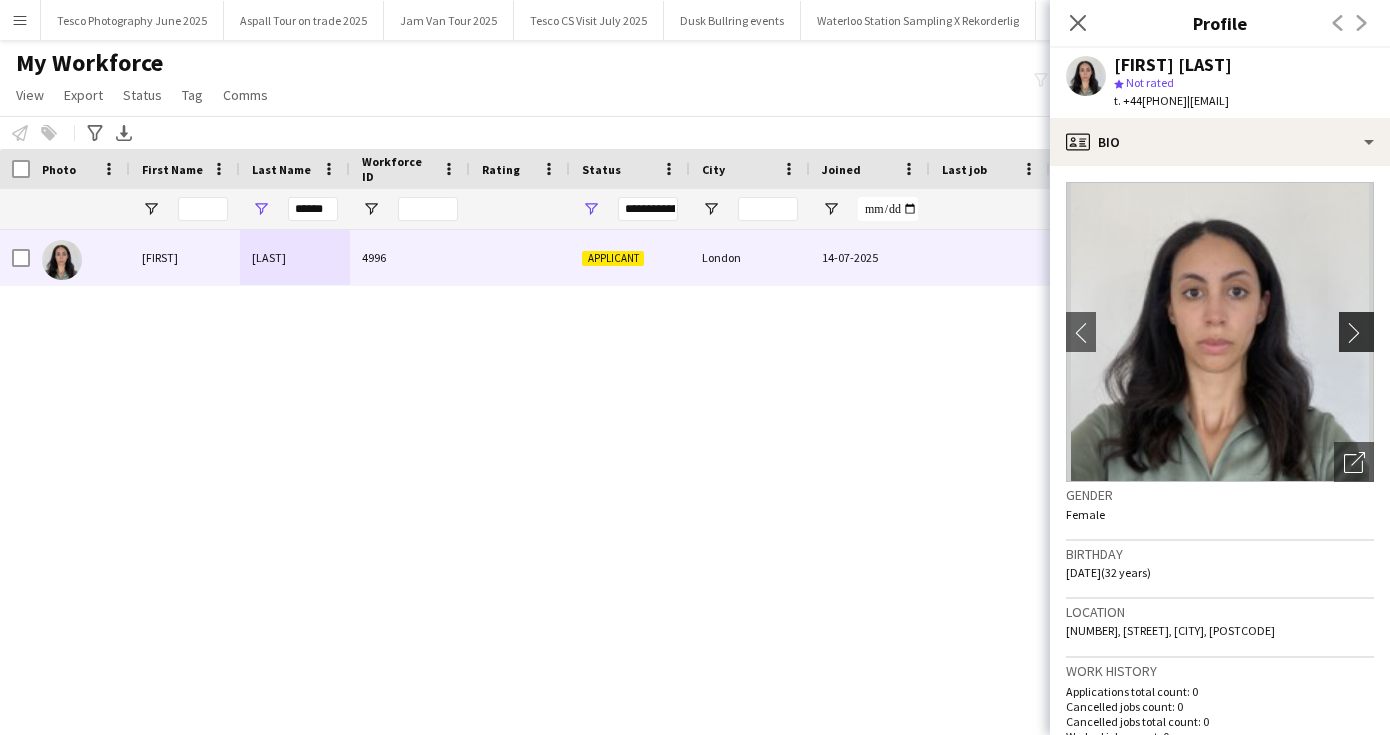 click on "chevron-right" 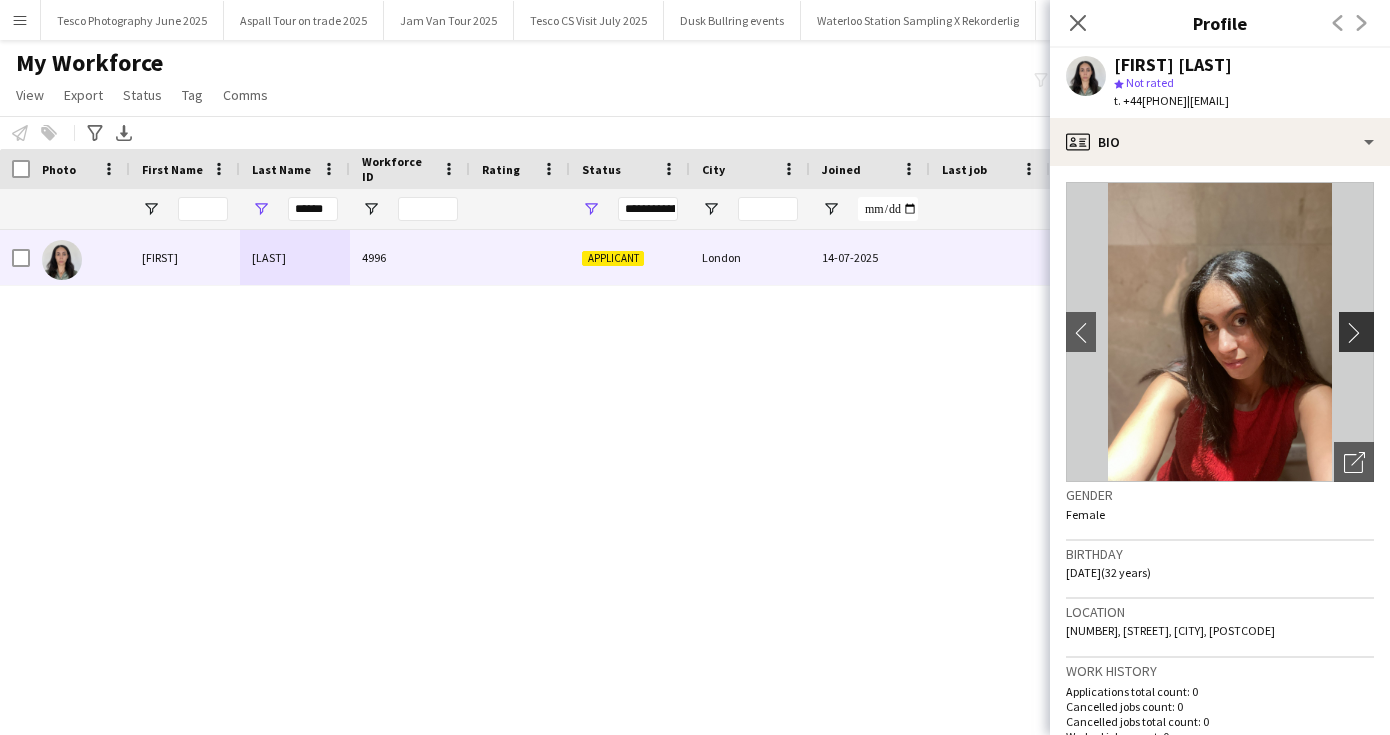 click on "chevron-right" 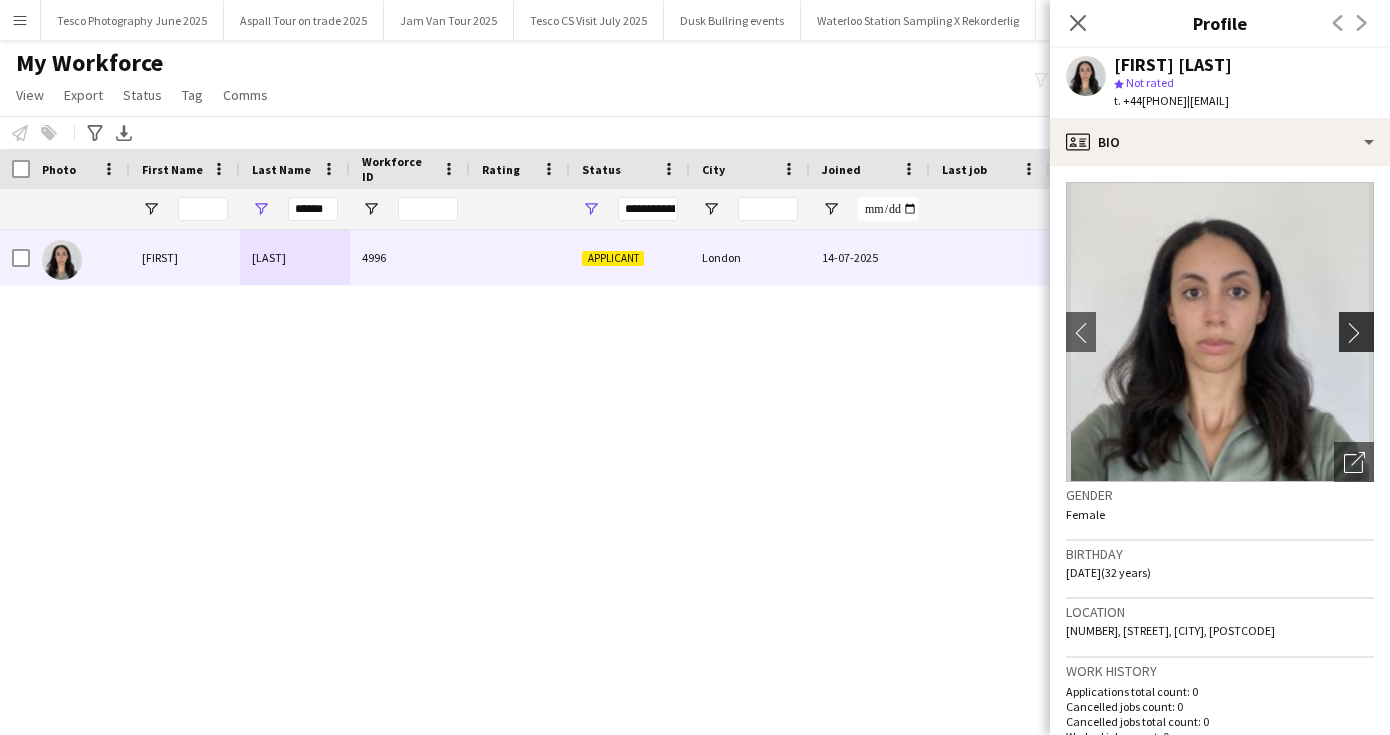 click on "chevron-right" 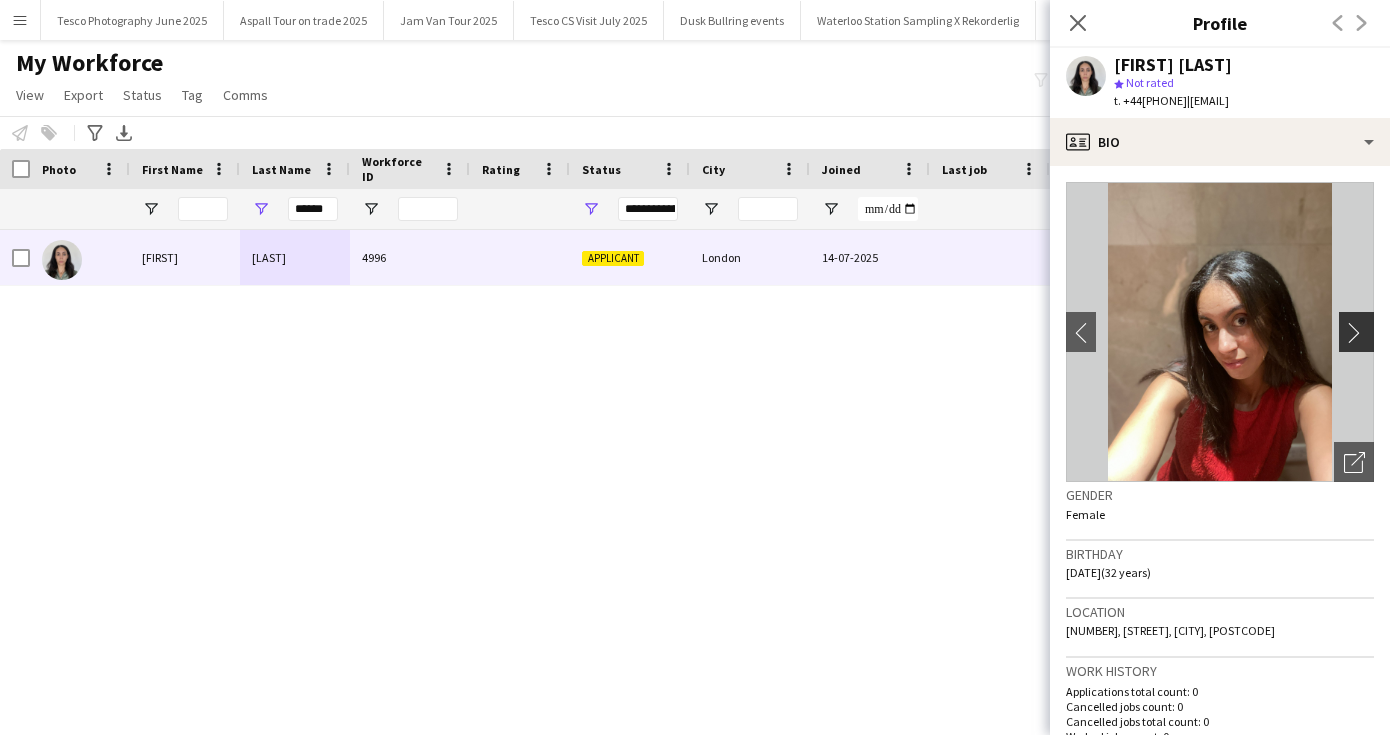 click on "chevron-right" 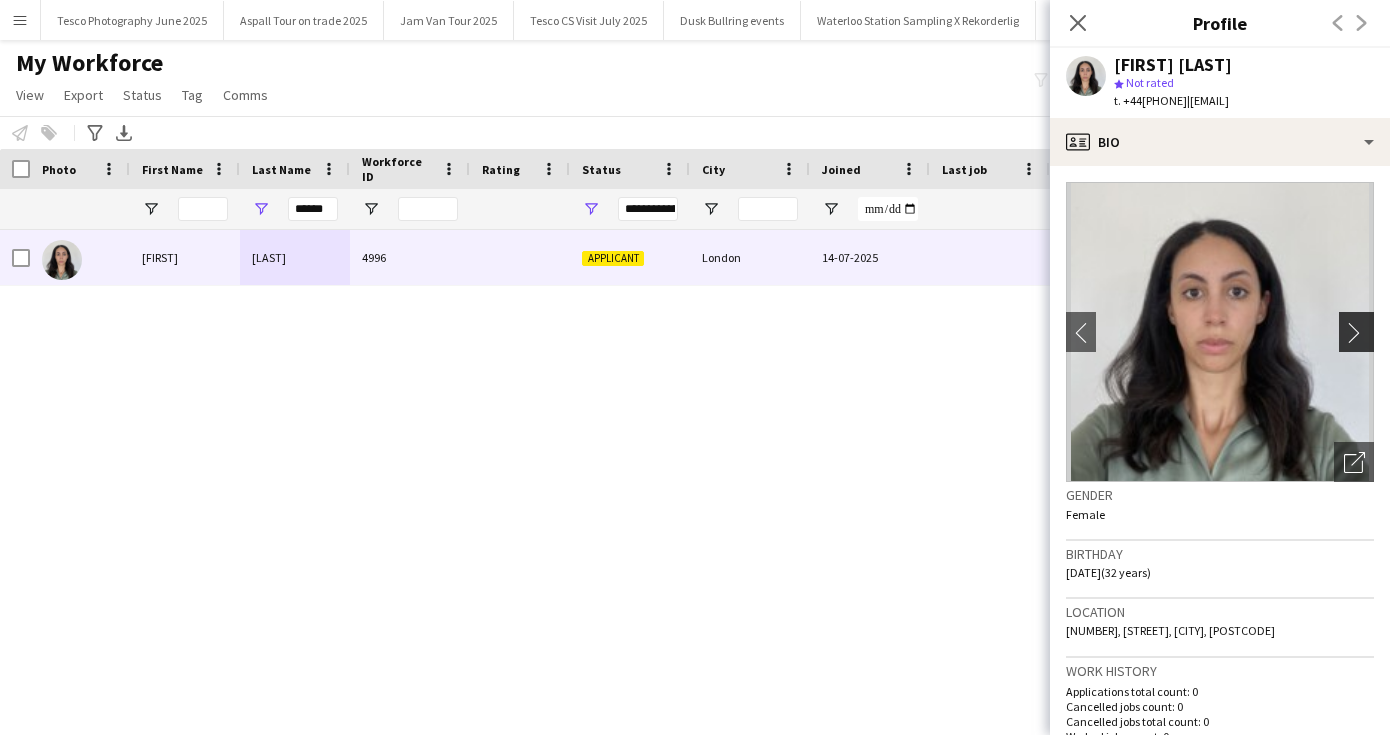 click on "chevron-right" 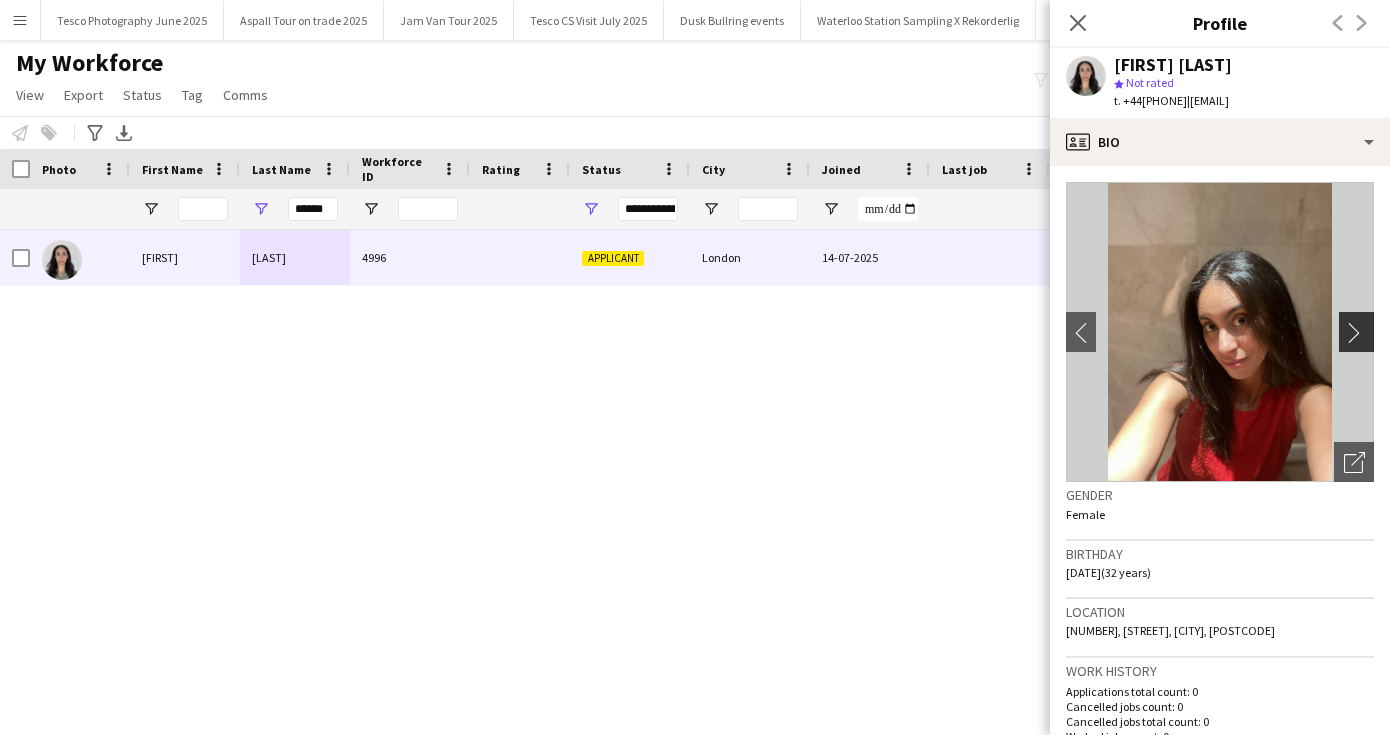 click on "chevron-right" 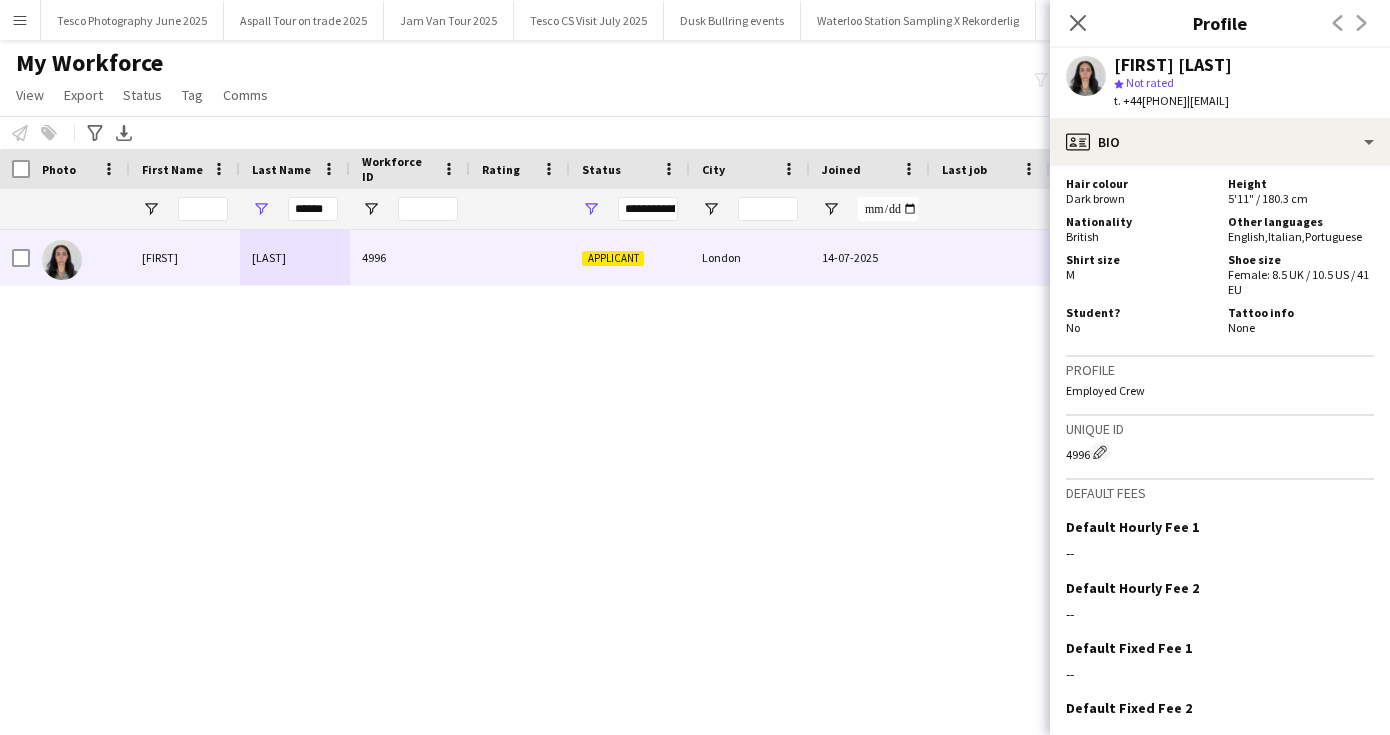 scroll, scrollTop: 1133, scrollLeft: 0, axis: vertical 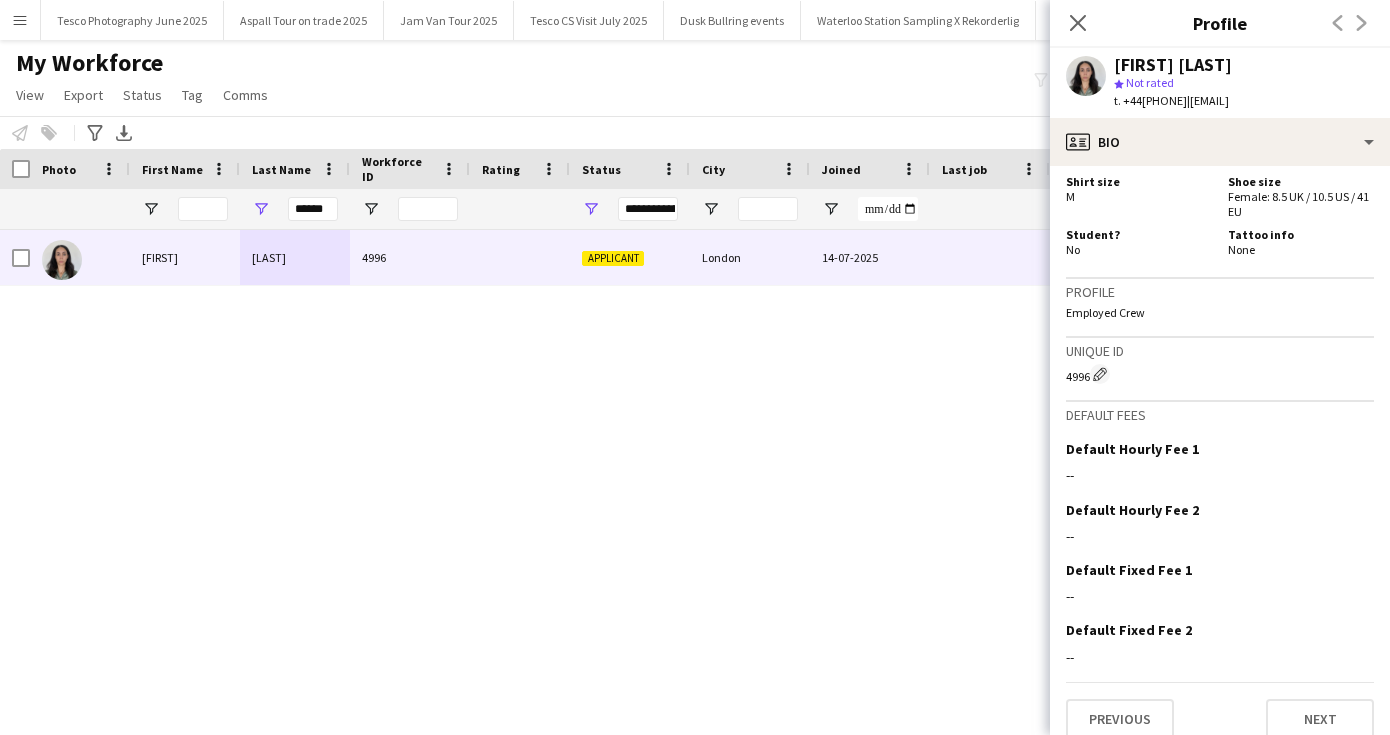 drag, startPoint x: 1305, startPoint y: 556, endPoint x: 1297, endPoint y: 784, distance: 228.1403 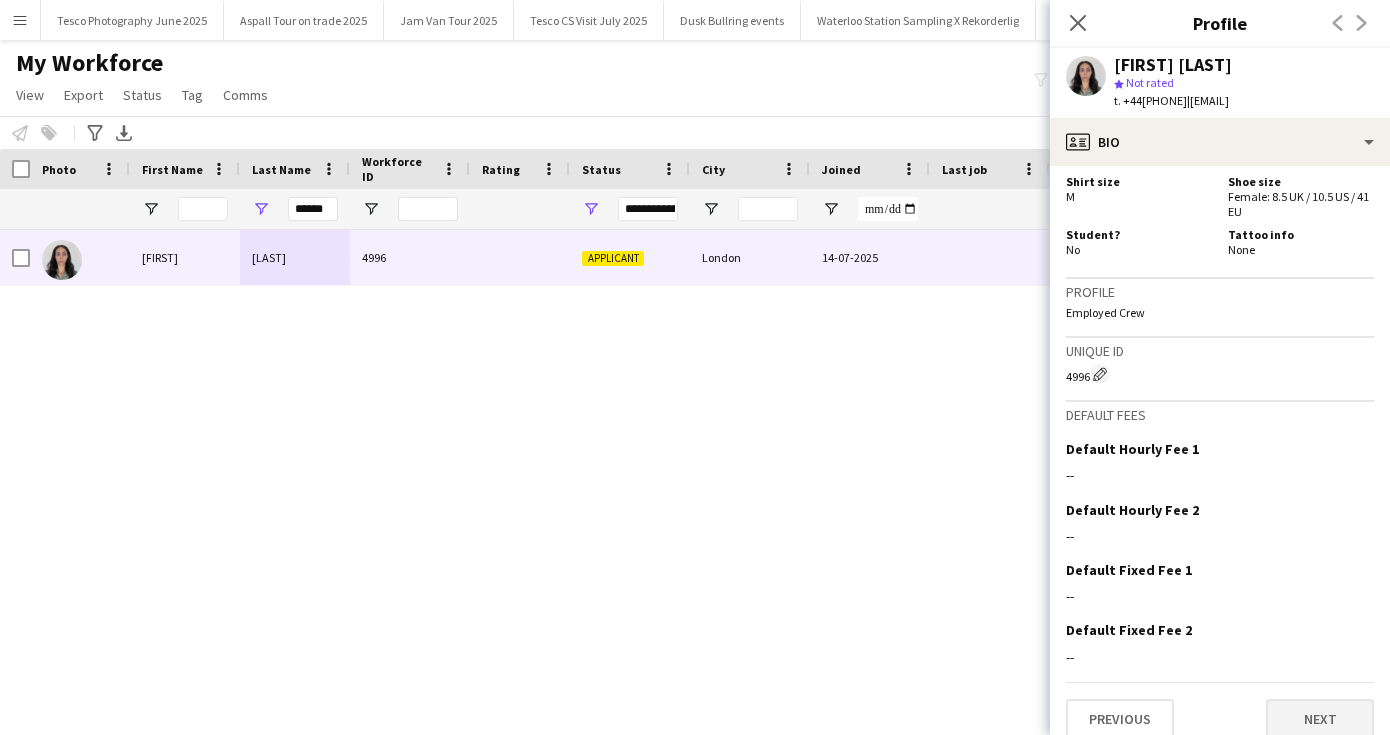 click on "Next" 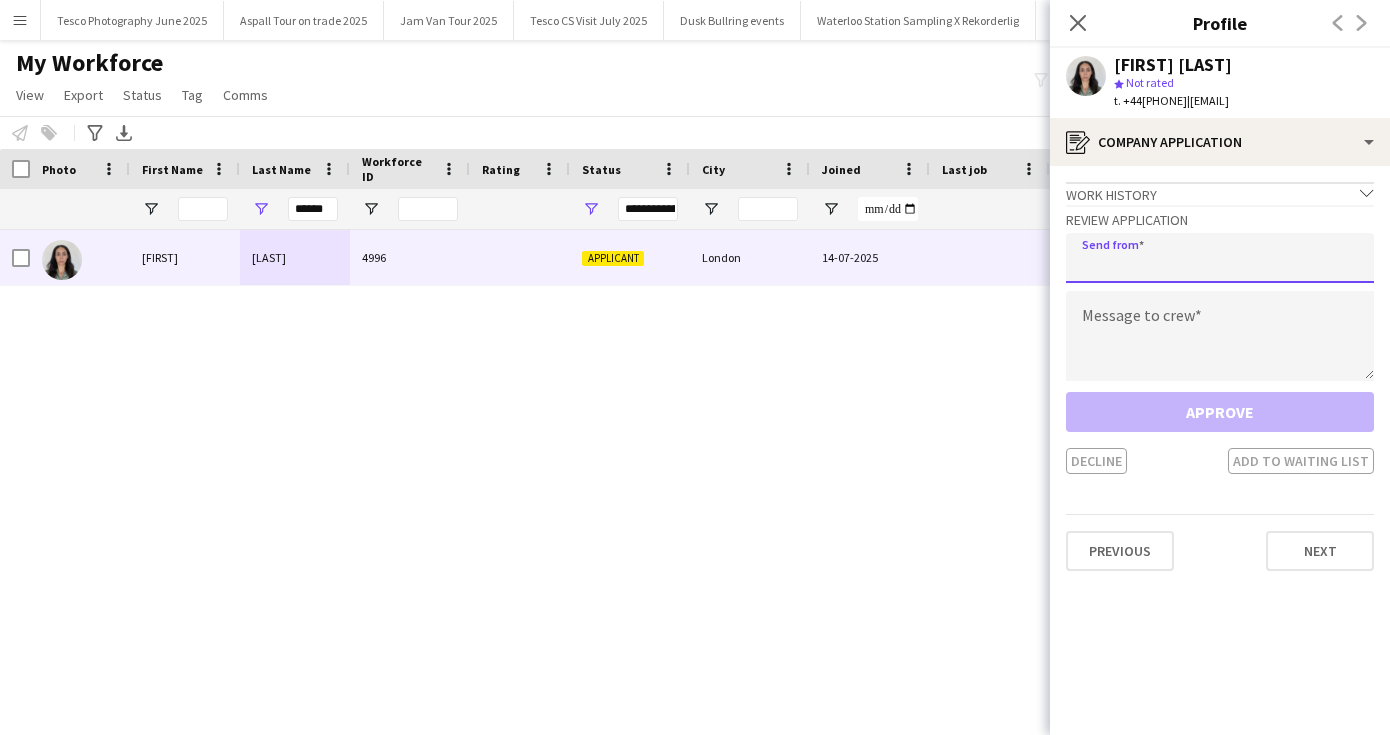 click 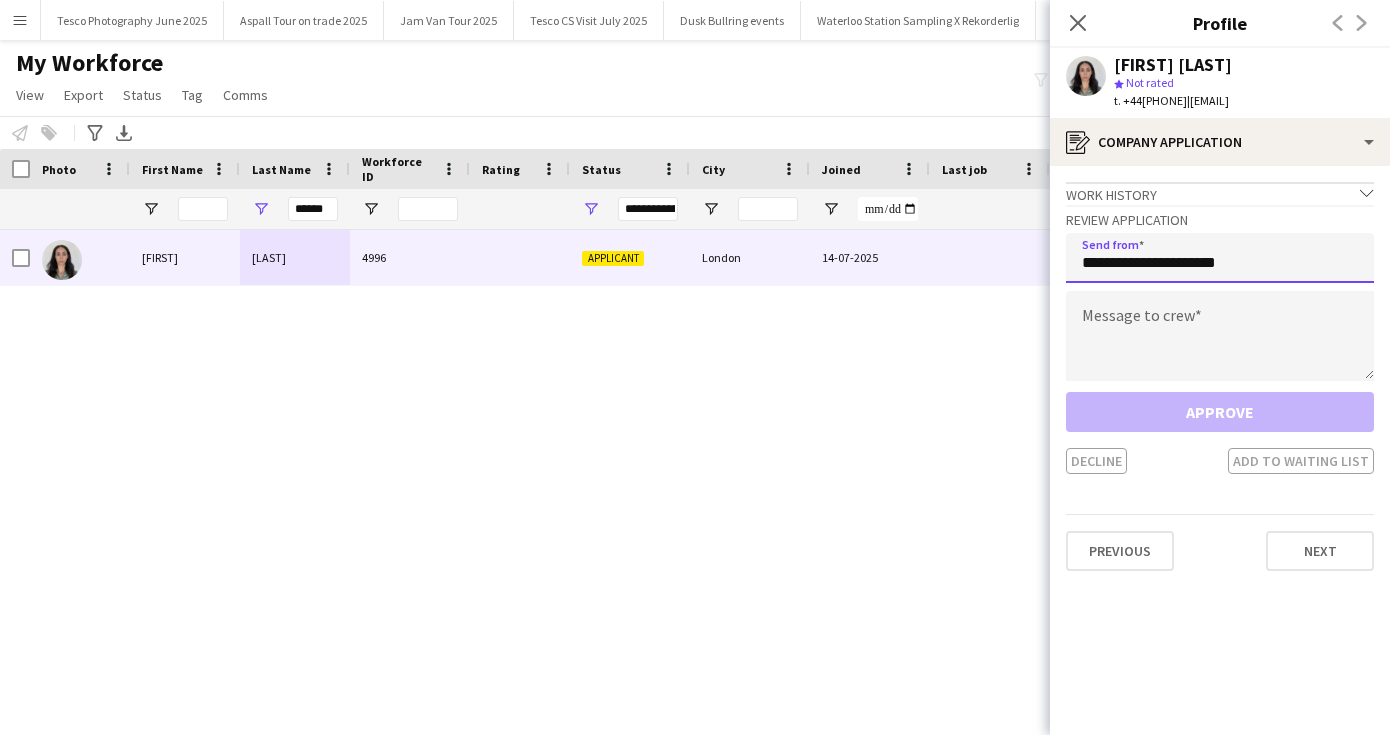 type on "**********" 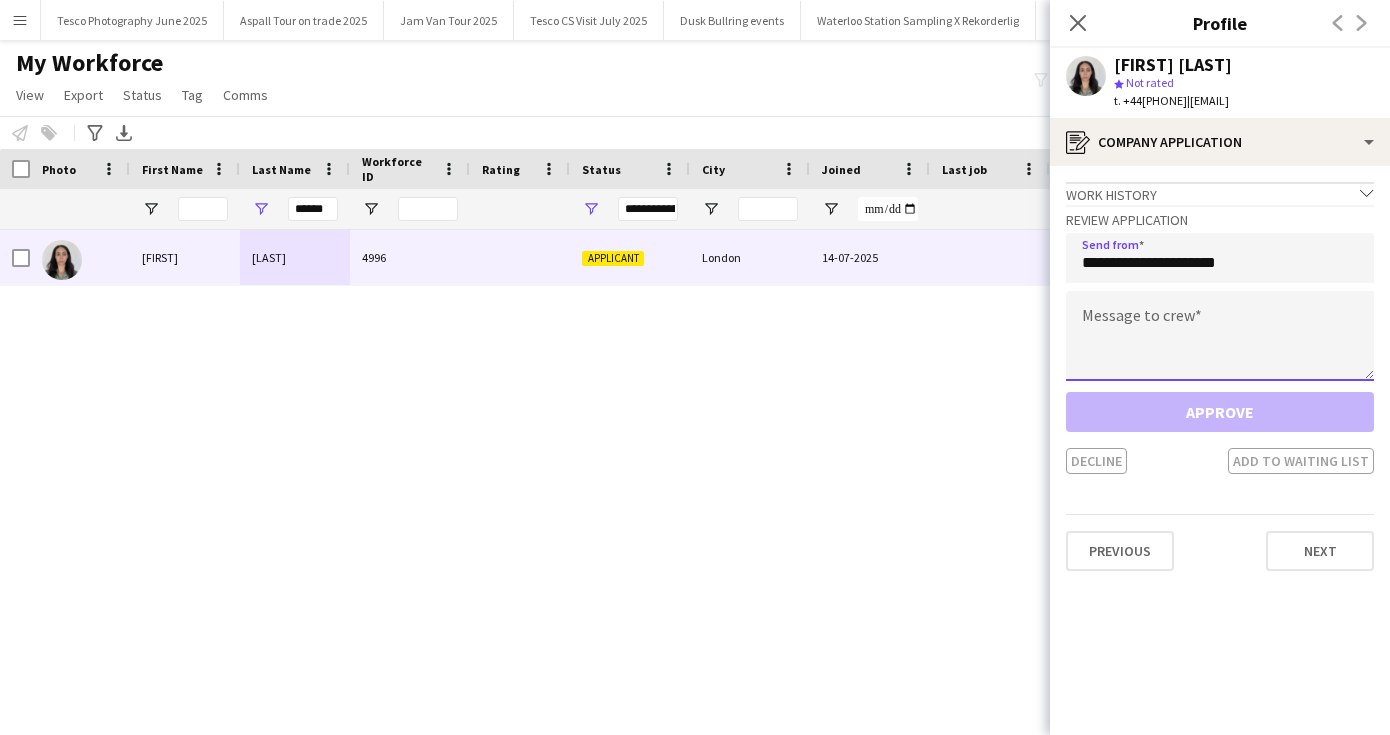 click 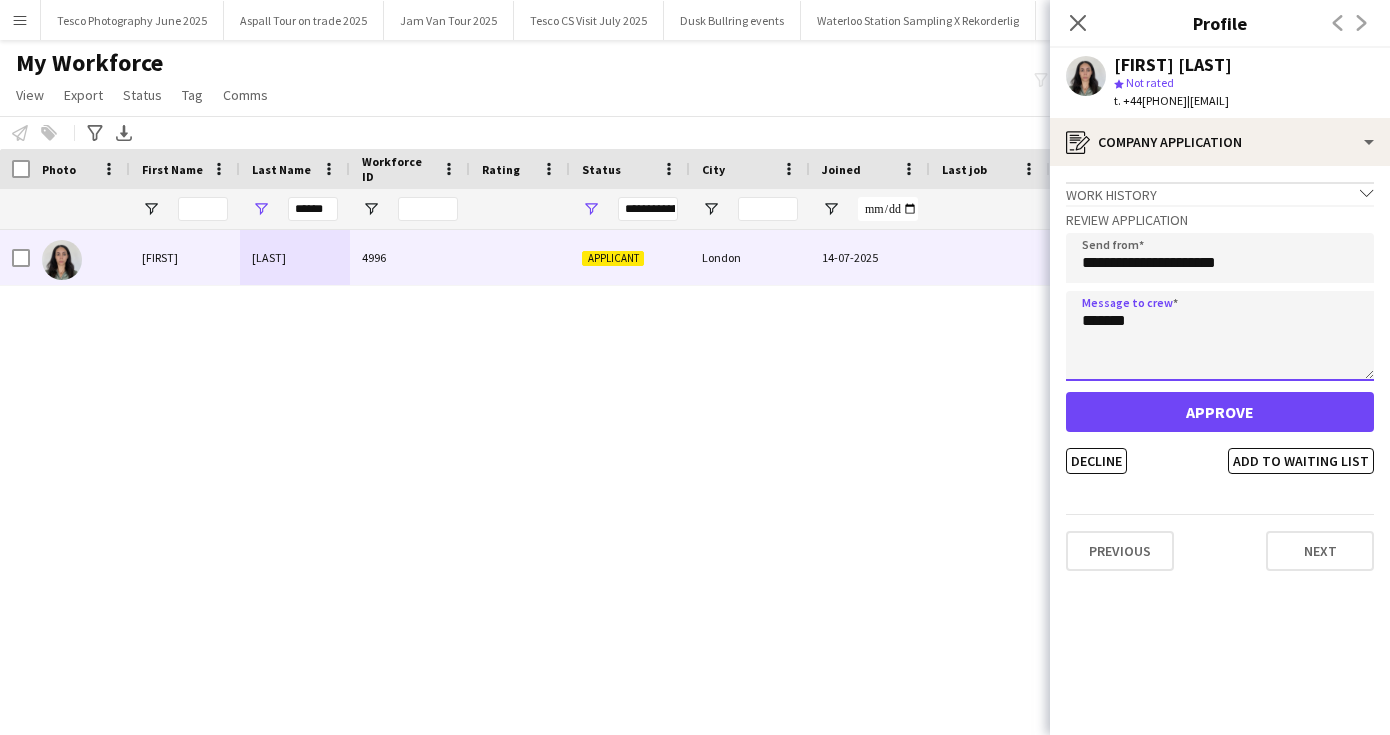 type on "********" 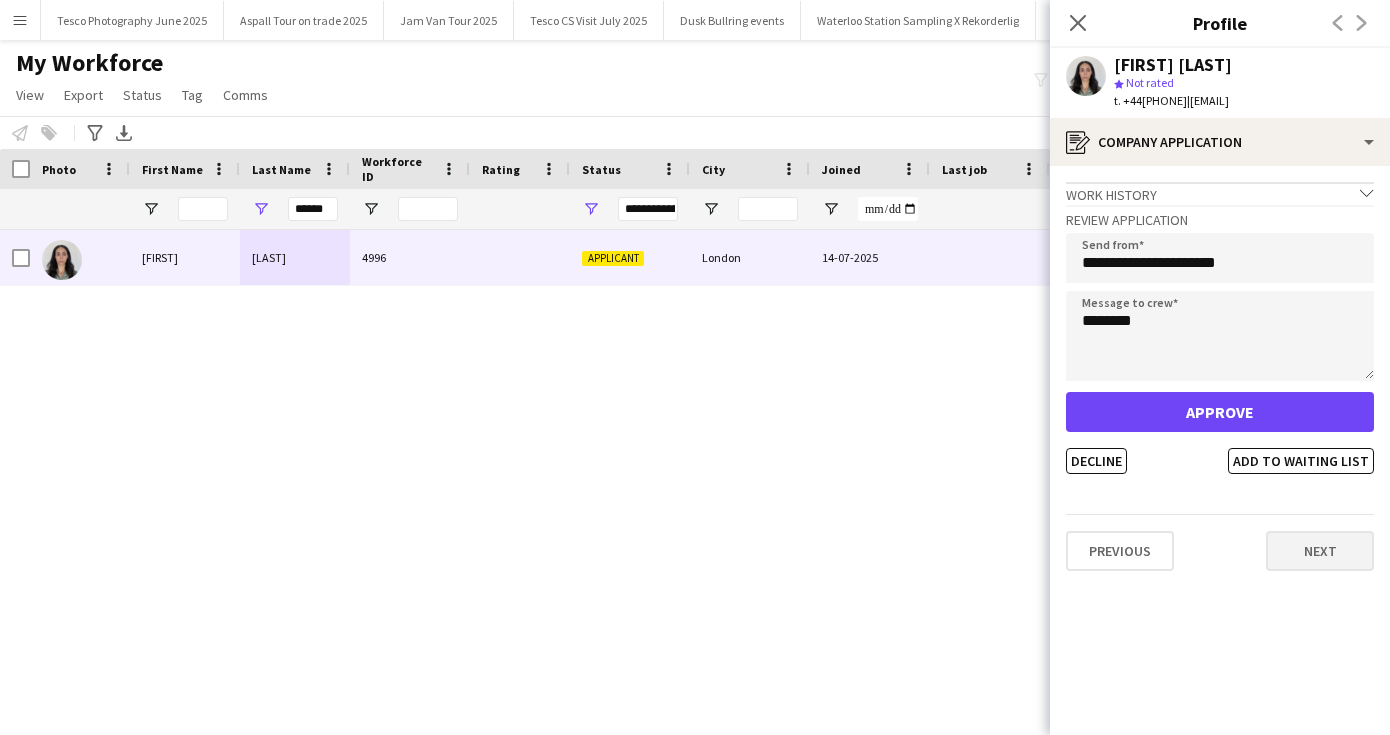 click on "Next" 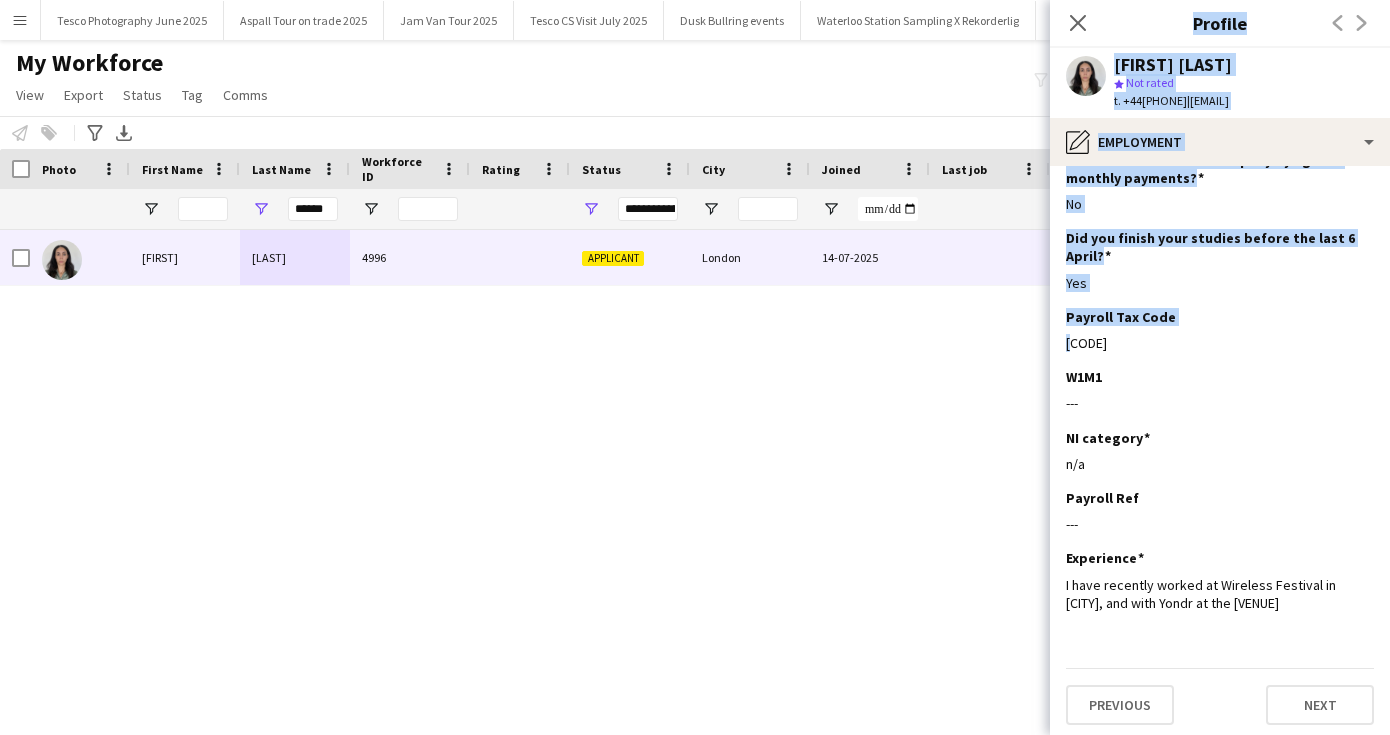 scroll, scrollTop: 304, scrollLeft: 0, axis: vertical 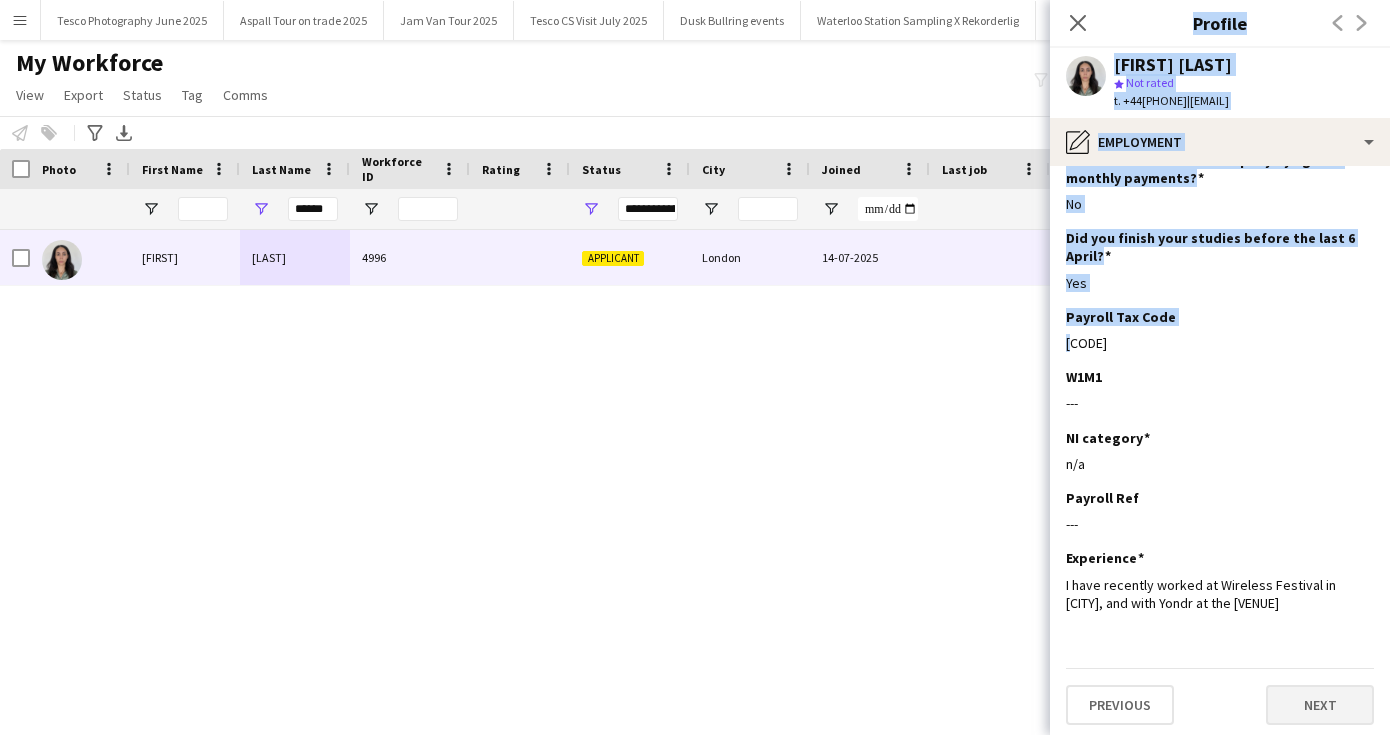click on "Next" 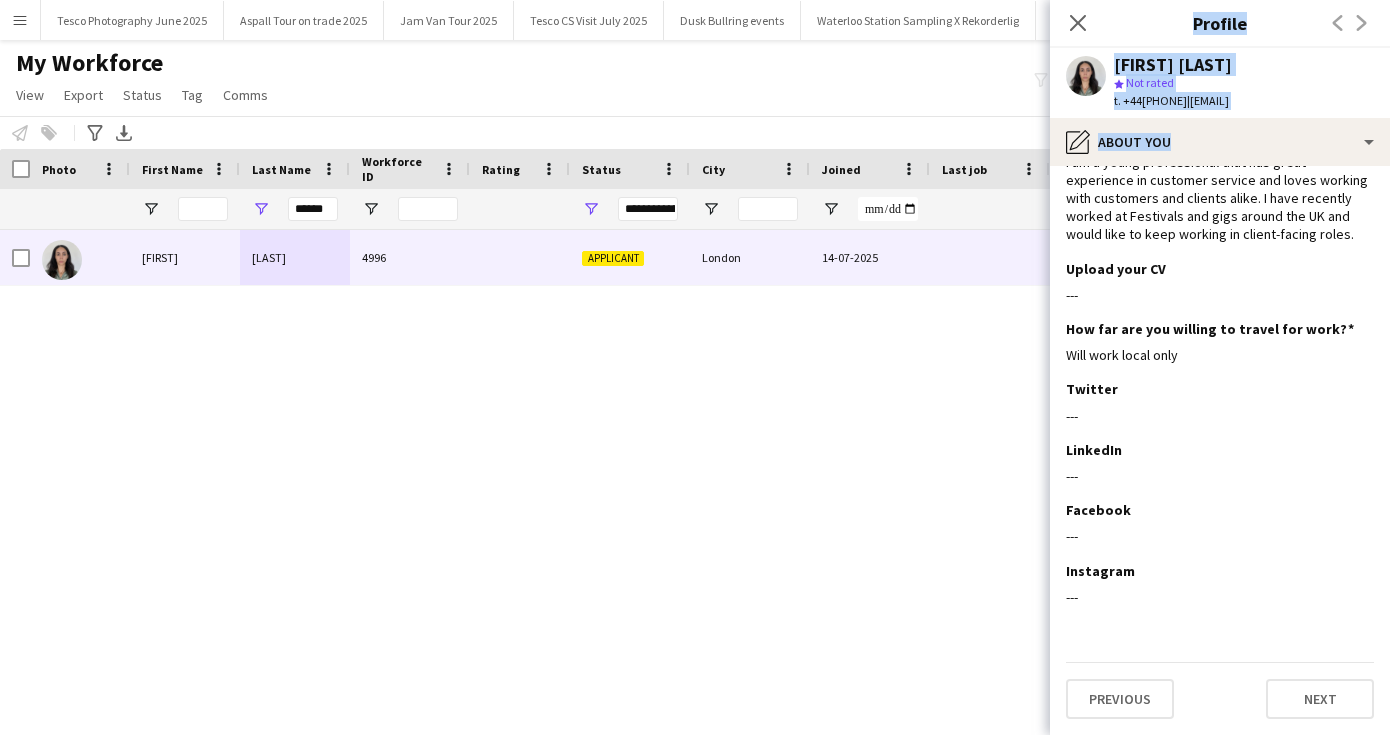 scroll, scrollTop: 0, scrollLeft: 0, axis: both 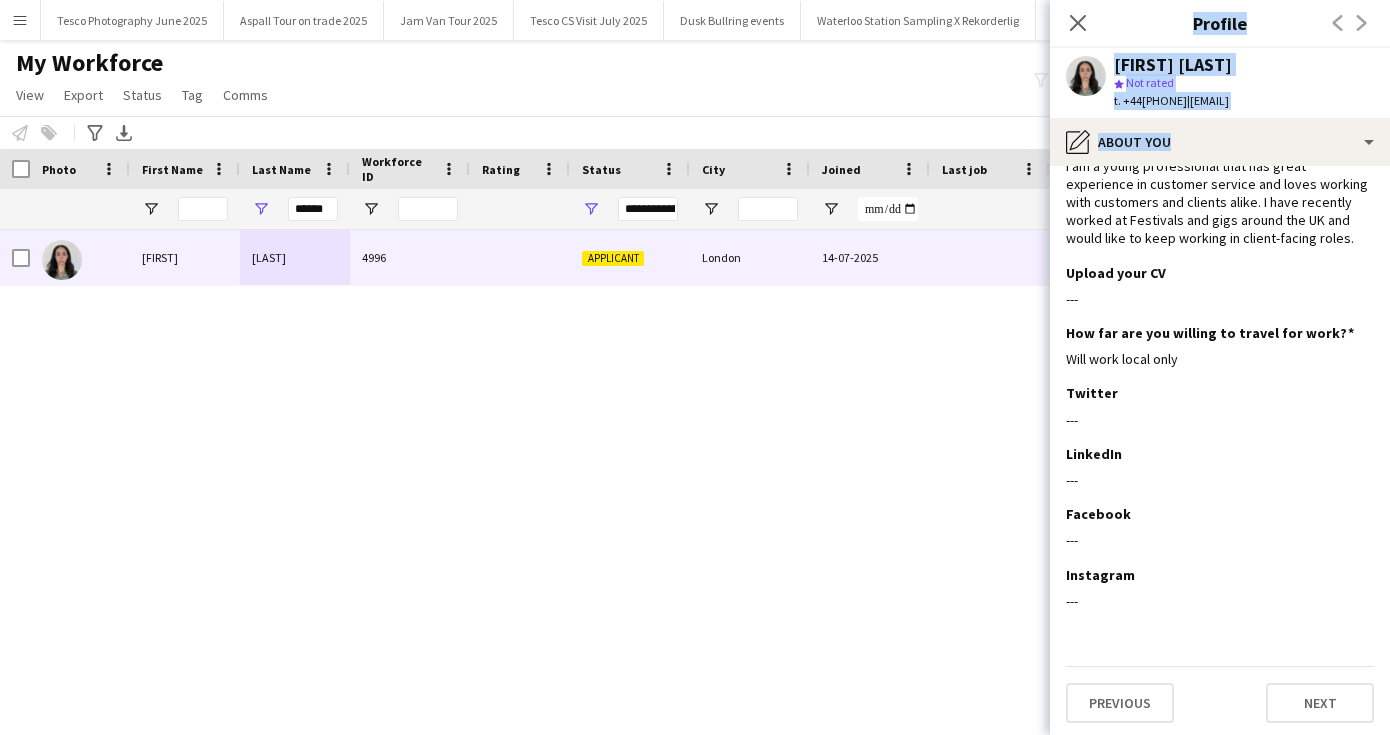 drag, startPoint x: 1200, startPoint y: 524, endPoint x: 1201, endPoint y: 793, distance: 269.00186 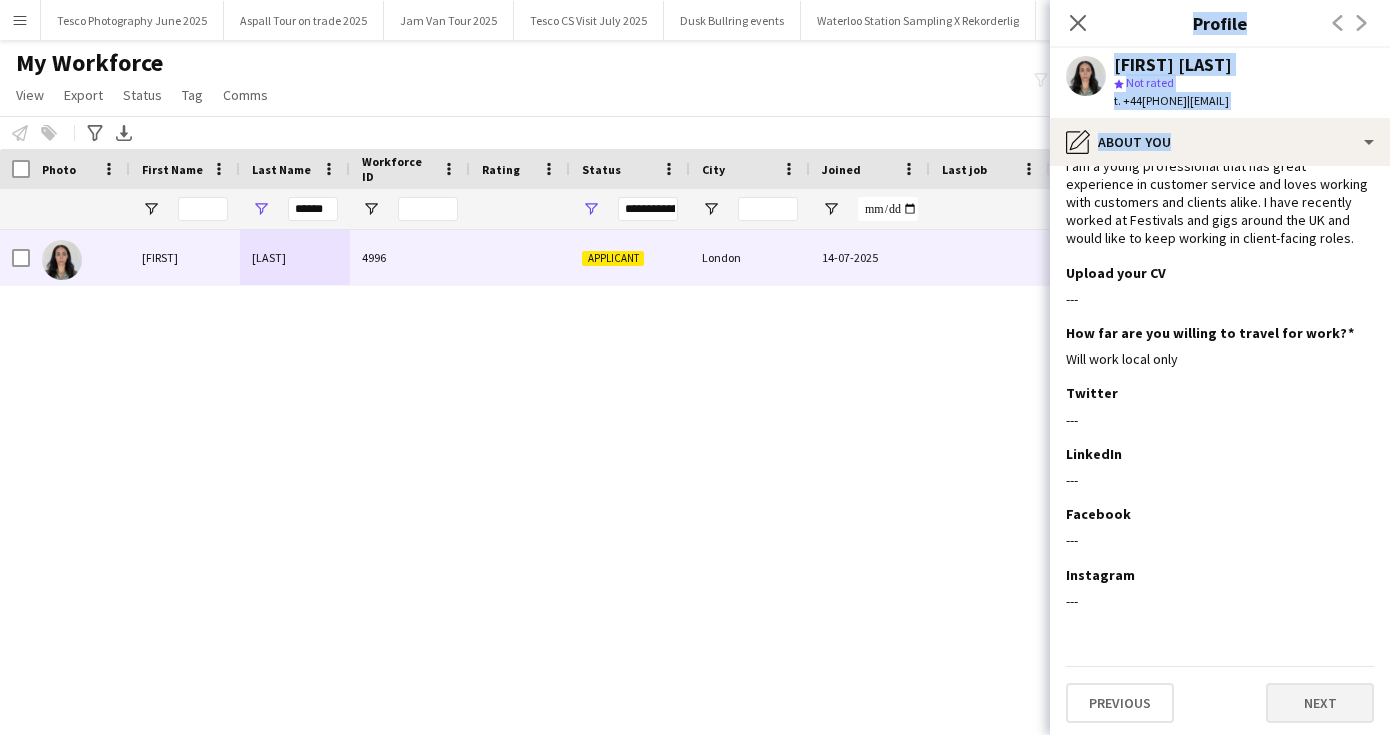 click on "Next" 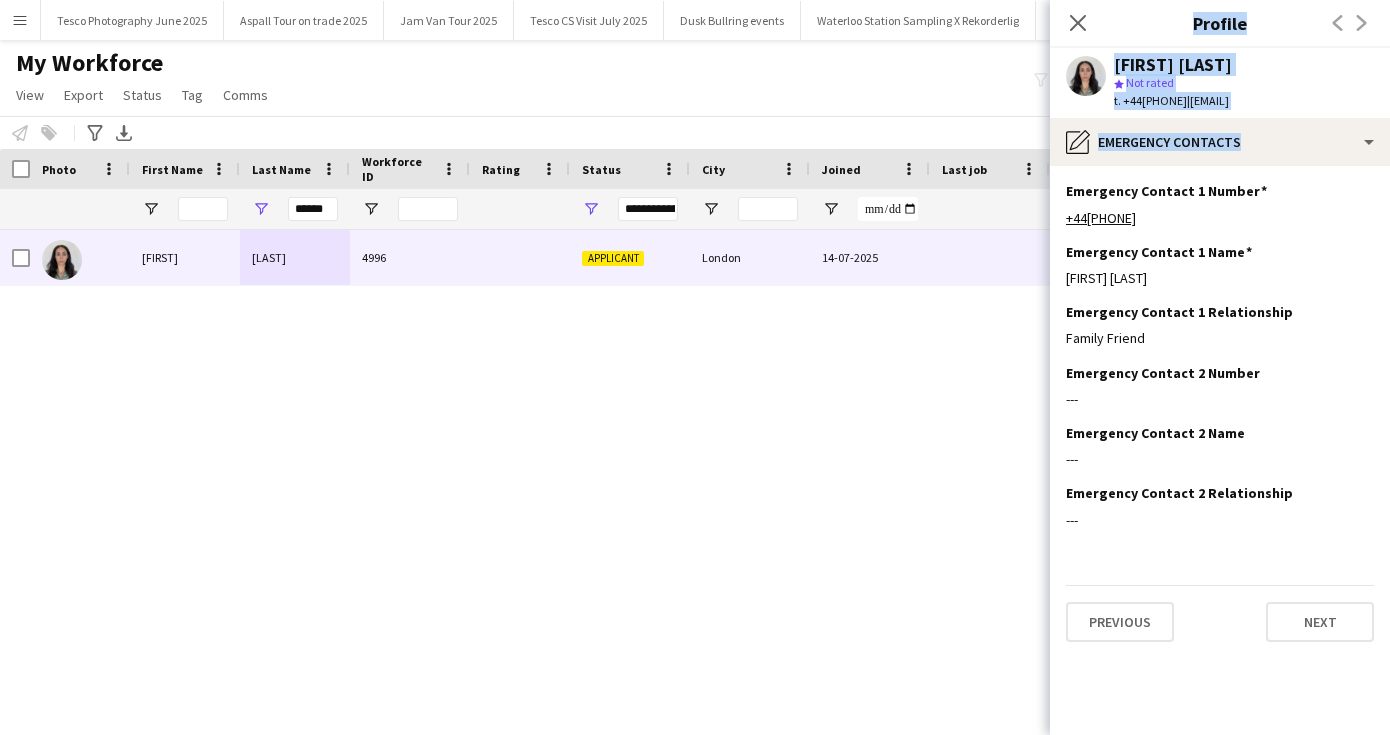 scroll, scrollTop: 0, scrollLeft: 0, axis: both 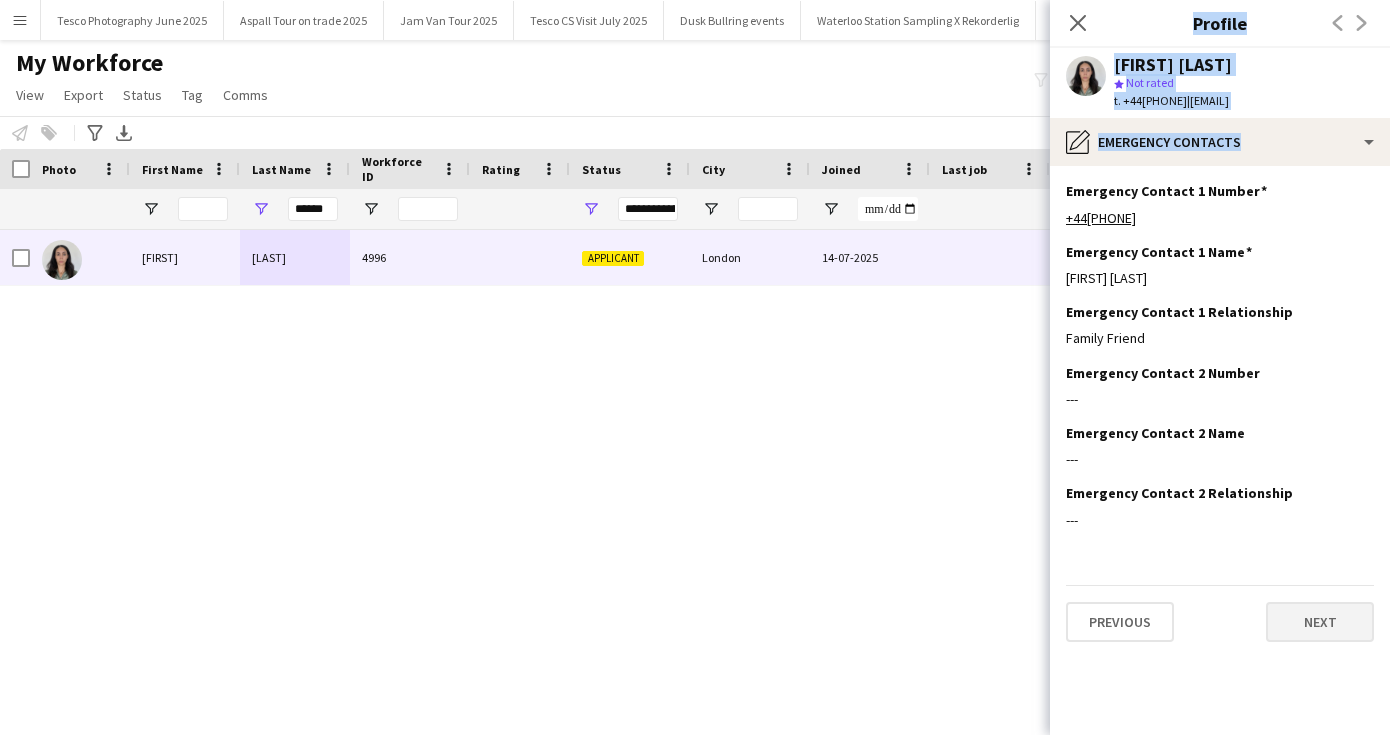 click on "Next" 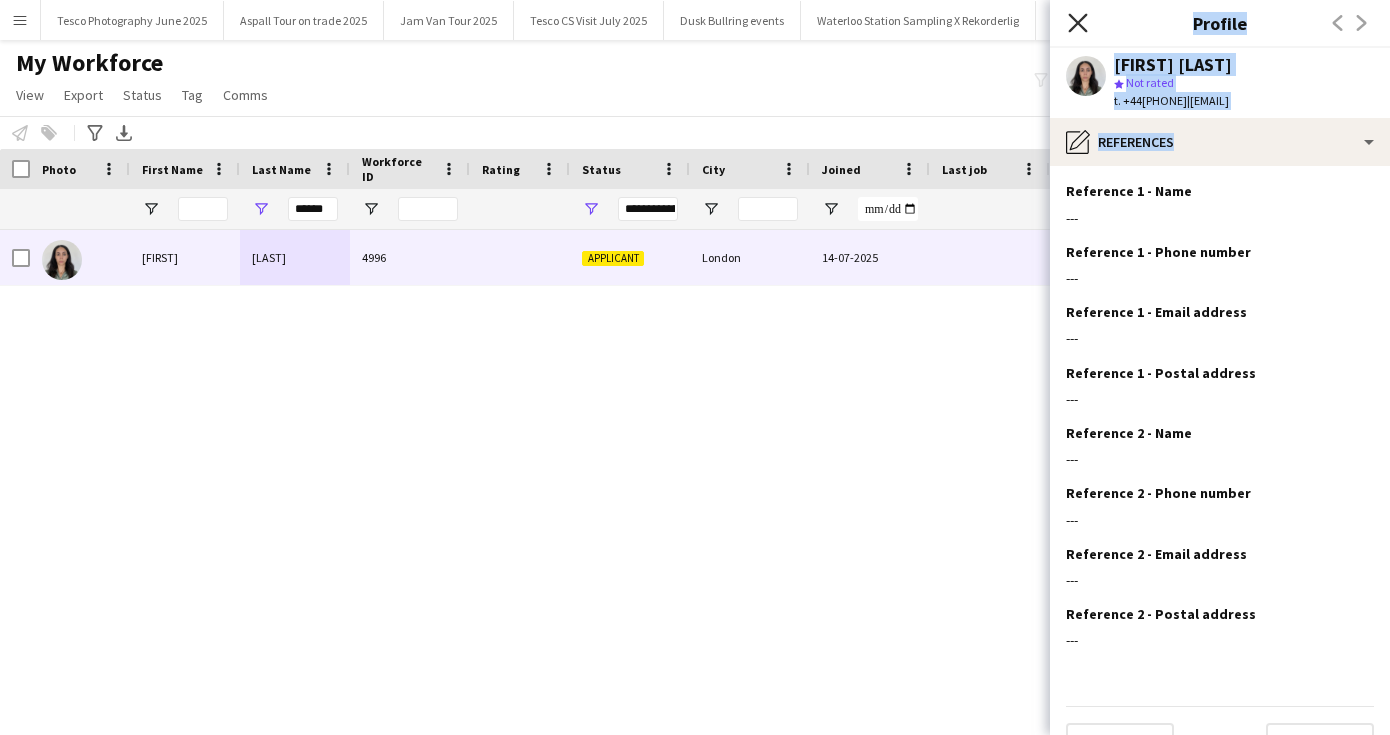 click on "Close pop-in" 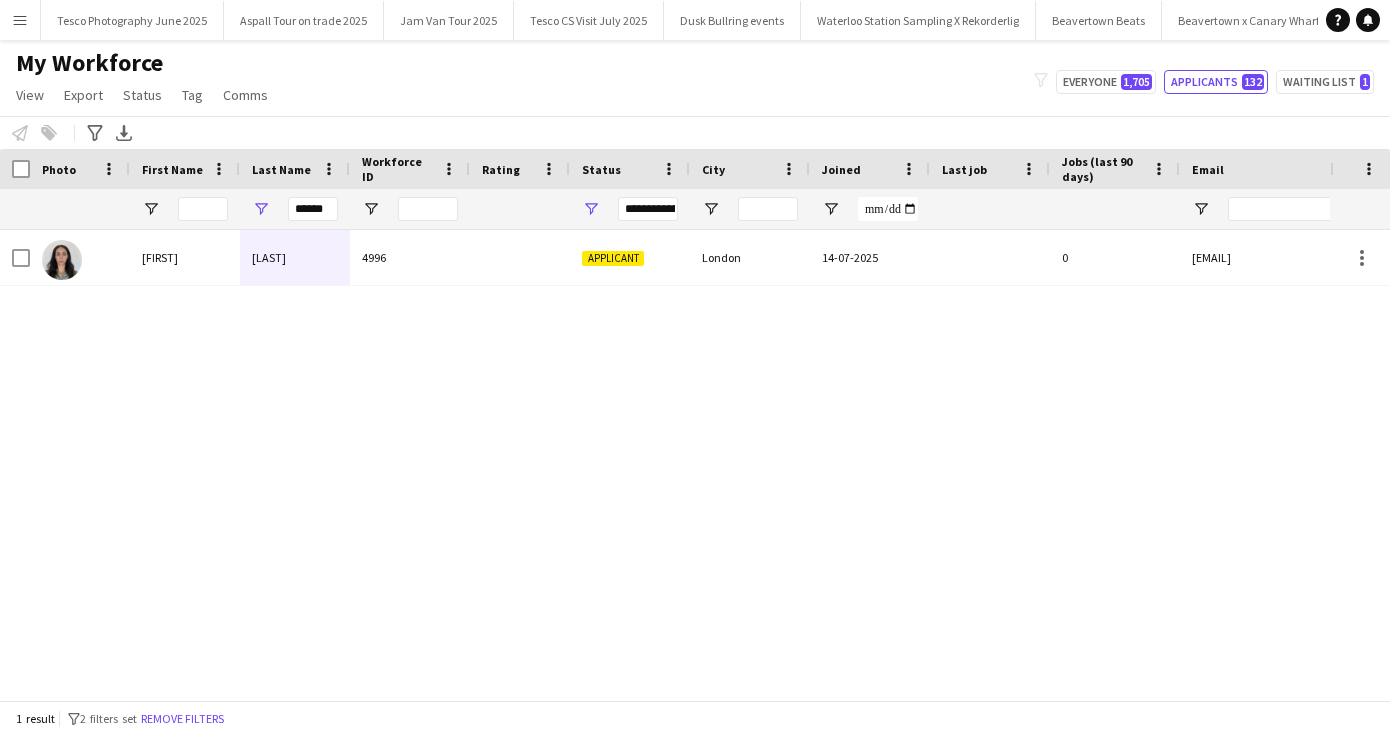 click on "My Workforce   View   Views  Default view New view Update view Delete view Edit name Customise view Customise filters Reset Filters Reset View Reset All  Export  New starters report Export as XLSX Export as PDF  Status  Edit  Tag  New tag  Edit tag  ABI BYB (0) Brew London  (0) Covid Task force  (26) Event Managers (0) Lexington Hill (0) London bar Staff (0) London Staff (0) Newcastle Staff (9) Stella (0) ZX Ventures Rooftop bar (5)  Add to tag  ABI BYB (0) Brew London  (0) Covid Task force  (26) Event Managers (0) Lexington Hill (0) London bar Staff (0) London Staff (0) Newcastle Staff (9) Stella (0) ZX Ventures Rooftop bar (5)  Untag  ABI BYB (0) Brew London  (0) Covid Task force  (26) Event Managers (0) Lexington Hill (0) London bar Staff (0) London Staff (0) Newcastle Staff (9) Stella (0) ZX Ventures Rooftop bar (5)  Tag chat  ABI BYB (0) Brew London  (0) Covid Task force  (26) Event Managers (0) Lexington Hill (0) London bar Staff (0) London Staff (0) Newcastle Staff (9) Stella (0)  Tag share page" 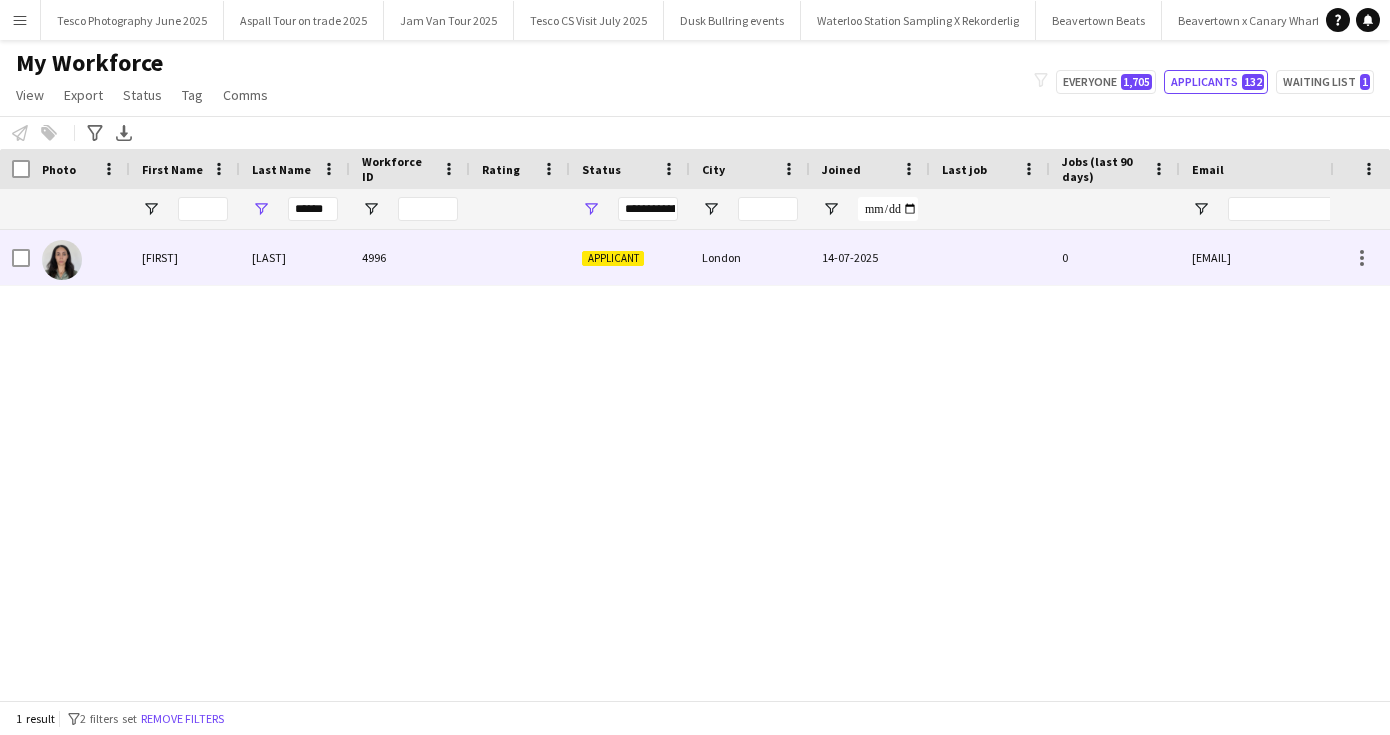 click on "Applicant" at bounding box center (613, 258) 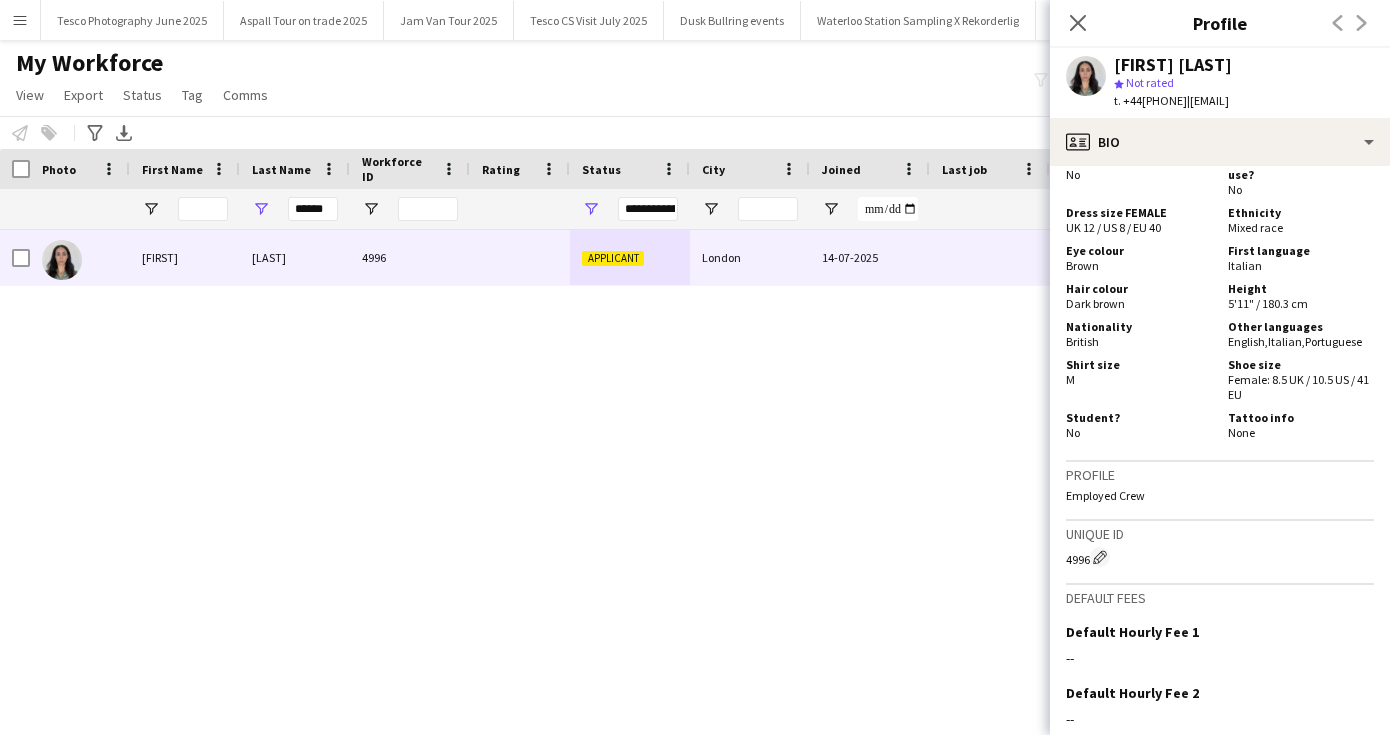scroll, scrollTop: 1133, scrollLeft: 0, axis: vertical 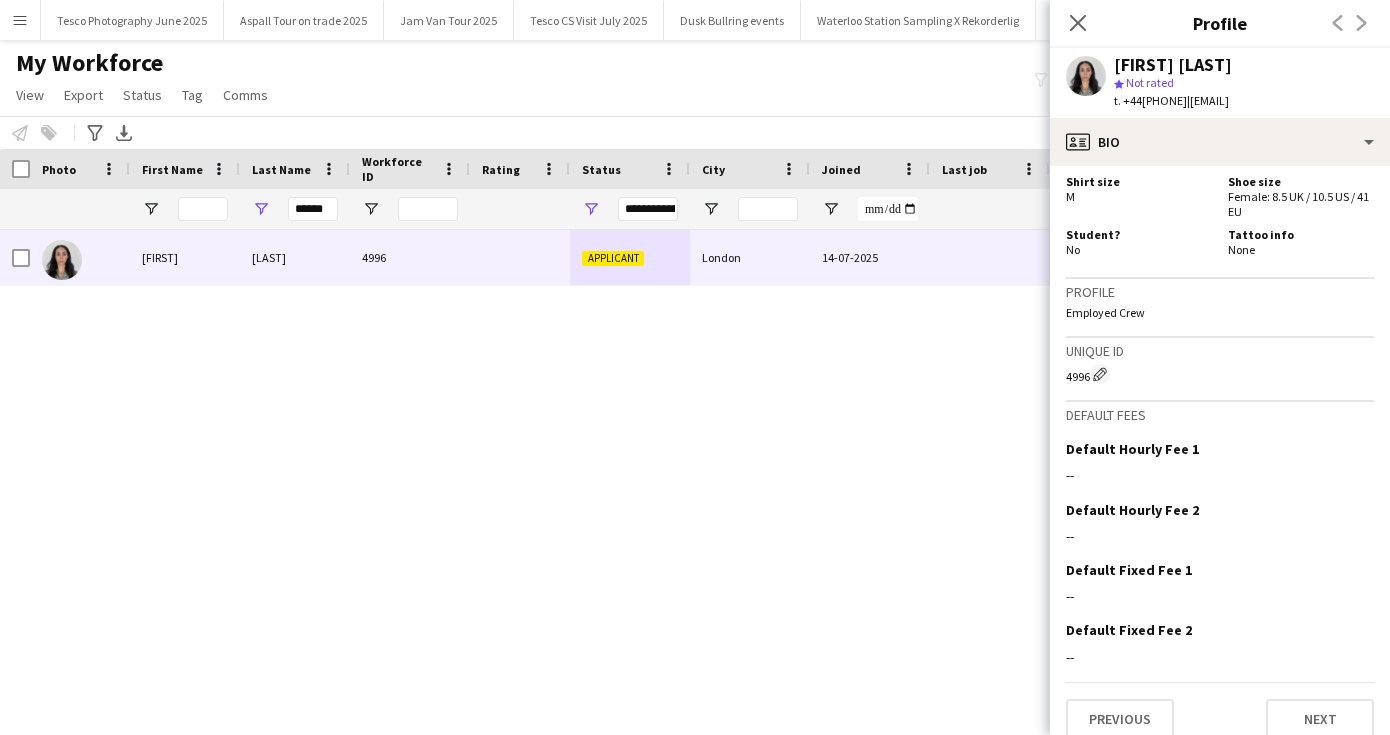drag, startPoint x: 1307, startPoint y: 561, endPoint x: 1309, endPoint y: 793, distance: 232.00862 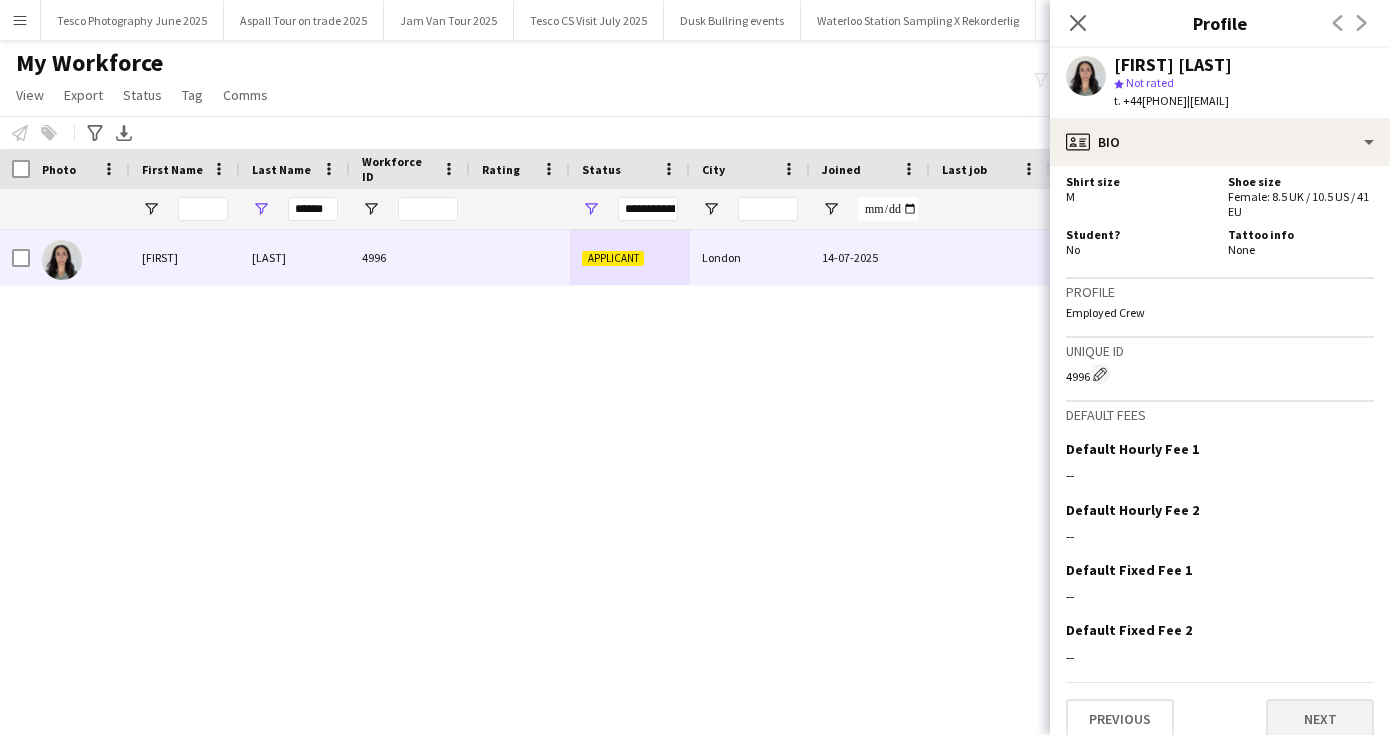 click on "Next" 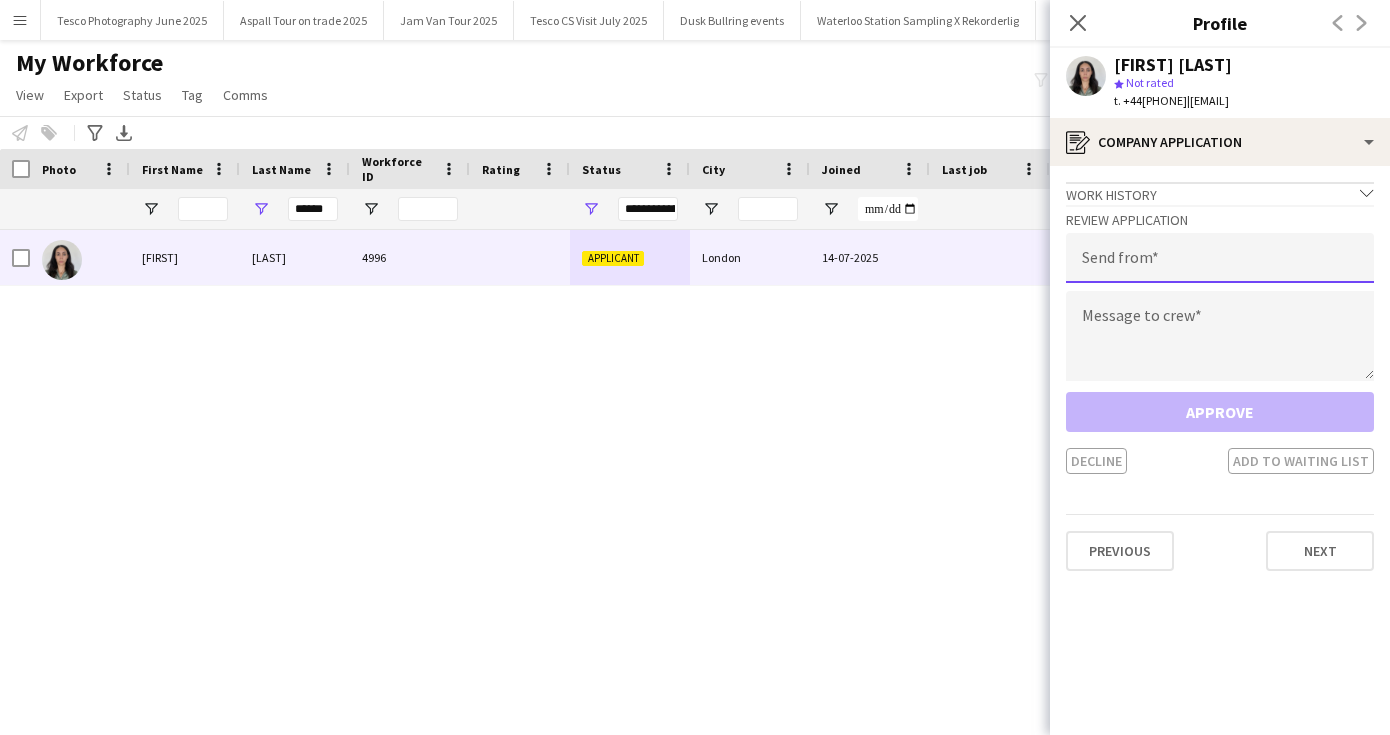 click 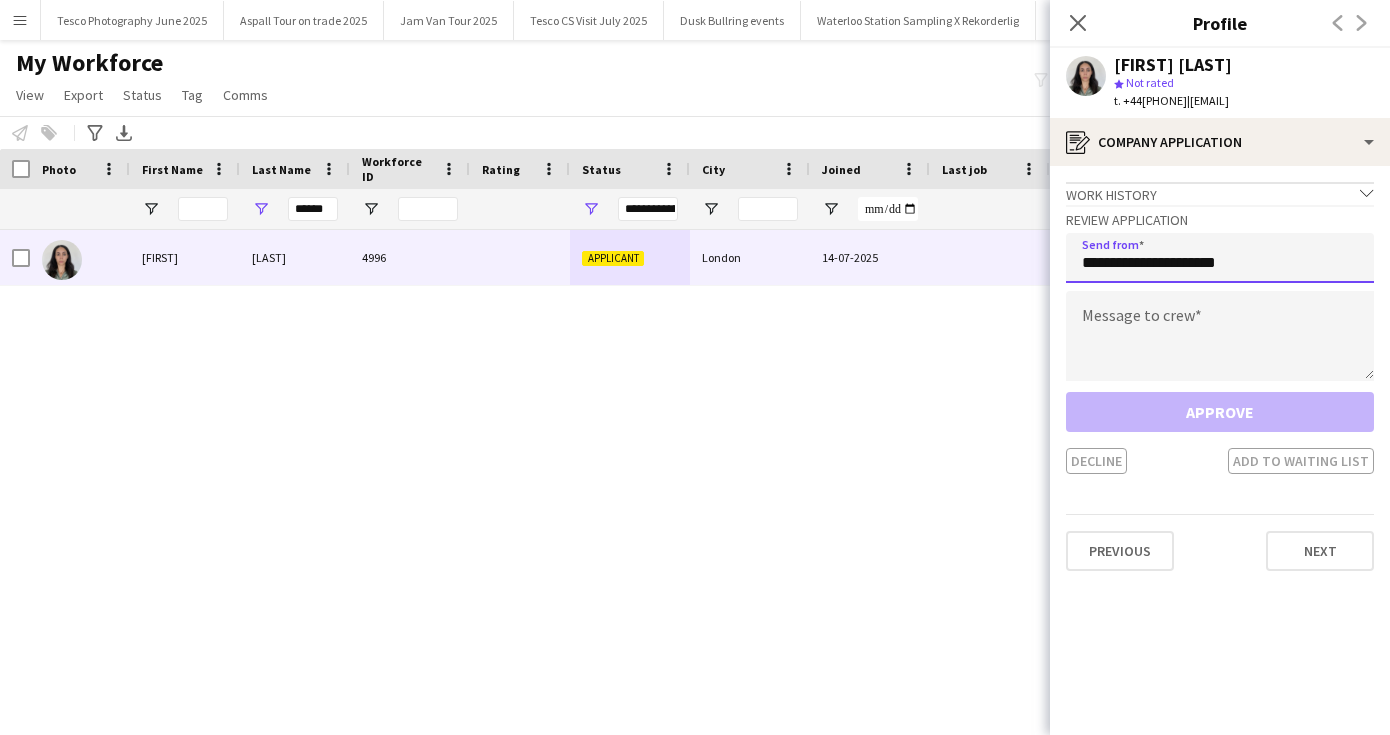 type on "**********" 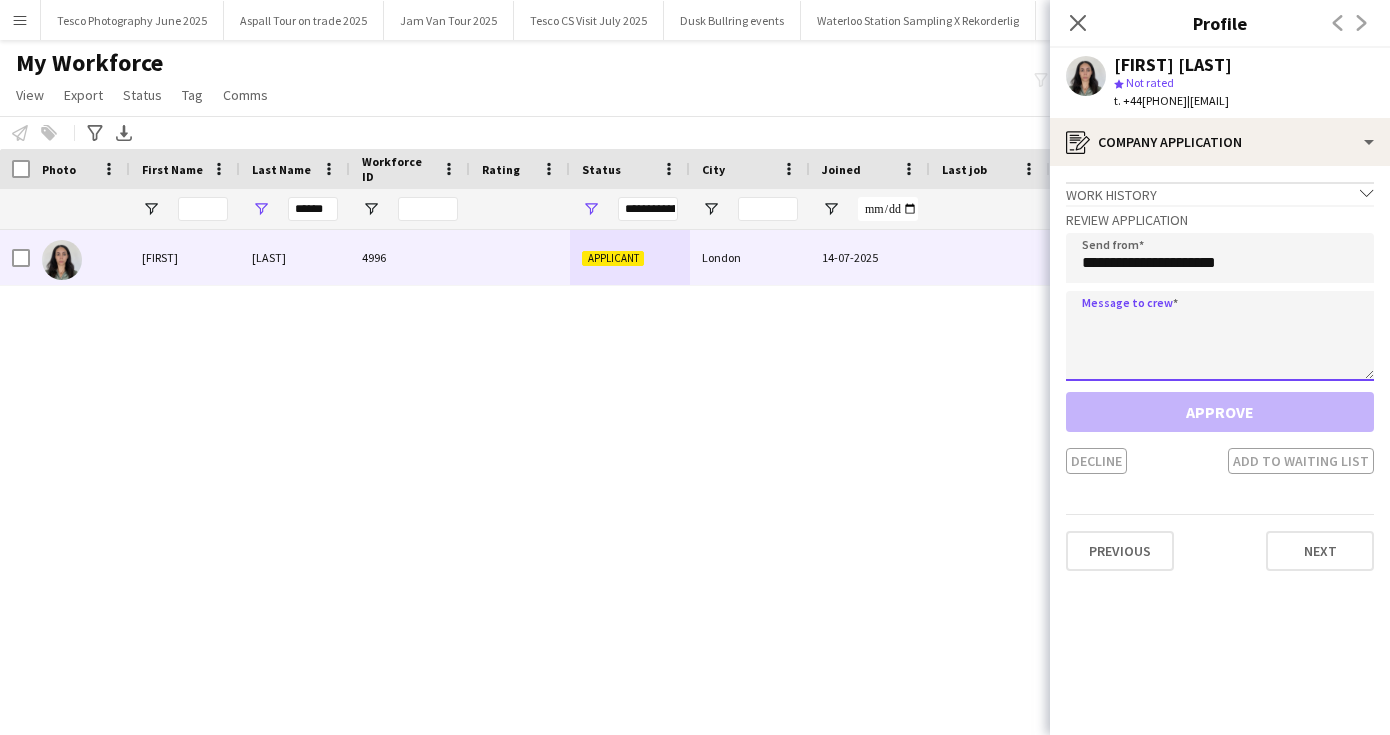 click 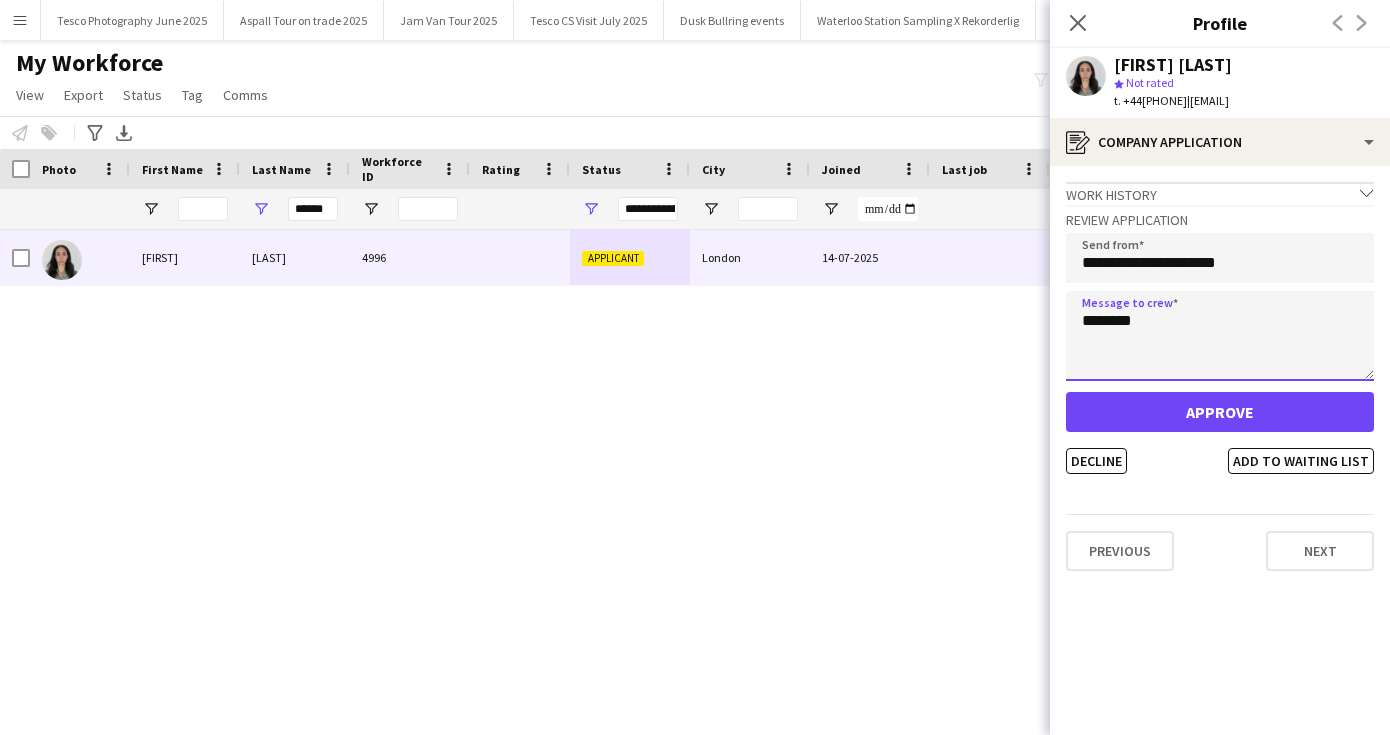 type on "********" 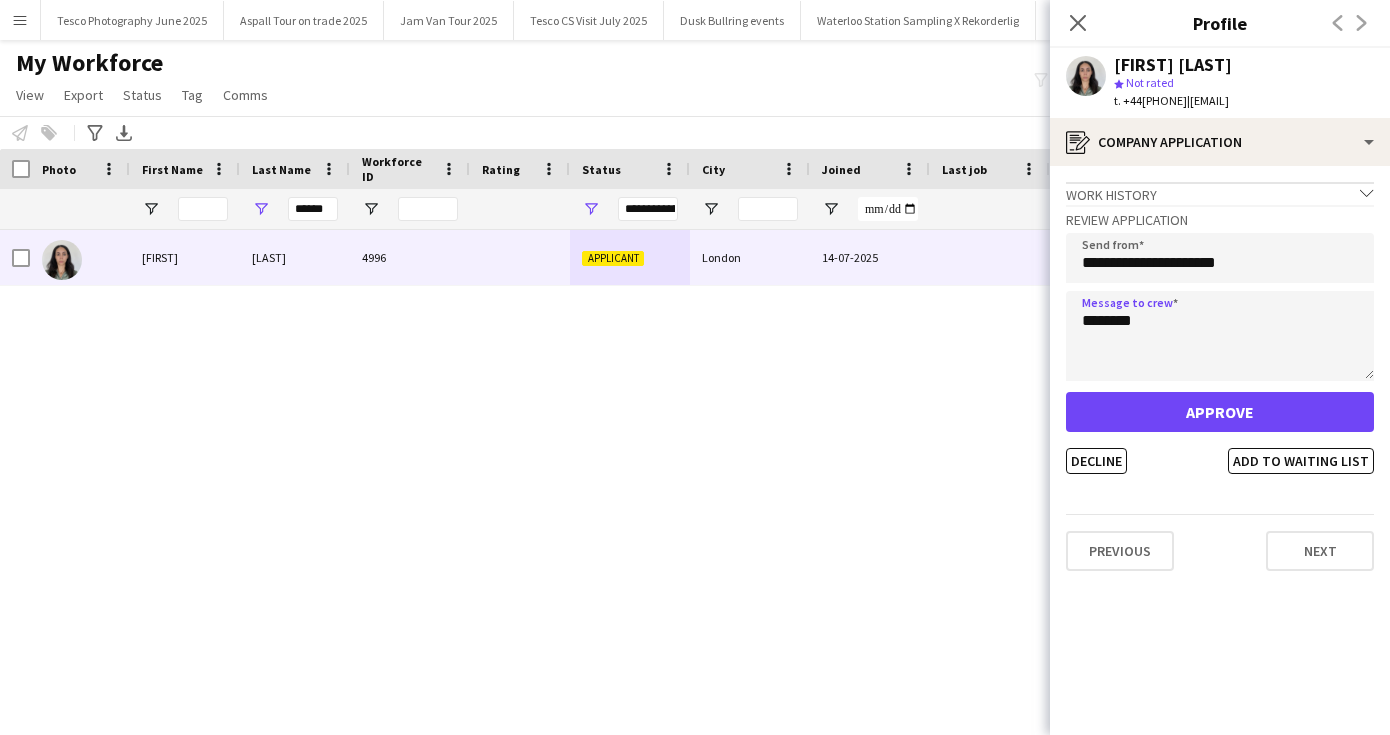 click on "Approve" 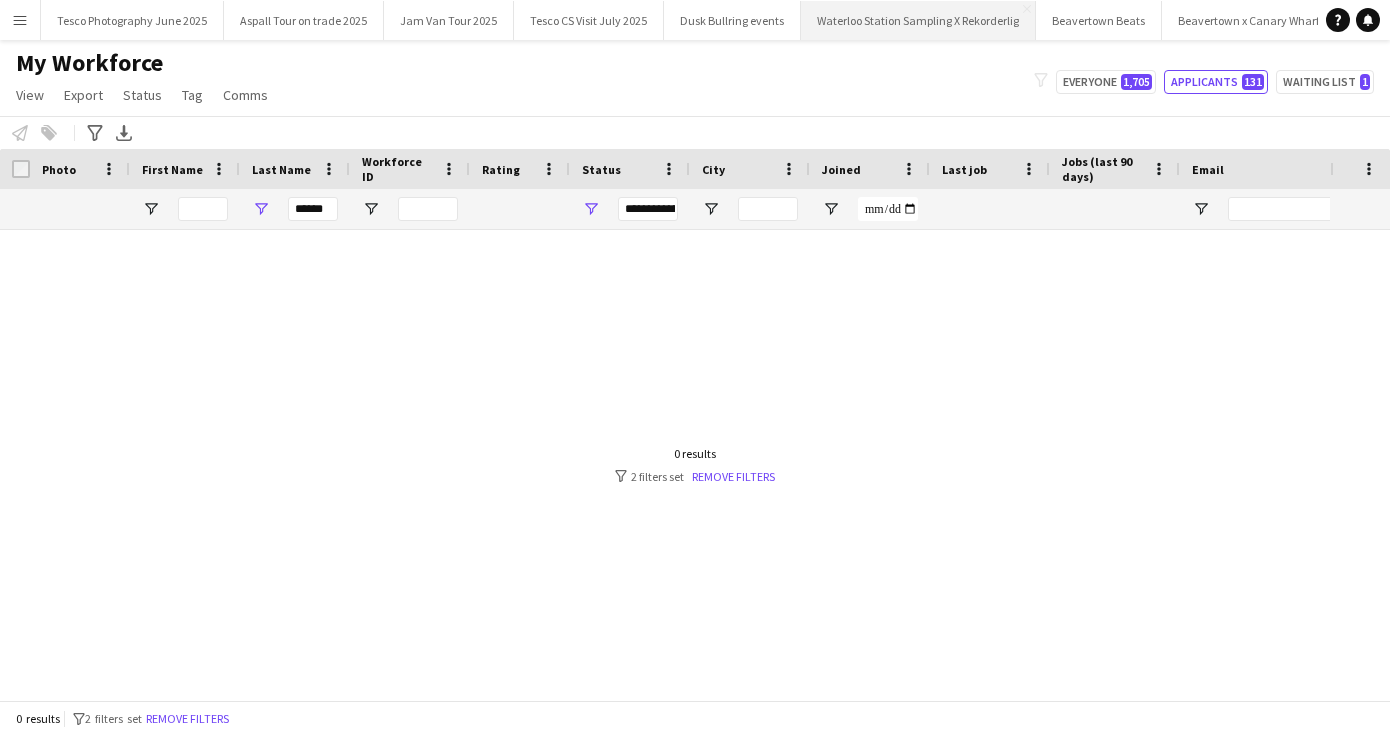 click on "Waterloo Station Sampling X Rekorderlig
Close" at bounding box center (918, 20) 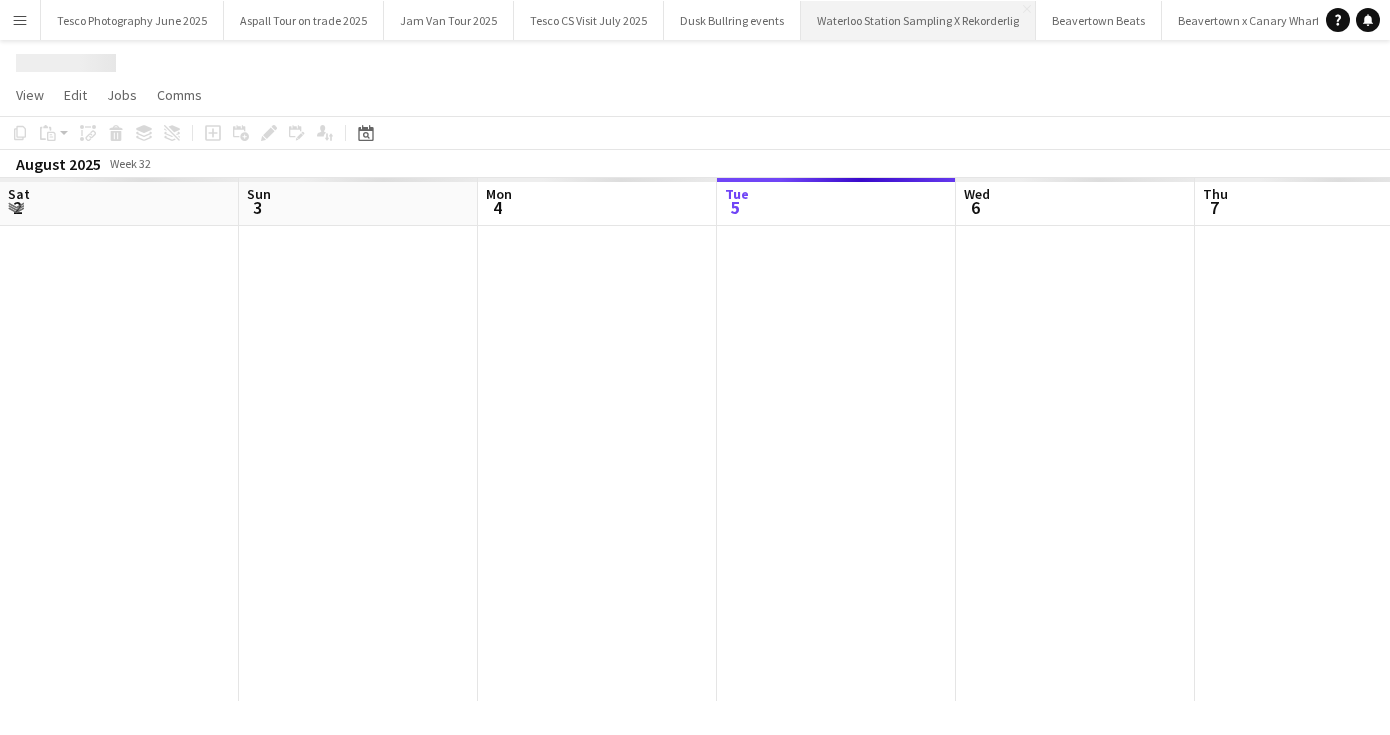 scroll, scrollTop: 0, scrollLeft: 478, axis: horizontal 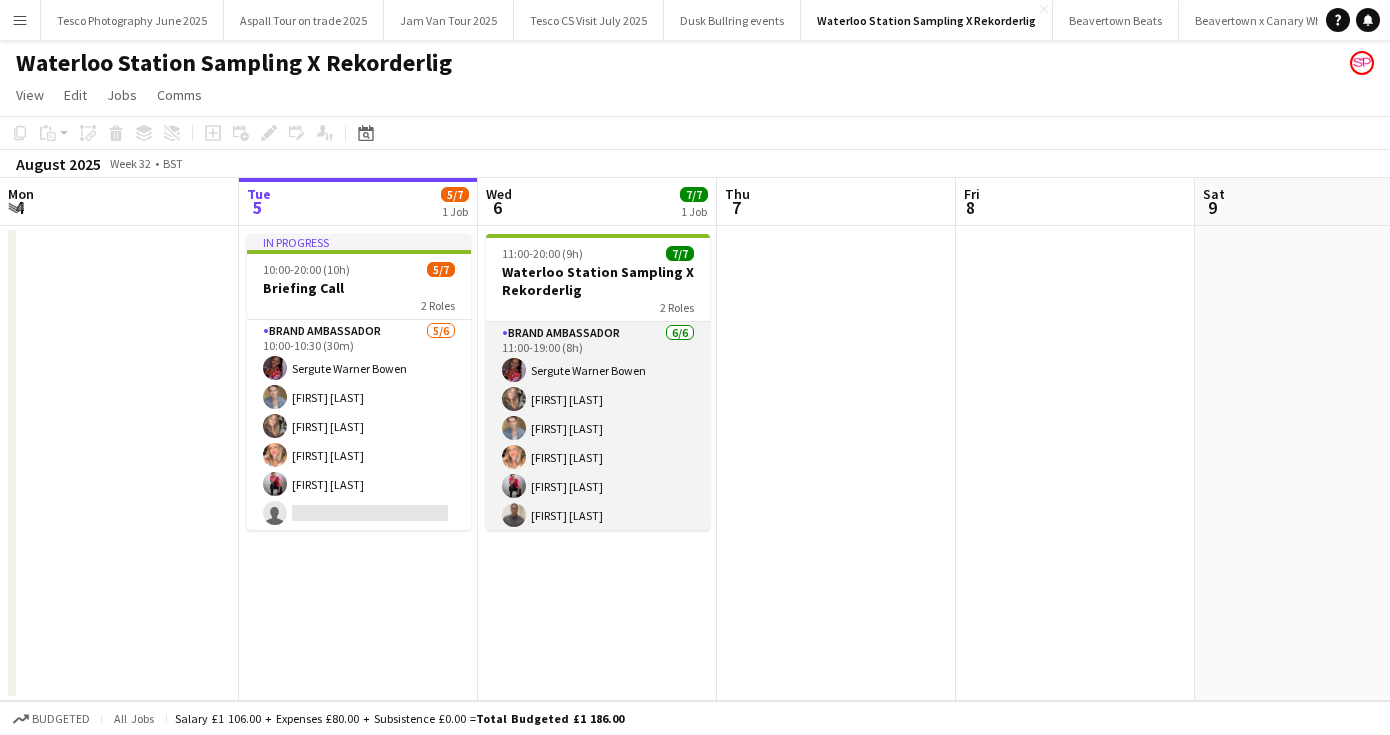 click on "Brand Ambassador   6/6   11:00-19:00 (8h)
[FIRST] [LAST] [FIRST] [LAST] [FIRST] [LAST] [FIRST] [LAST] [FIRST] [LAST] [FIRST] [LAST]" at bounding box center [598, 428] 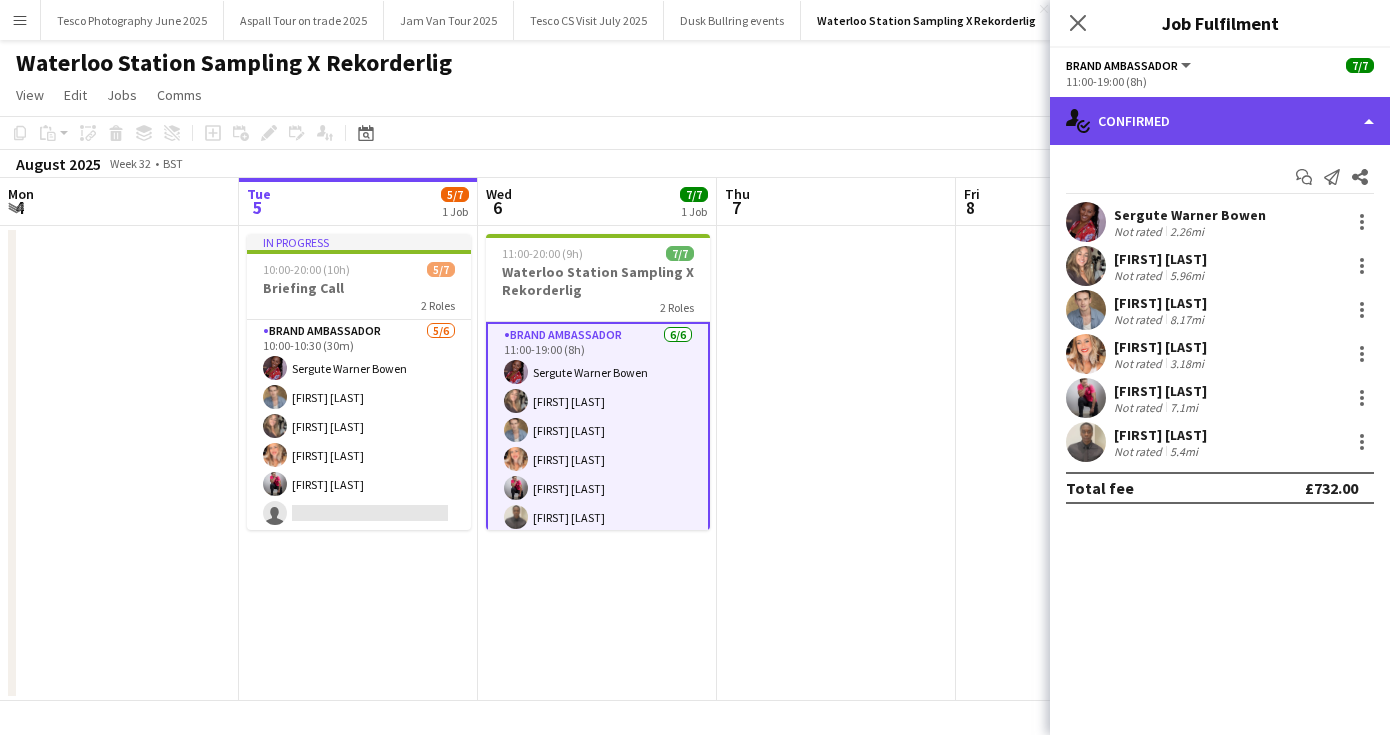 click on "single-neutral-actions-check-2
Confirmed" 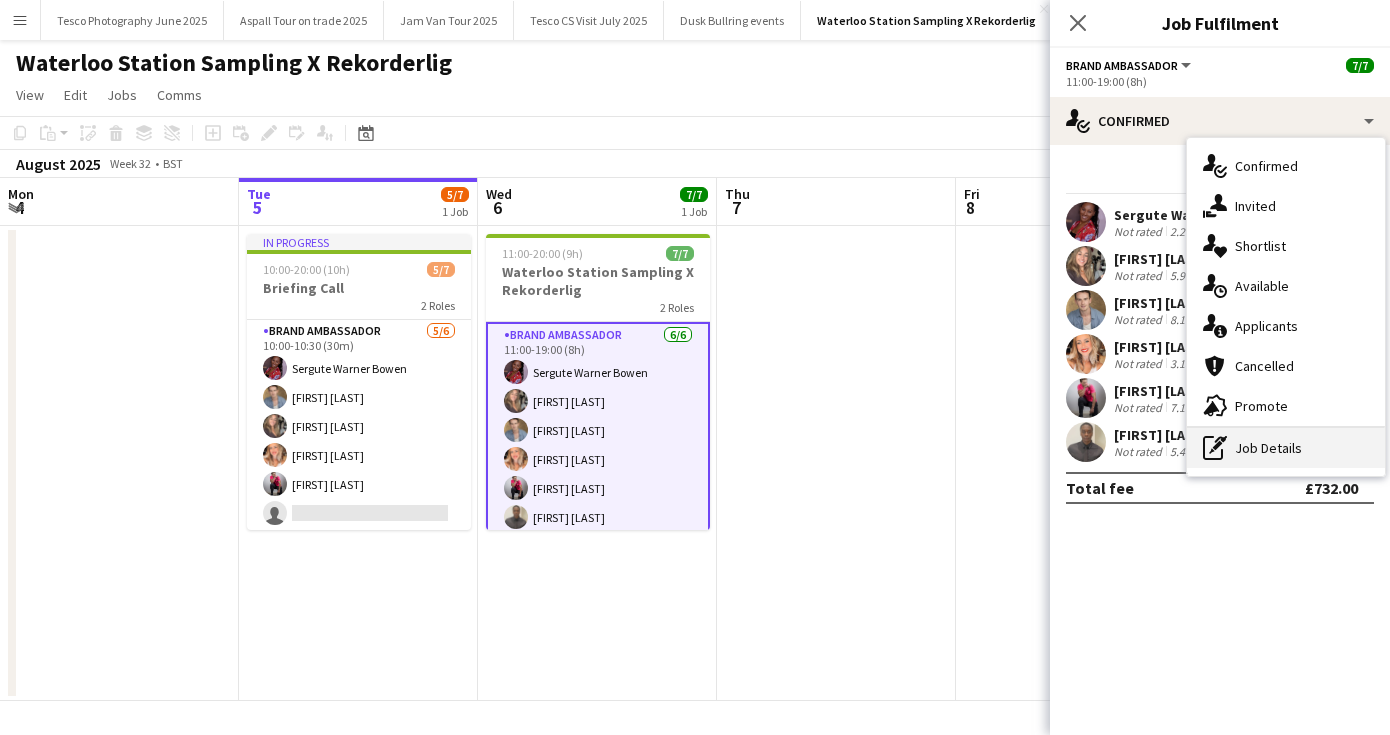 click on "pen-write
Job Details" at bounding box center [1286, 448] 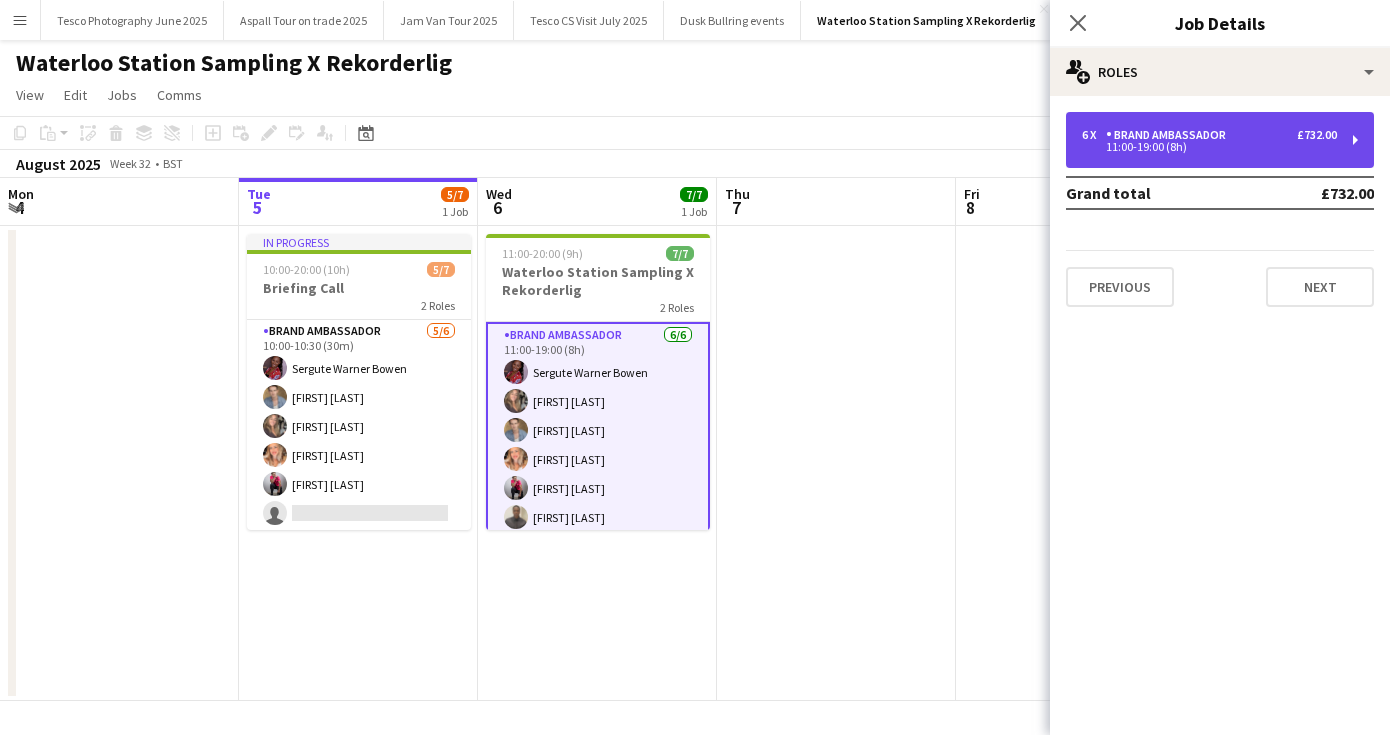 click on "6 x   Brand Ambassador   £732.00   11:00-19:00 (8h)" at bounding box center (1220, 140) 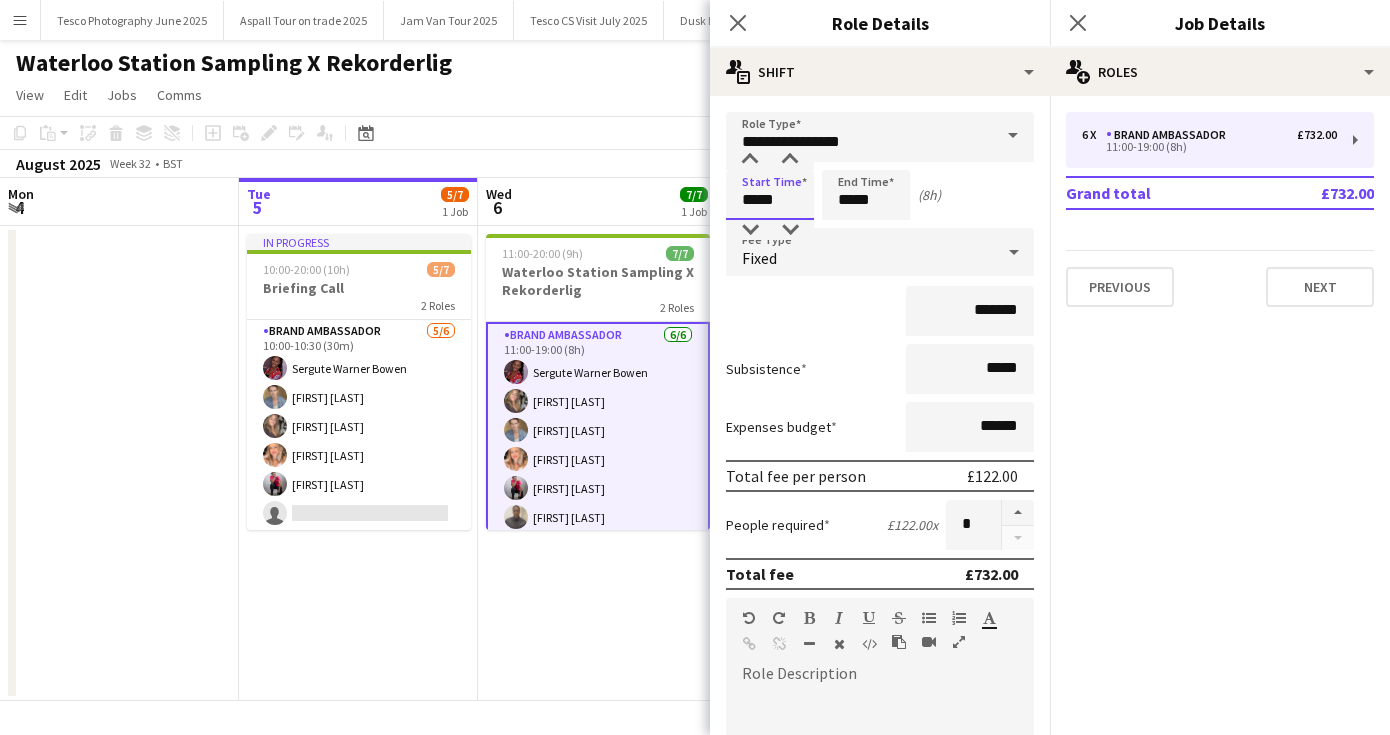click on "*****" at bounding box center [770, 195] 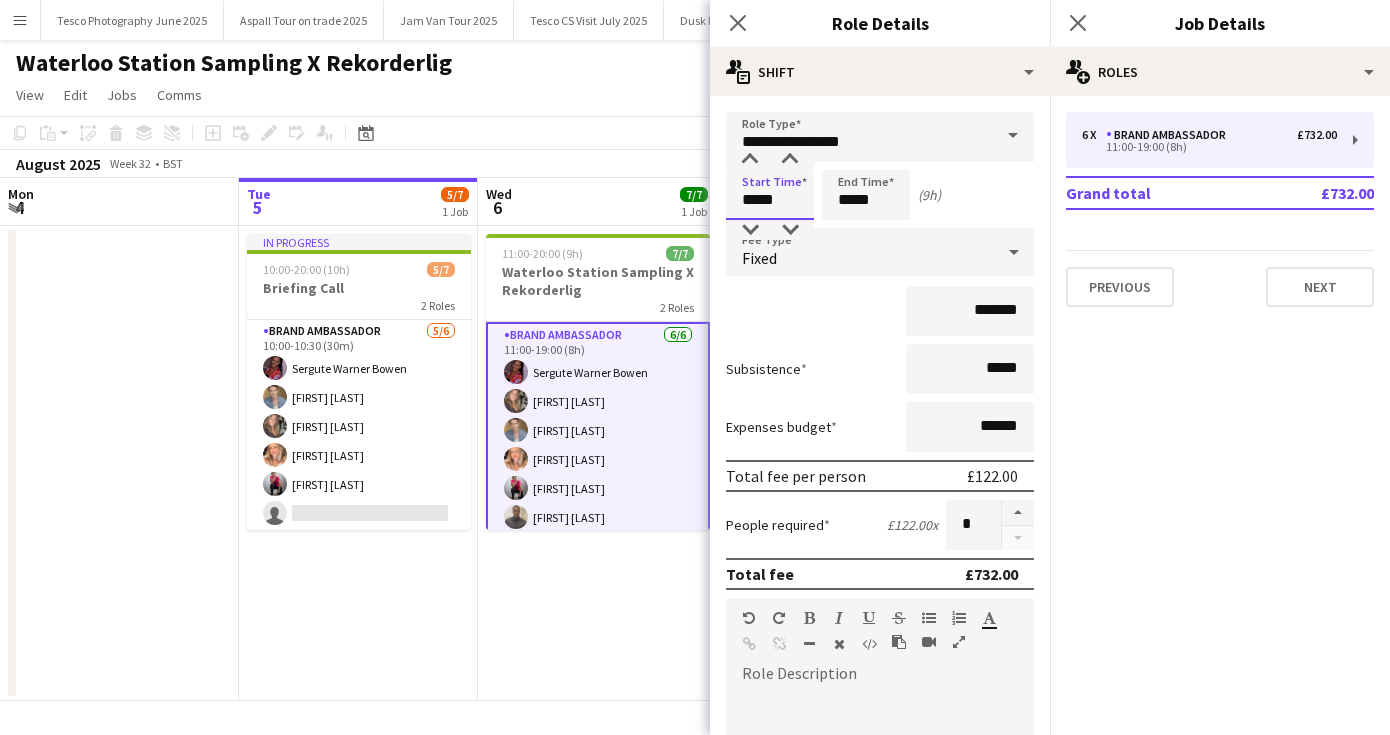 click on "*****" at bounding box center (770, 195) 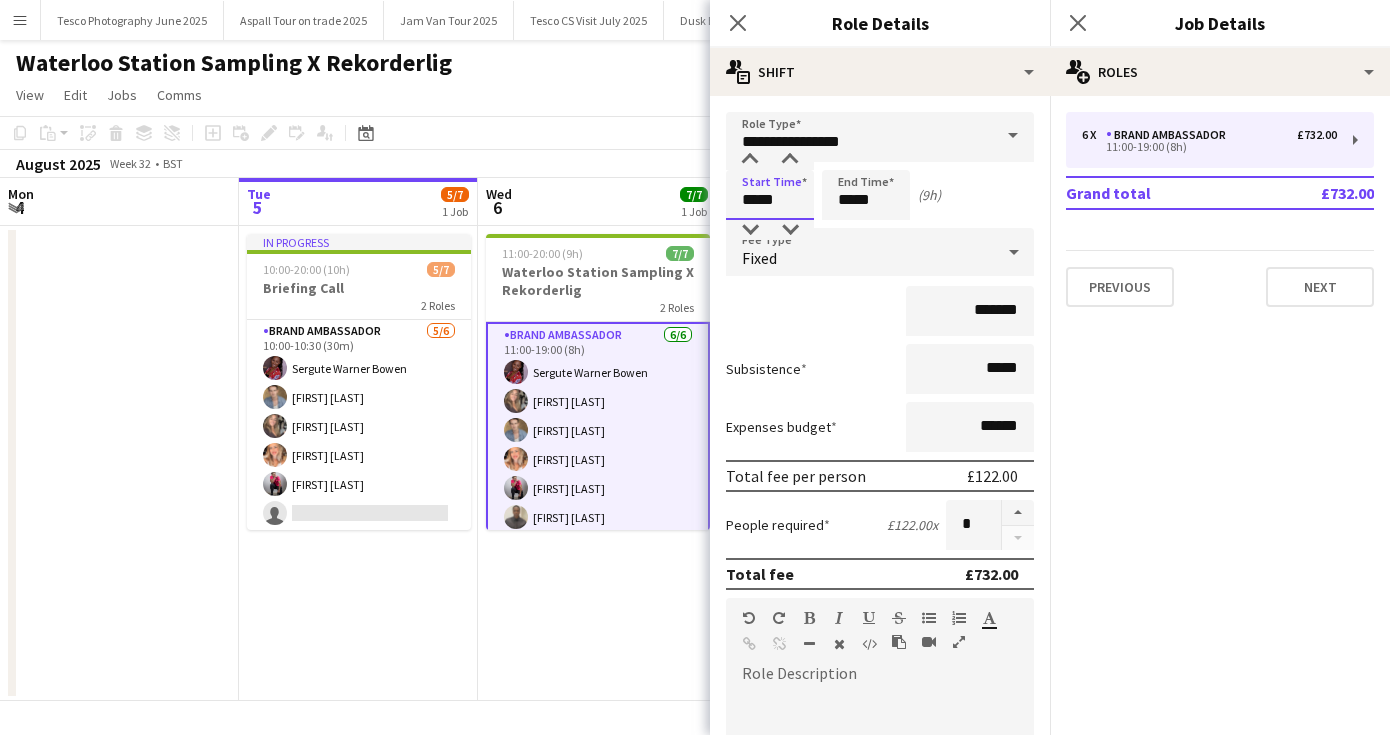 type on "*****" 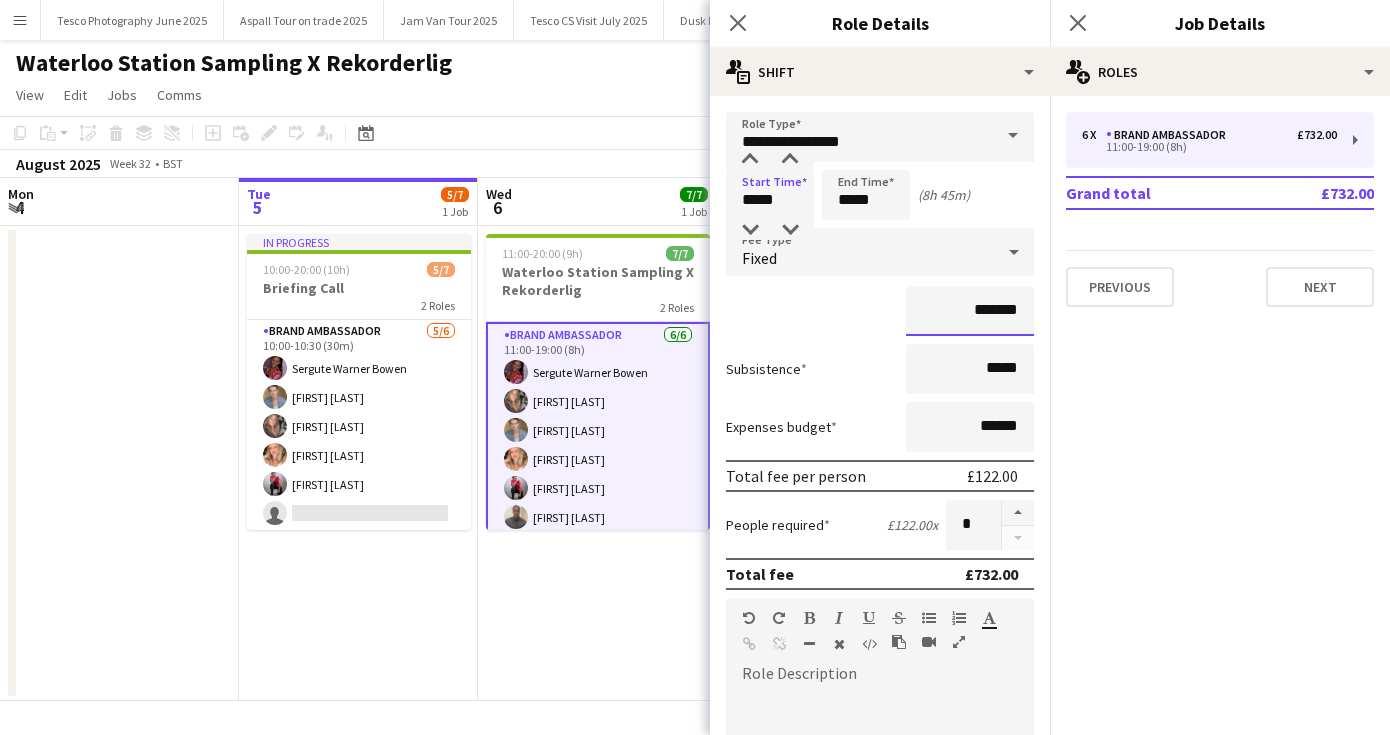 click on "*******" at bounding box center (970, 311) 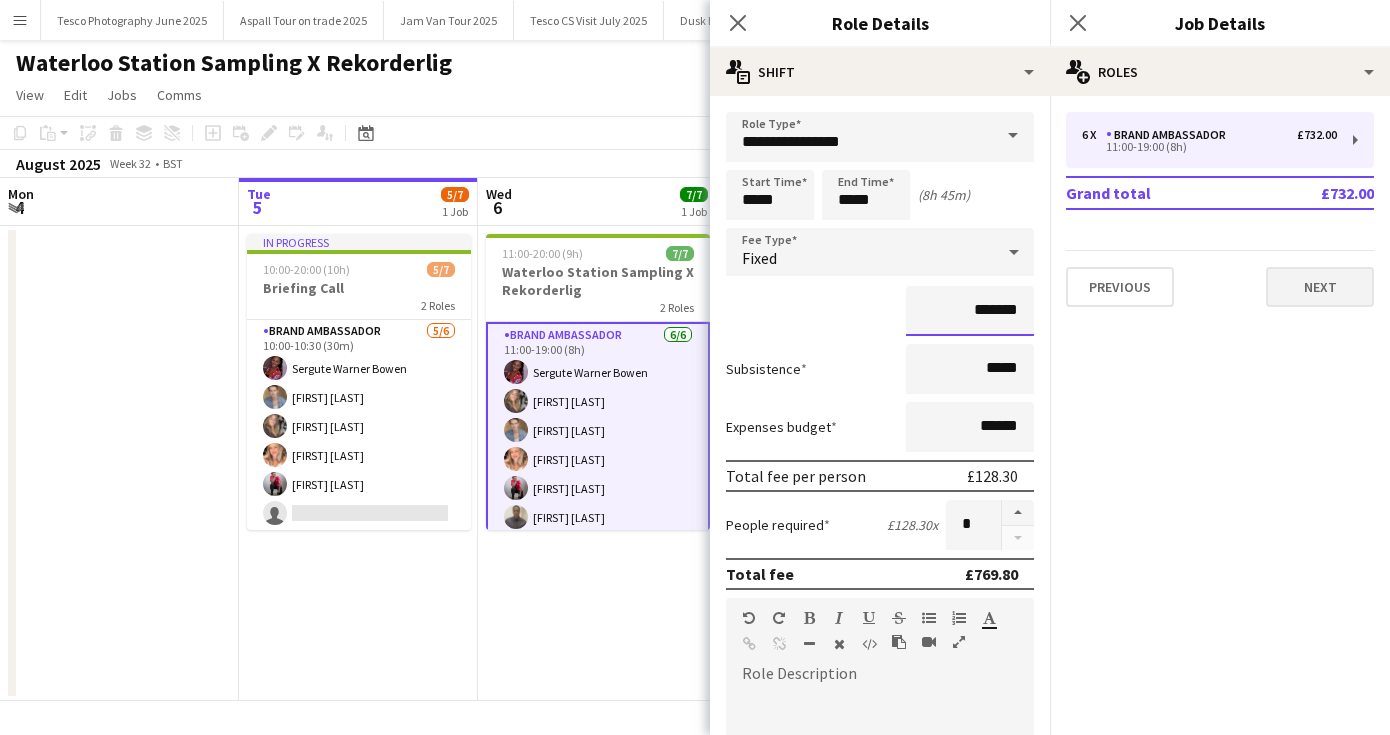 type on "*******" 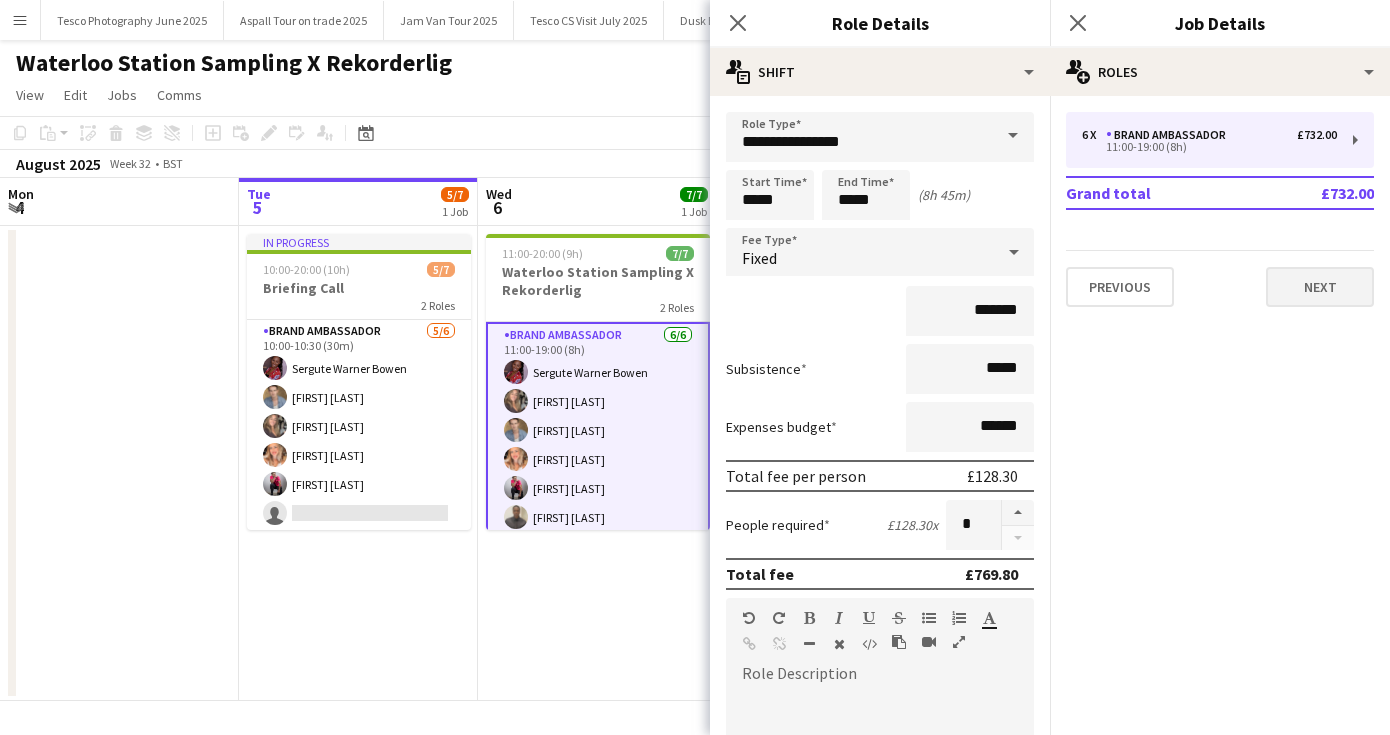 click on "Next" at bounding box center [1320, 287] 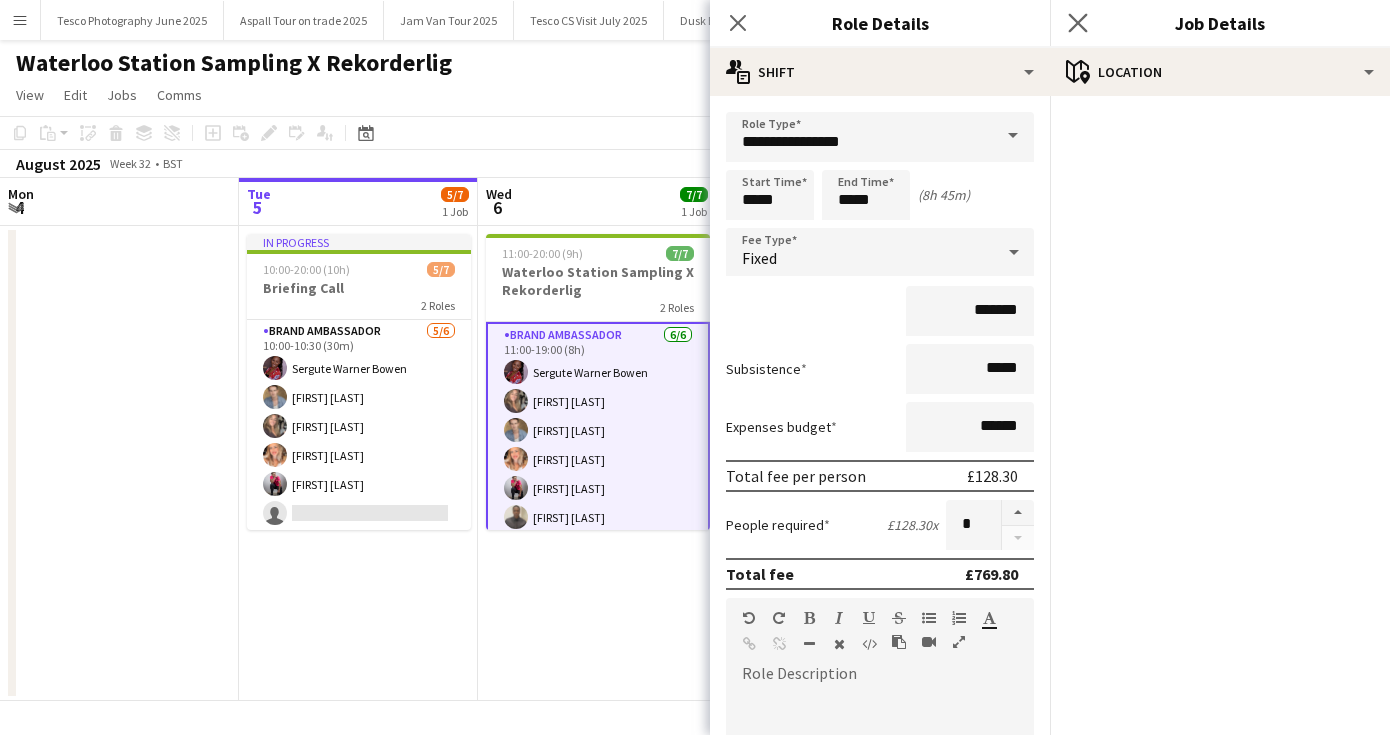 click on "Close pop-in" 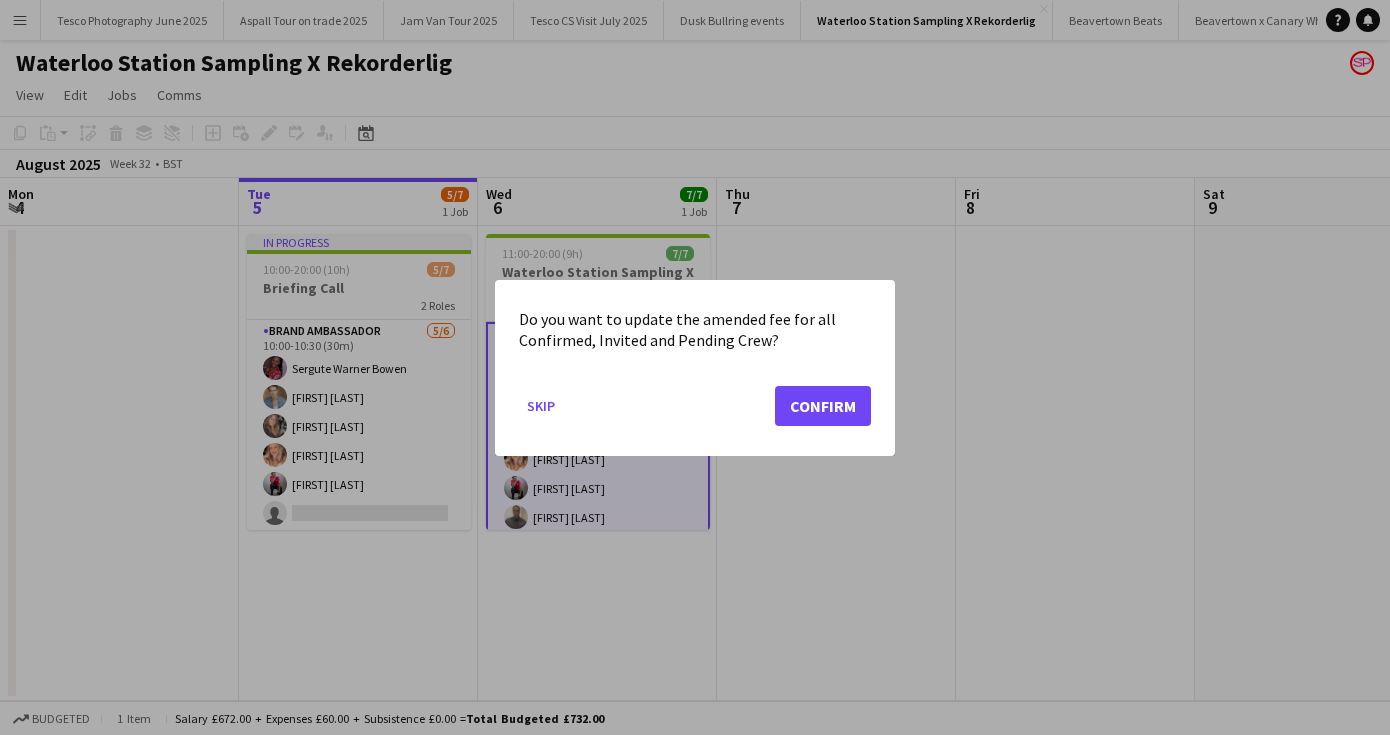 click on "Confirm" 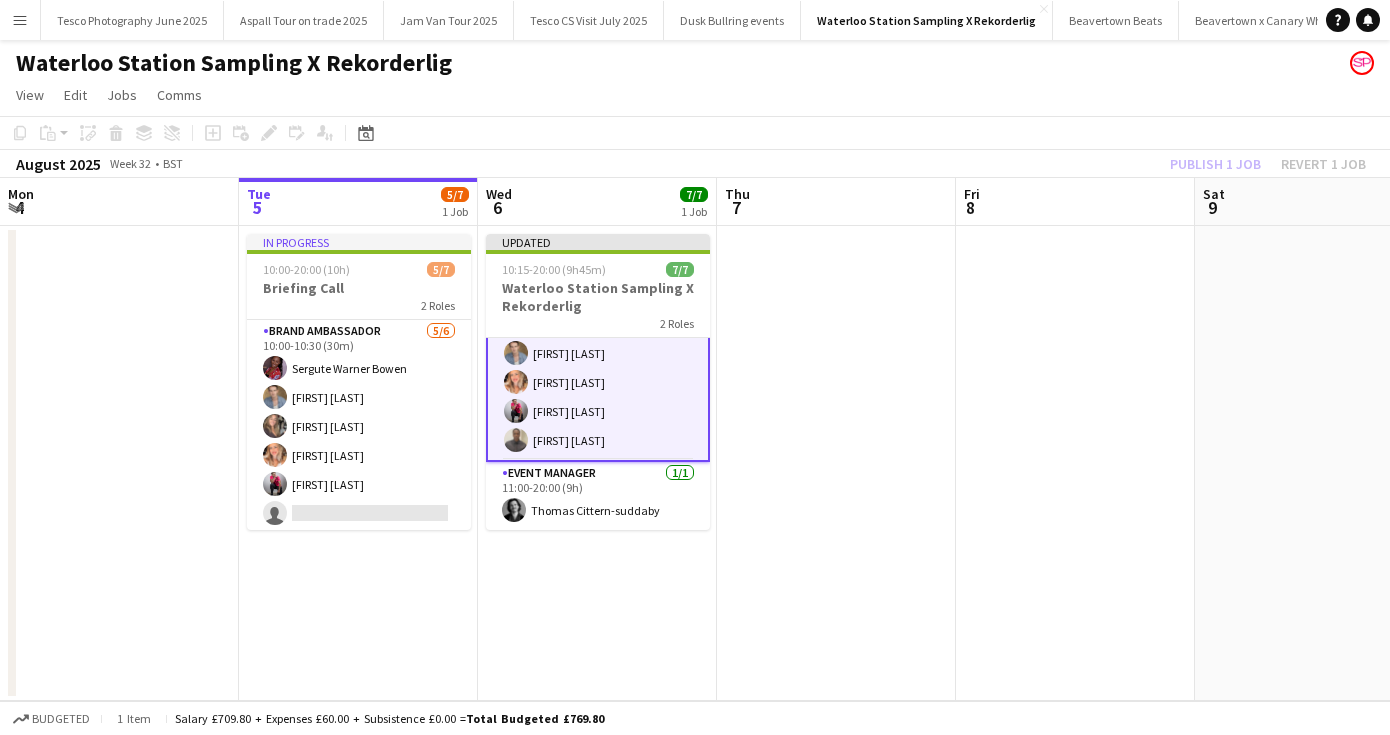 drag, startPoint x: 700, startPoint y: 410, endPoint x: 700, endPoint y: 616, distance: 206 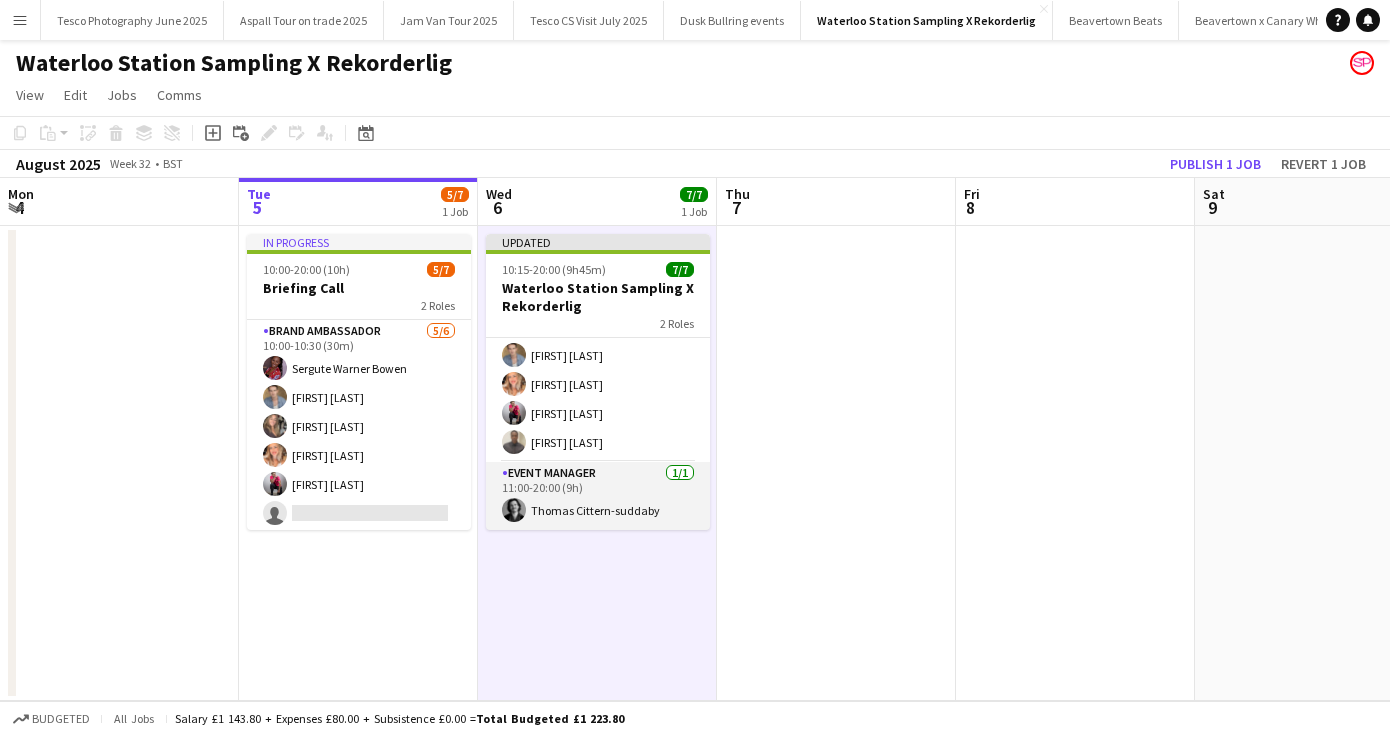 click on "Event Manager   1/1   11:00-20:00 (9h)
[FIRST] [LAST]" at bounding box center (598, 496) 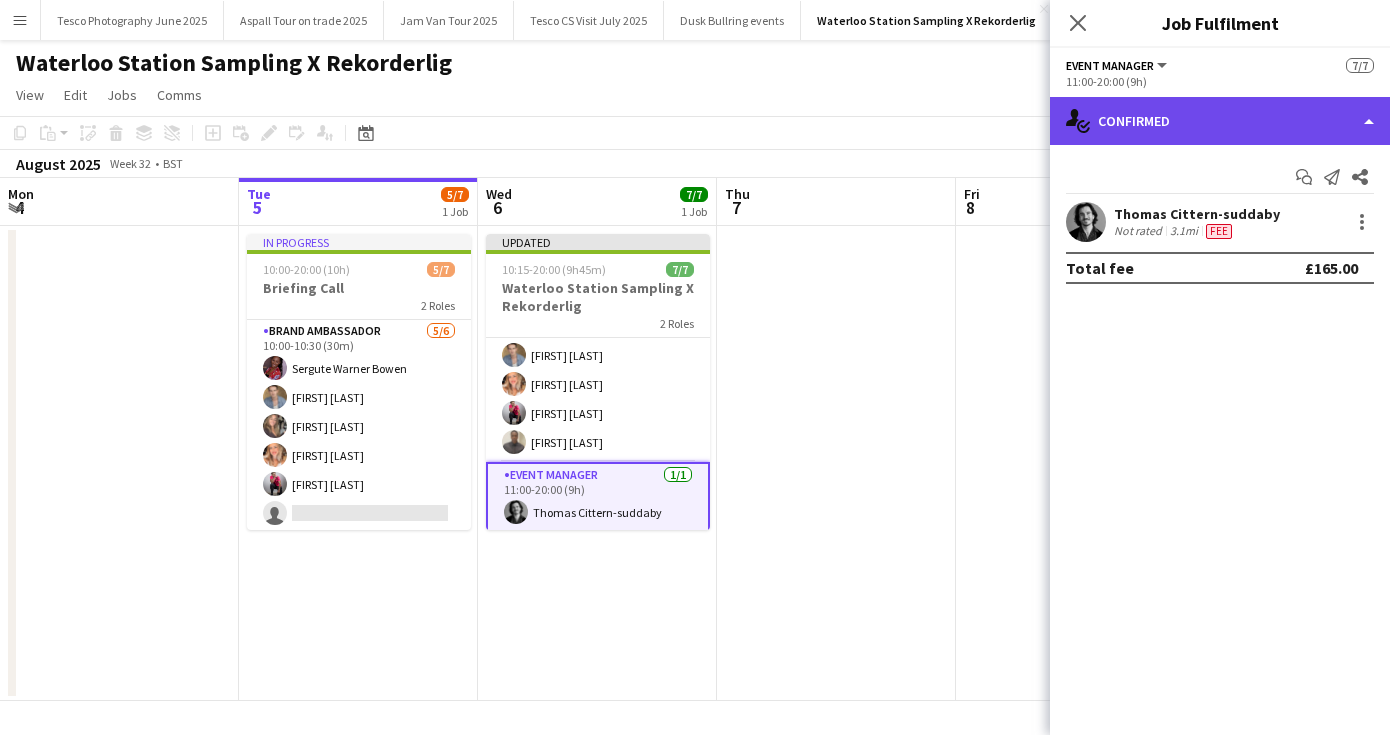 click on "single-neutral-actions-check-2
Confirmed" 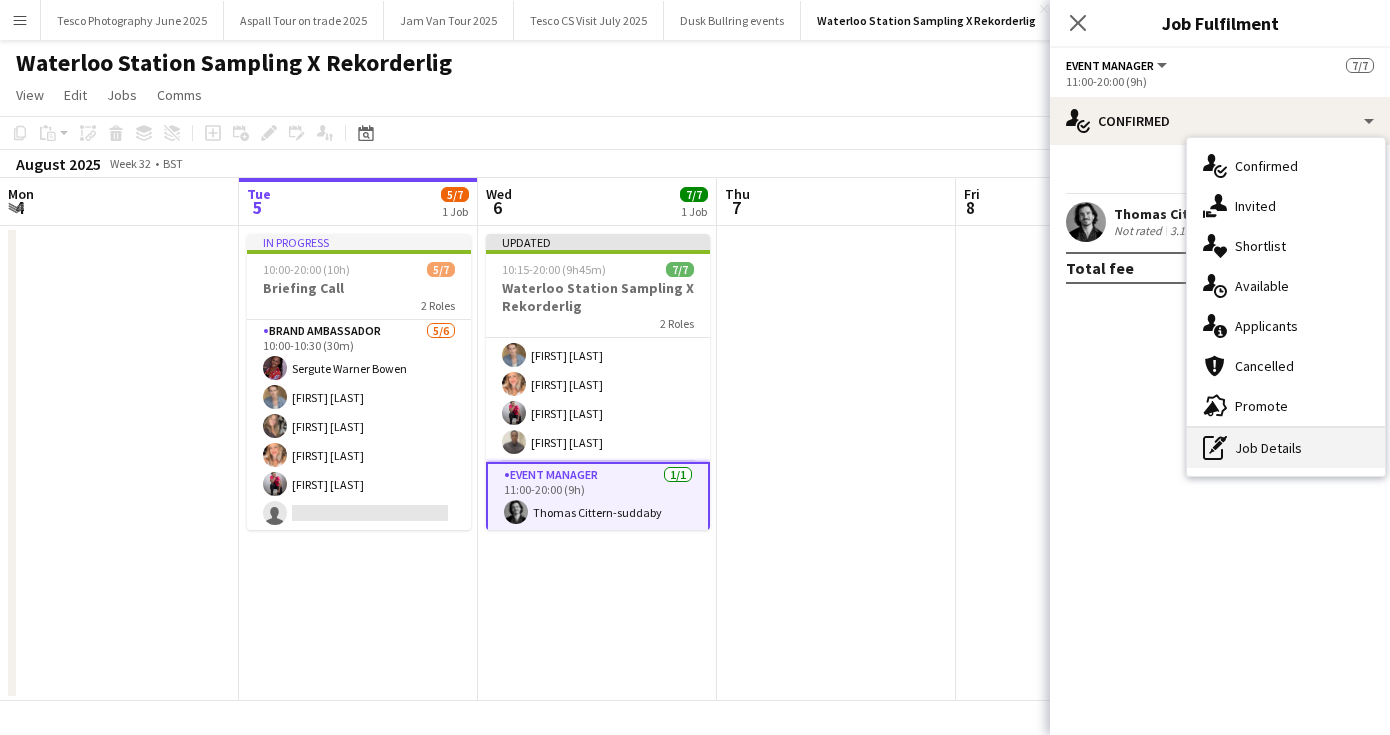 click on "pen-write
Job Details" at bounding box center (1286, 448) 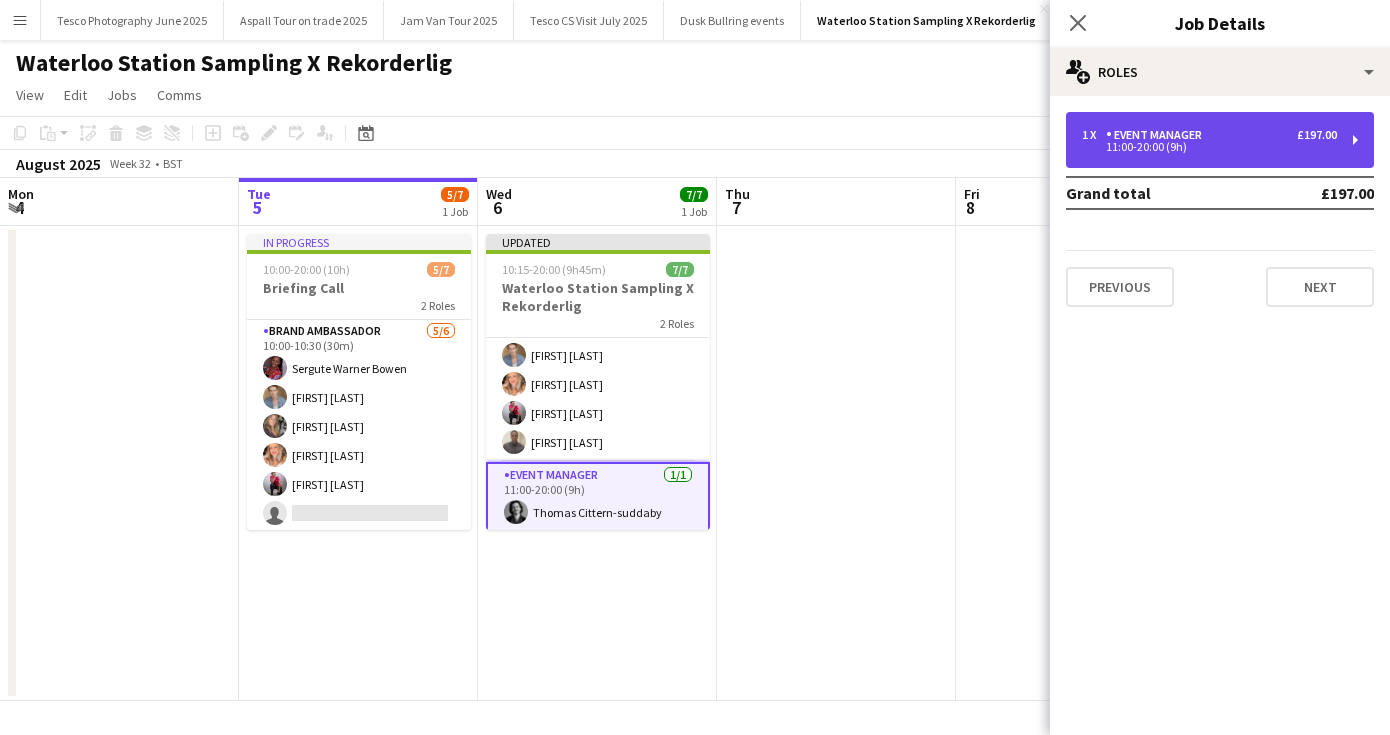 click on "1 x   Event Manager   £197.00   11:00-20:00 (9h)" at bounding box center [1220, 140] 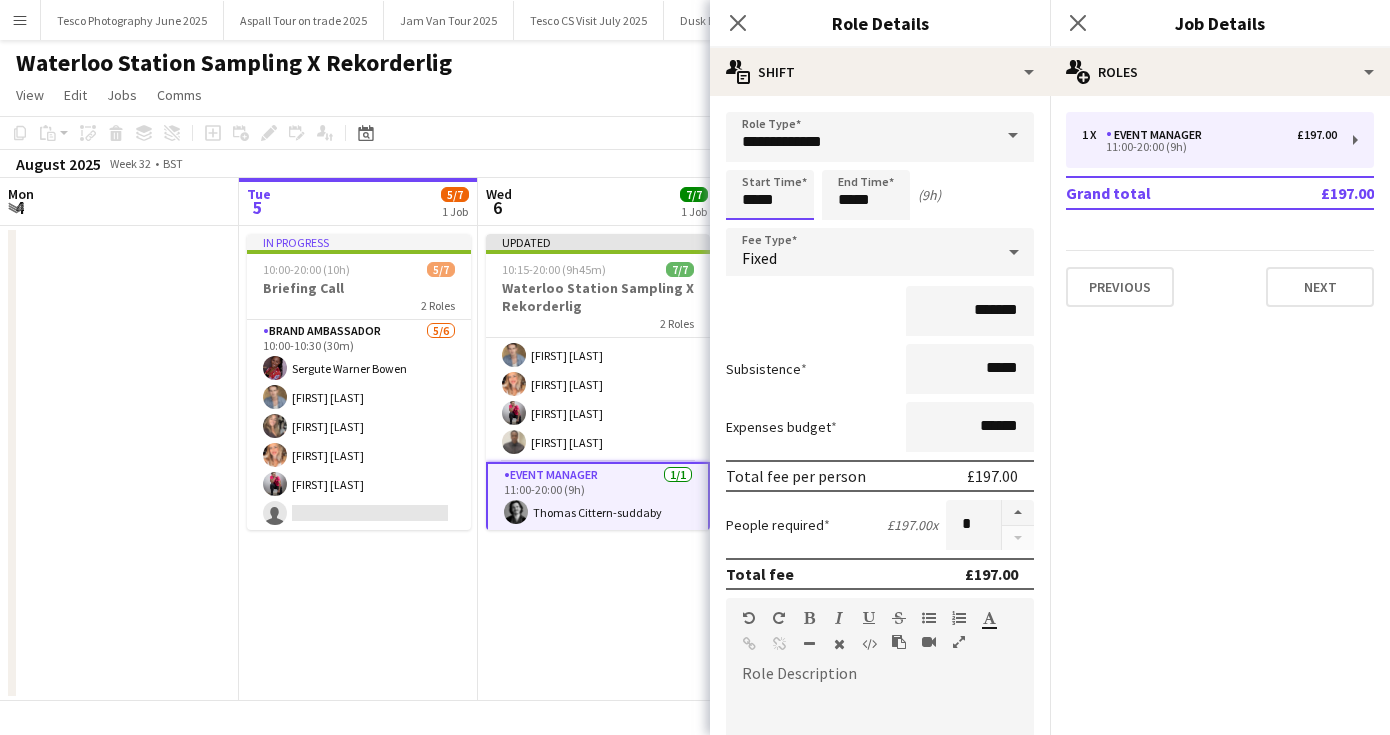 click on "*****" at bounding box center (770, 195) 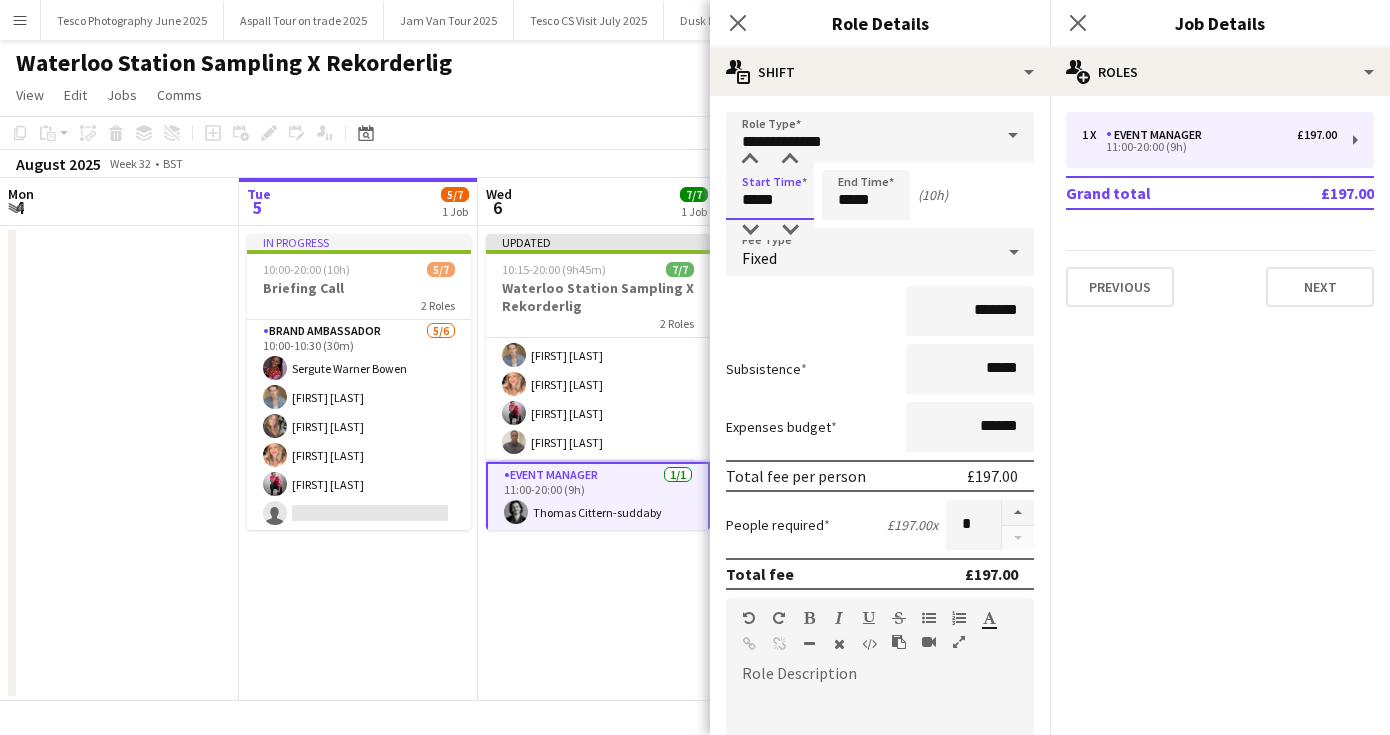 click on "*****" at bounding box center (770, 195) 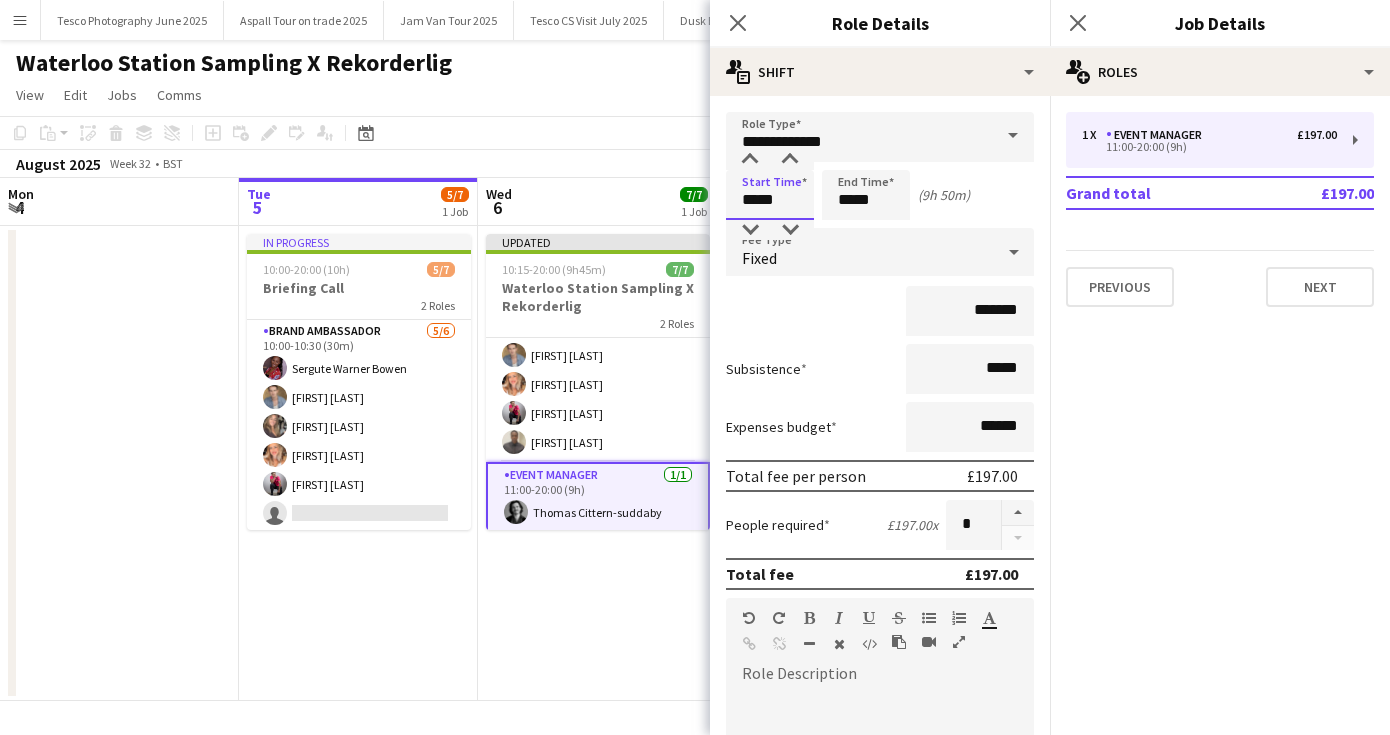 type on "*****" 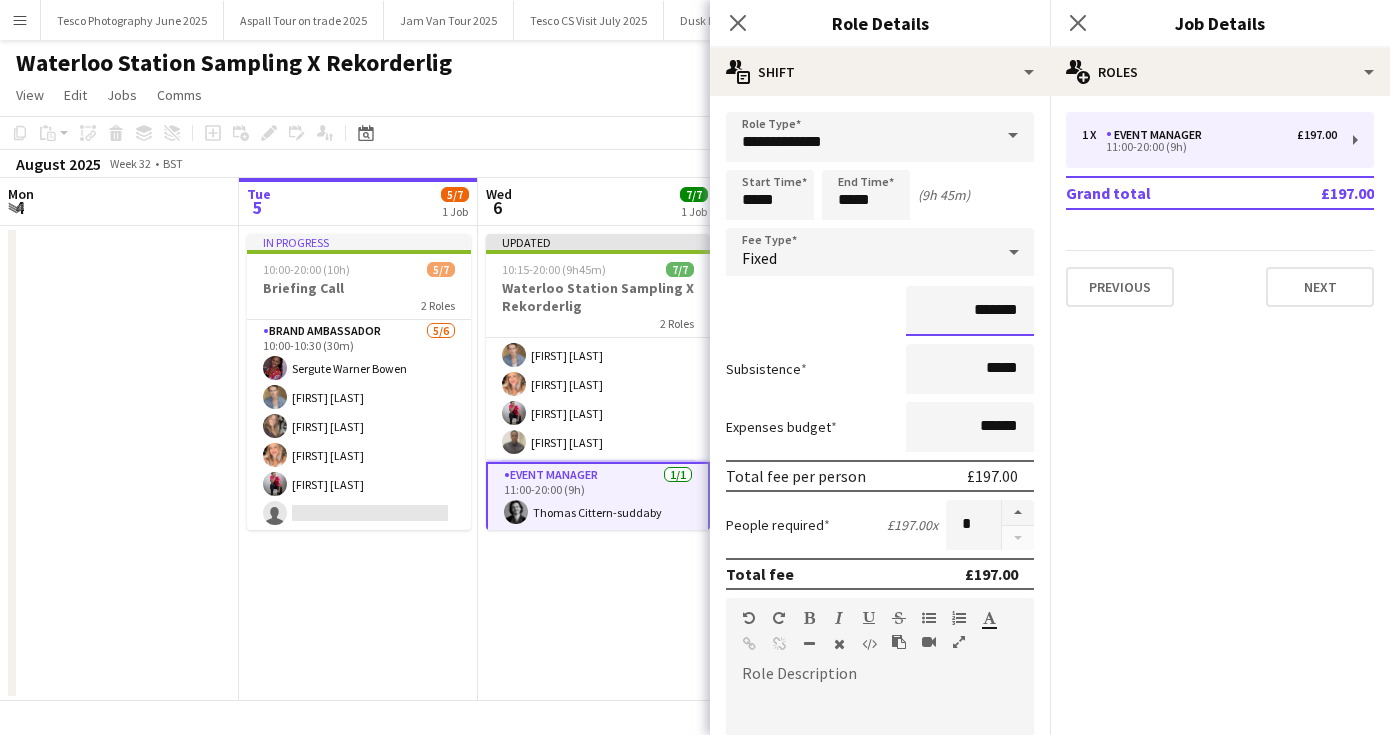 click on "*******" at bounding box center (970, 311) 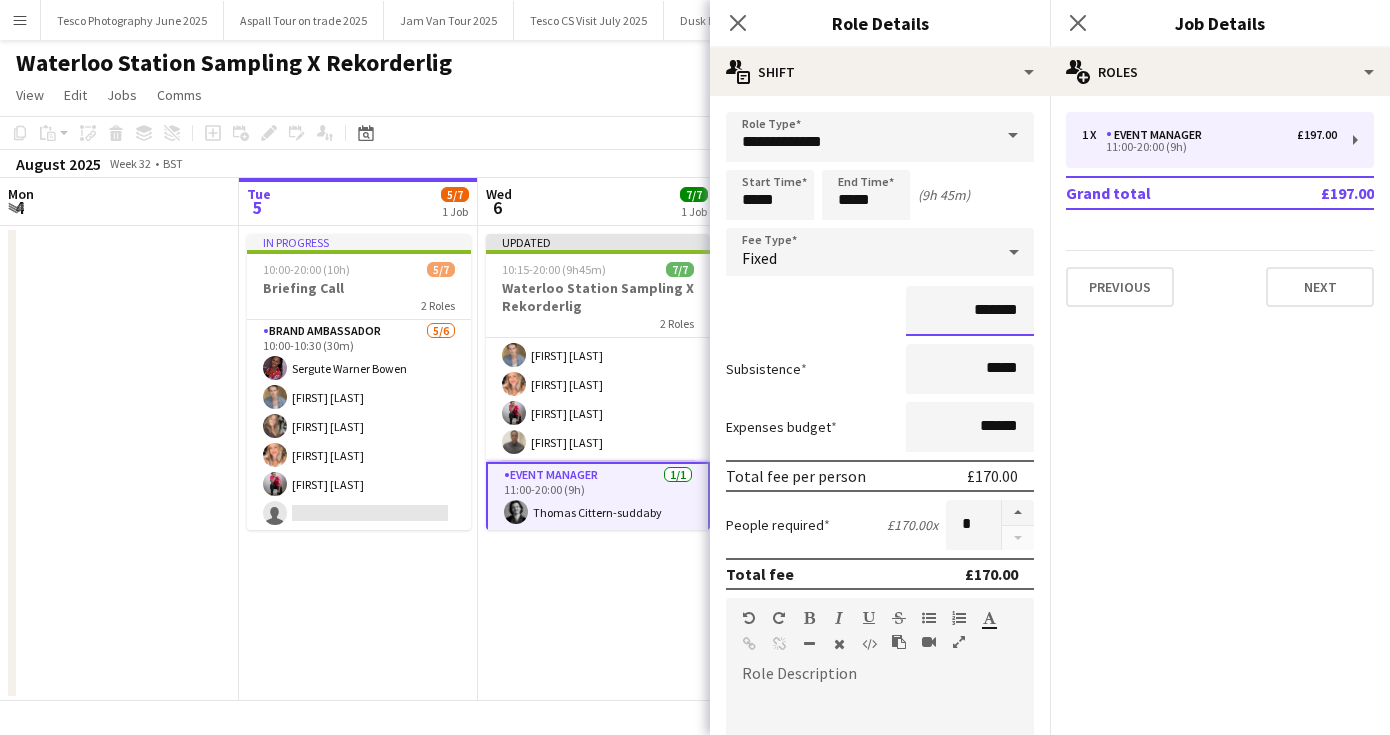 click on "*******" at bounding box center [970, 311] 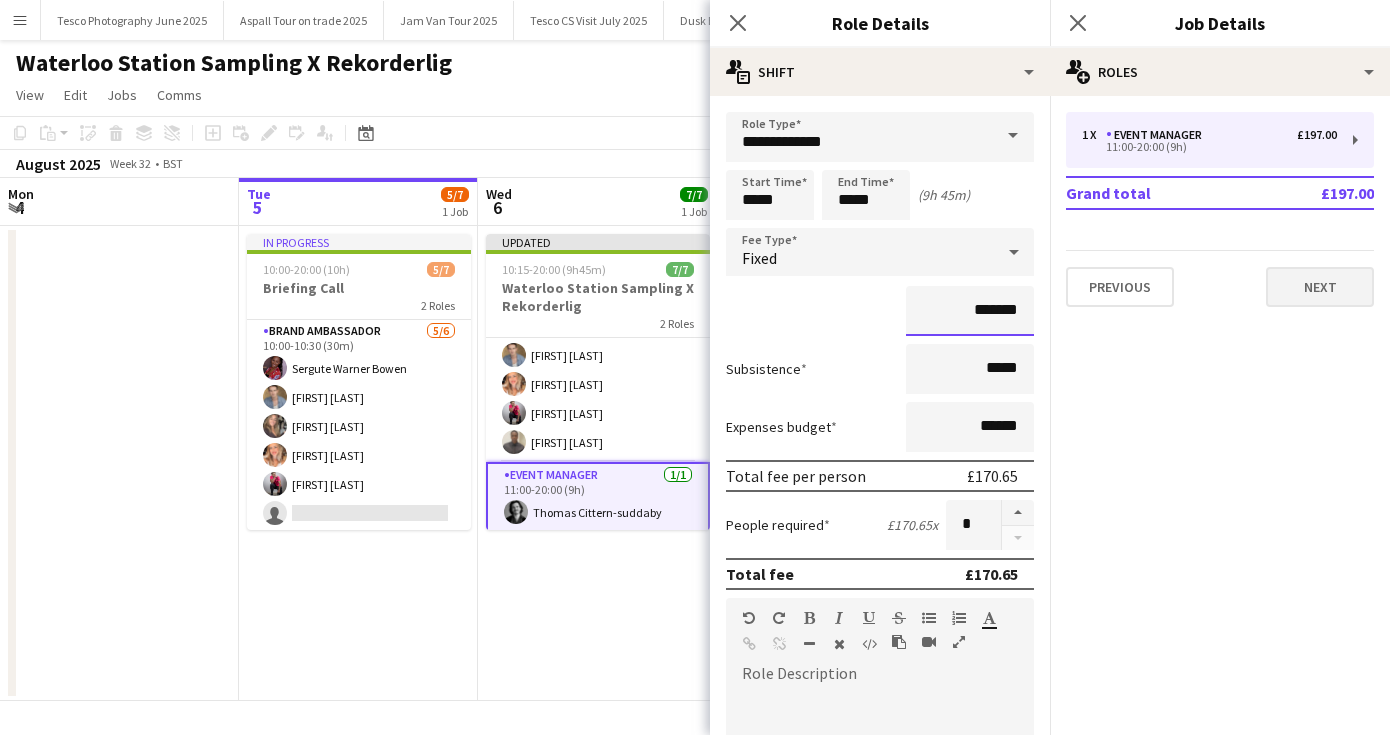 type on "*******" 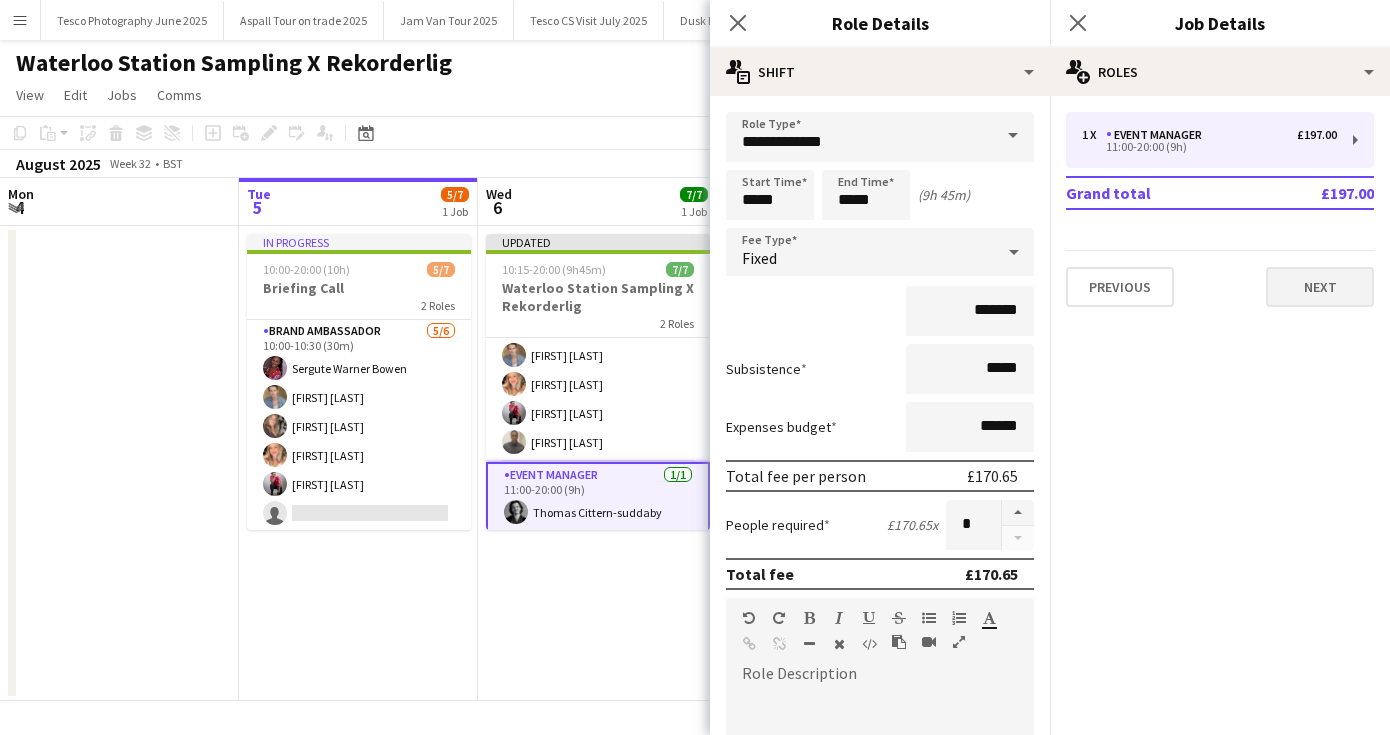 click on "Next" at bounding box center [1320, 287] 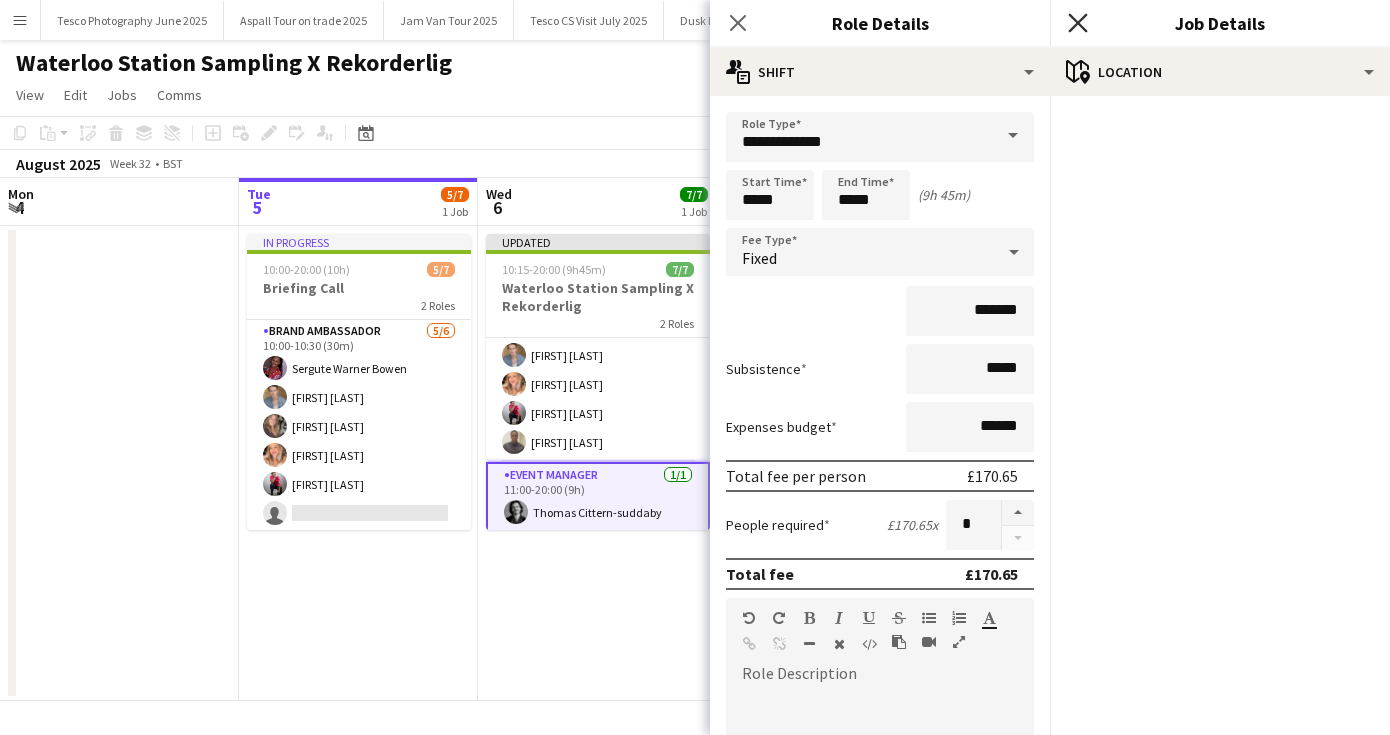 click 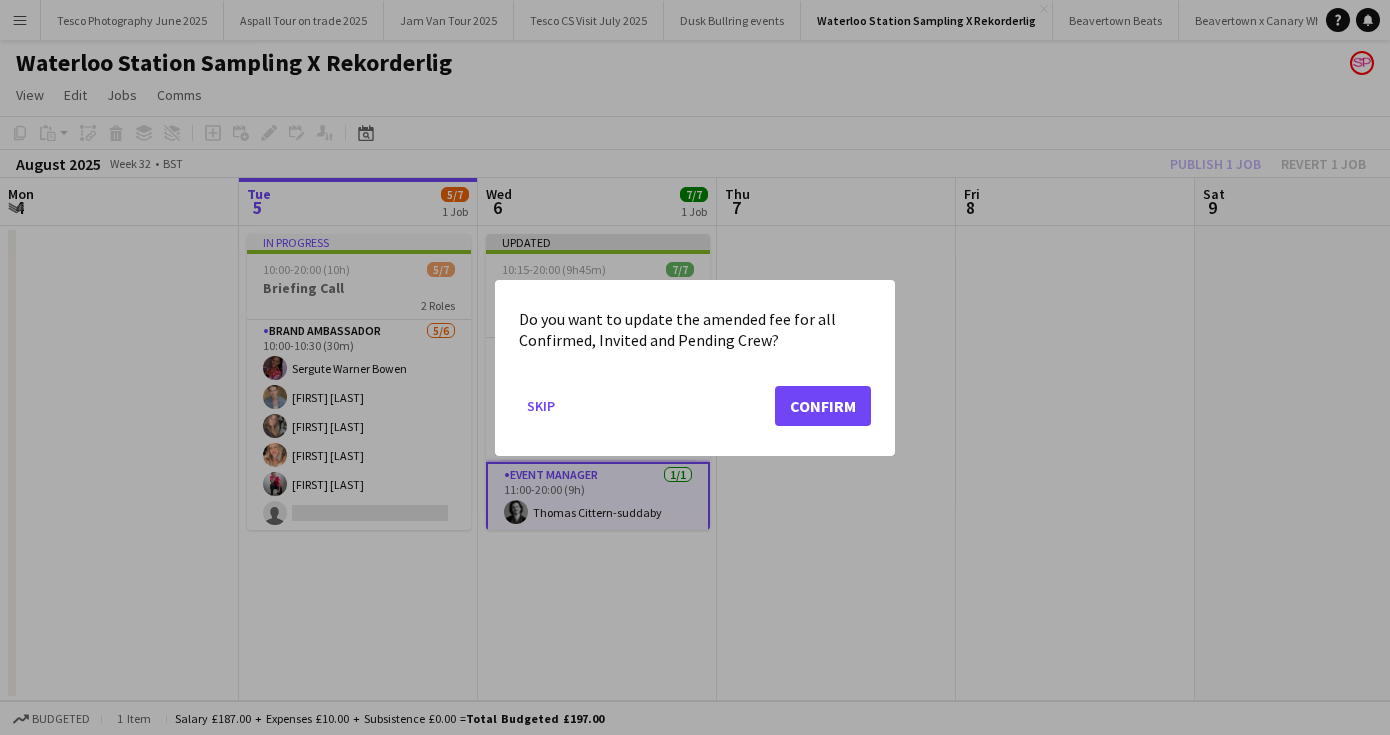 click on "Confirm" 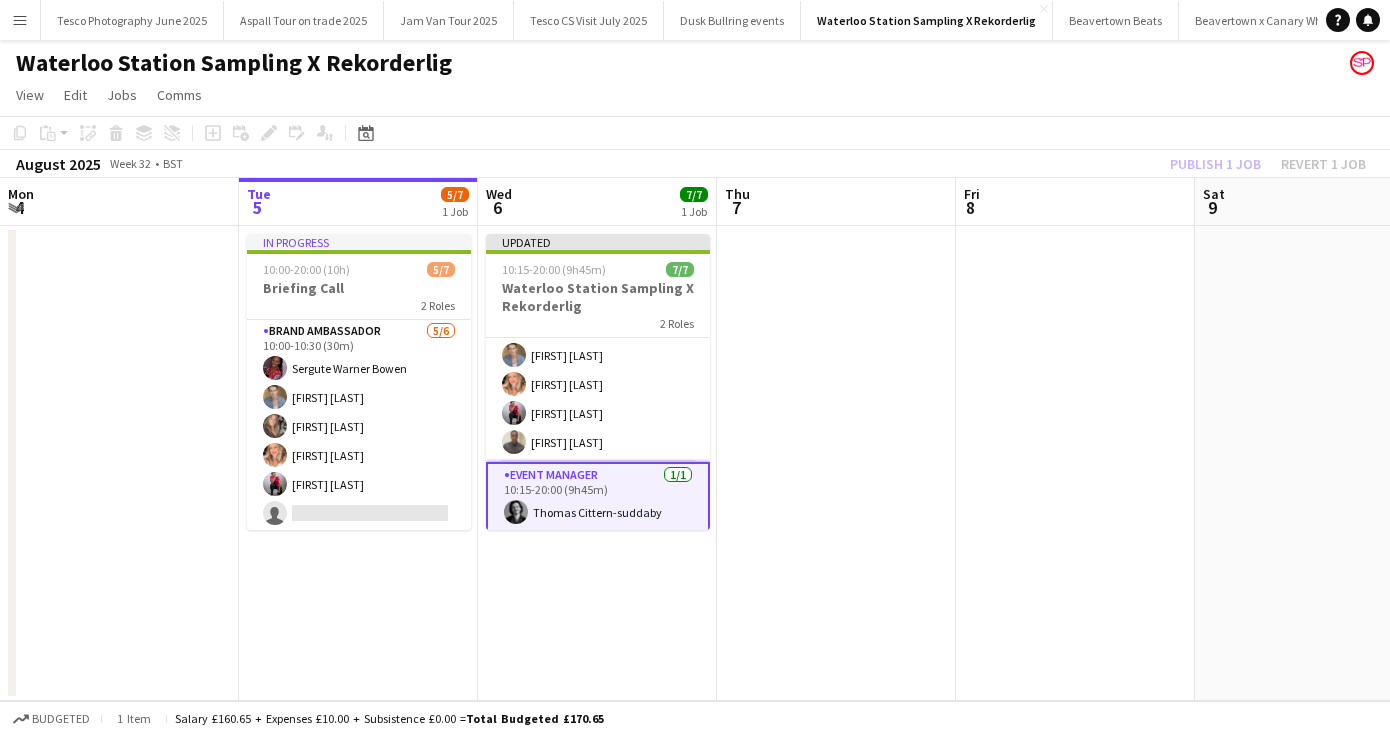 drag, startPoint x: 699, startPoint y: 449, endPoint x: 699, endPoint y: 584, distance: 135 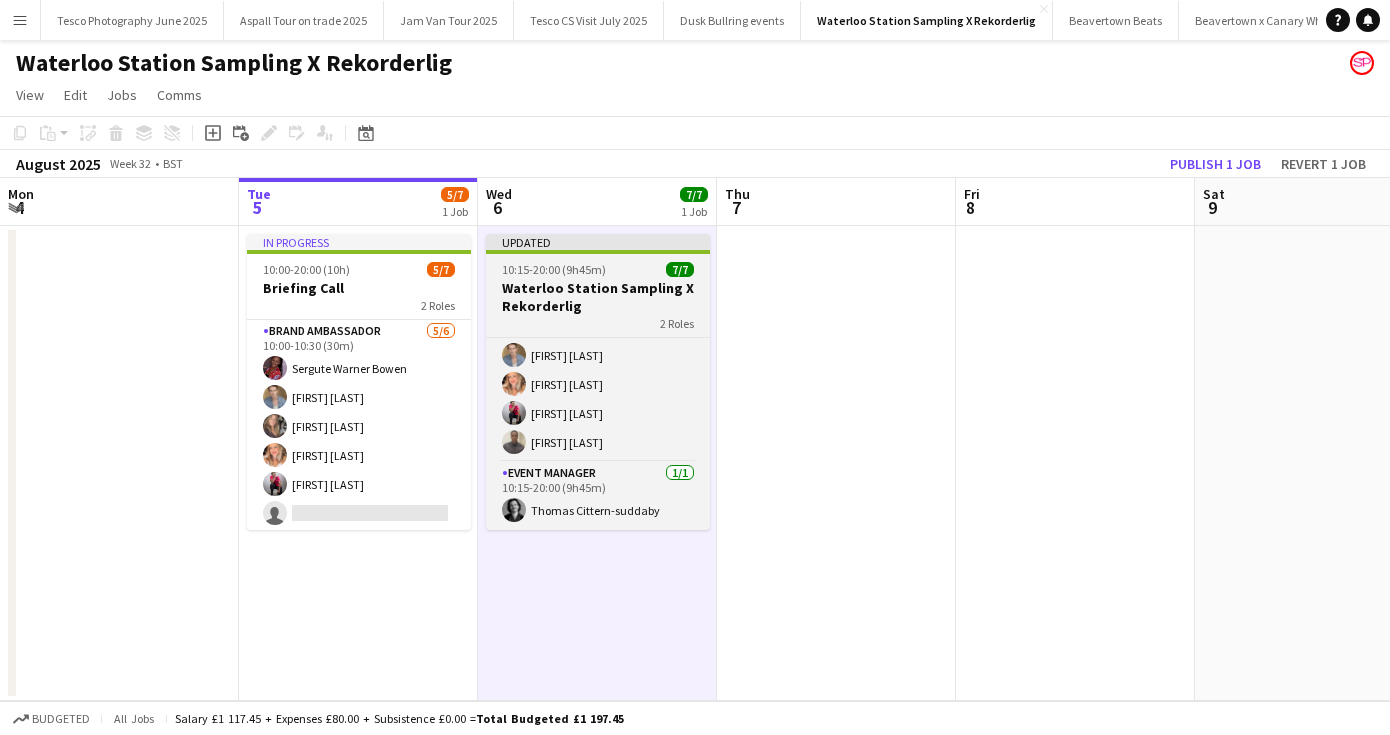 scroll, scrollTop: 0, scrollLeft: 0, axis: both 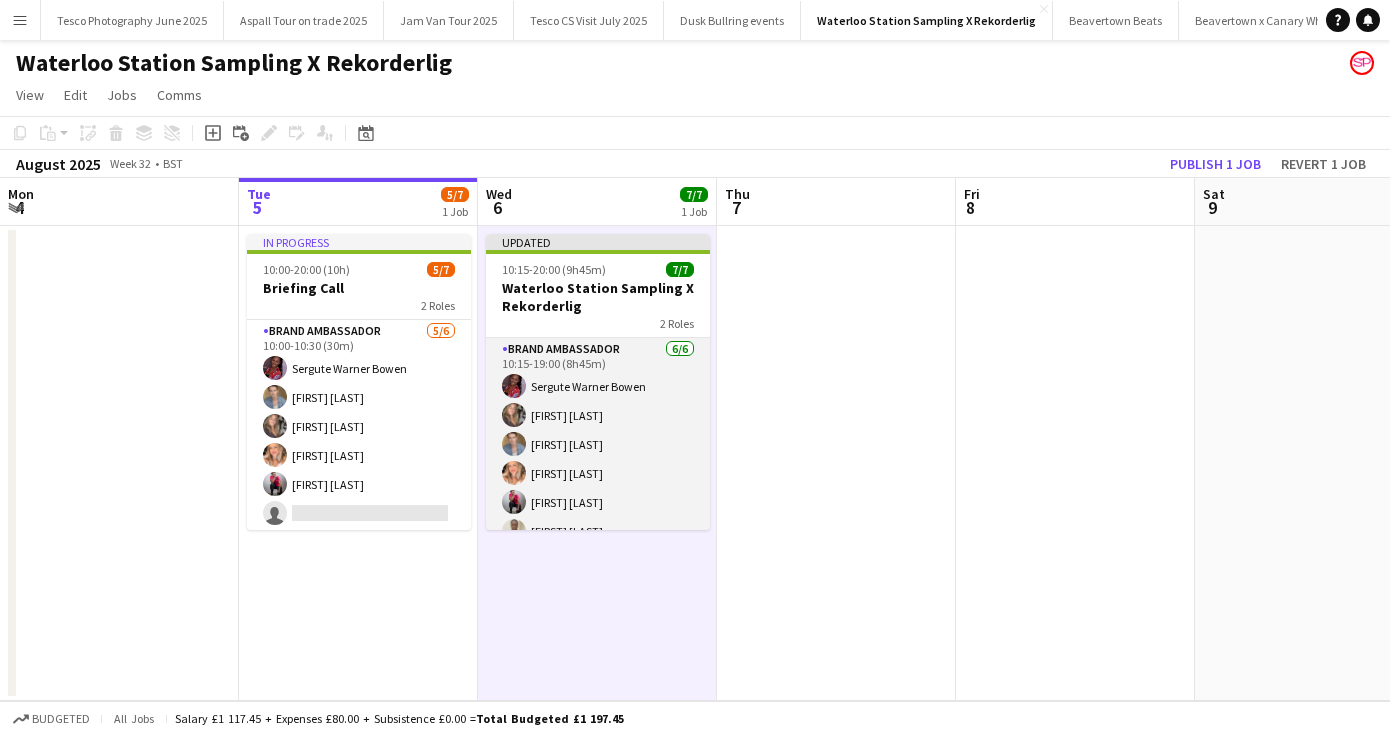 click on "Brand Ambassador   6/6   10:15-19:00 (8h45m)
[FIRST] [LAST] [FIRST] [LAST] [FIRST] [LAST] [FIRST] [LAST] [FIRST] [LAST] [FIRST] [LAST]" at bounding box center [598, 444] 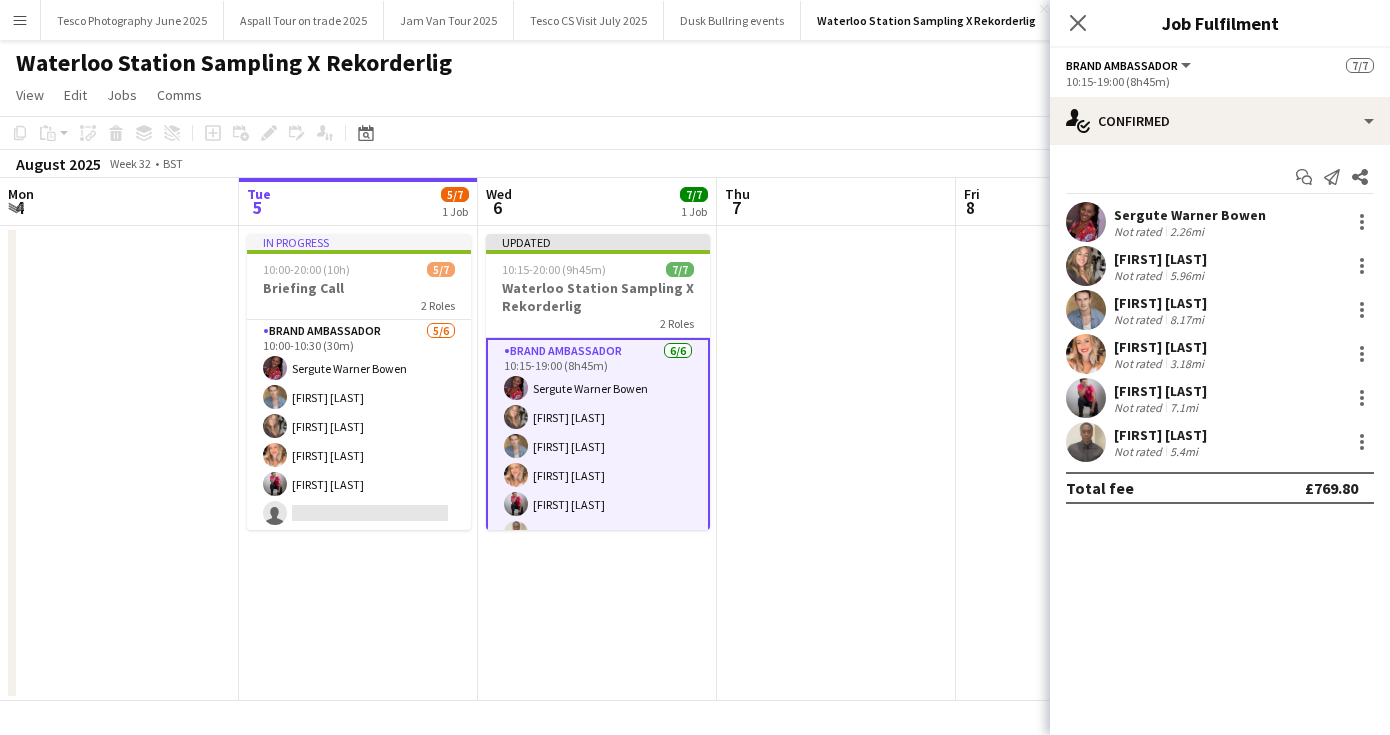 click on "Sergute Warner Bowen" at bounding box center [1190, 215] 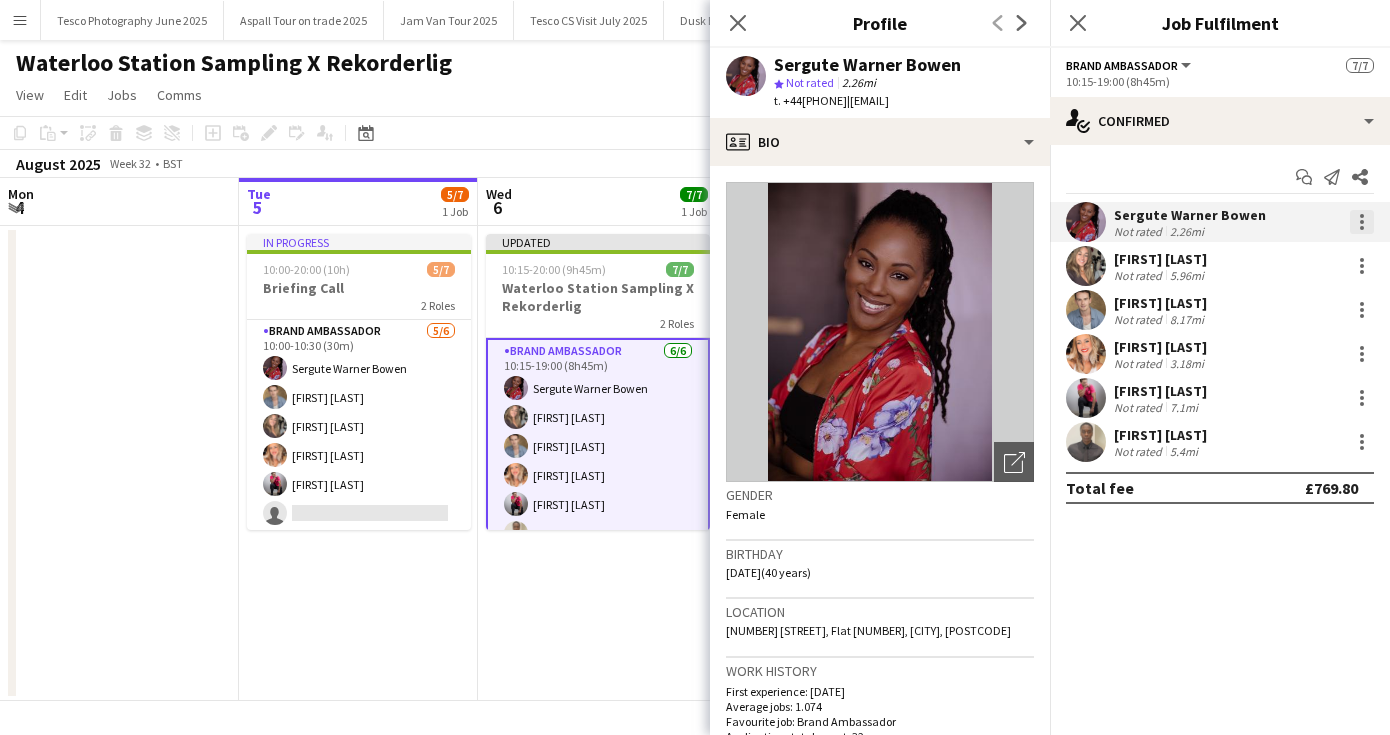 click at bounding box center [1362, 222] 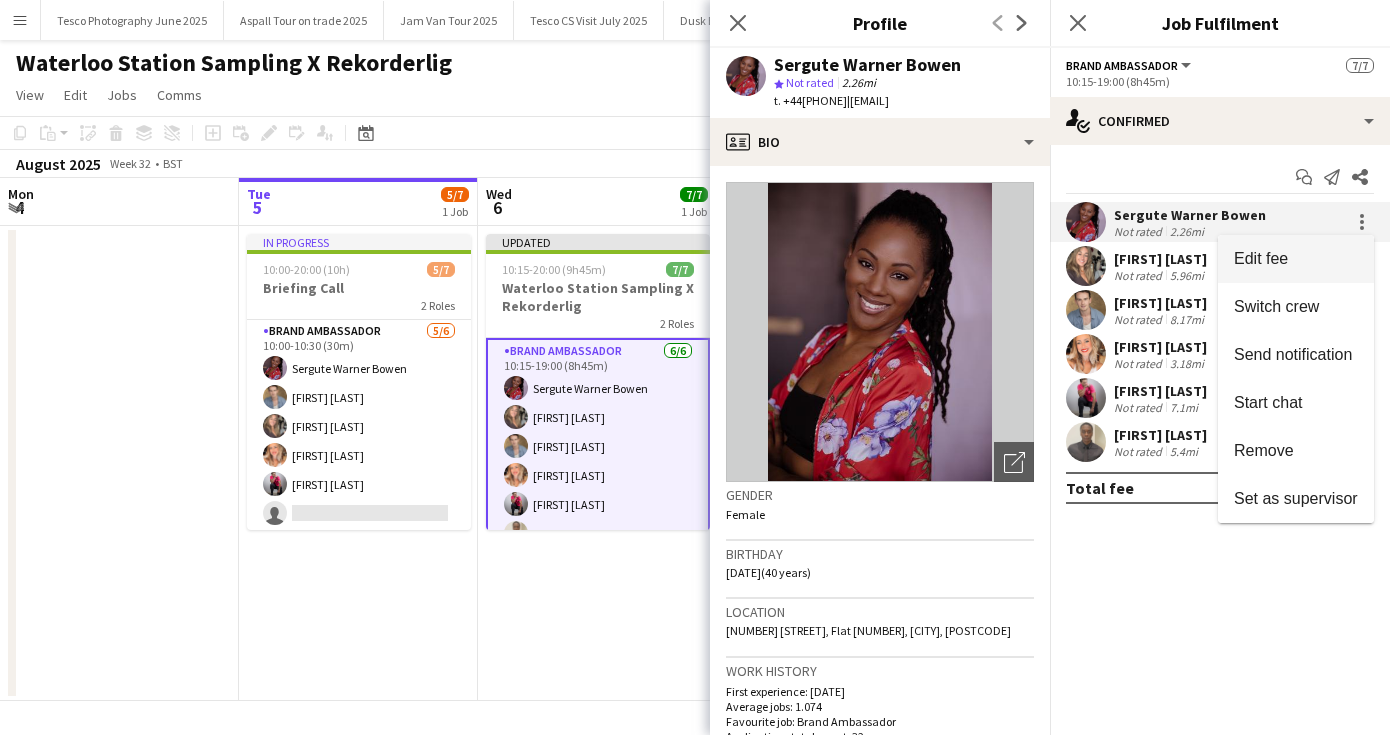 click on "Edit fee" at bounding box center [1296, 259] 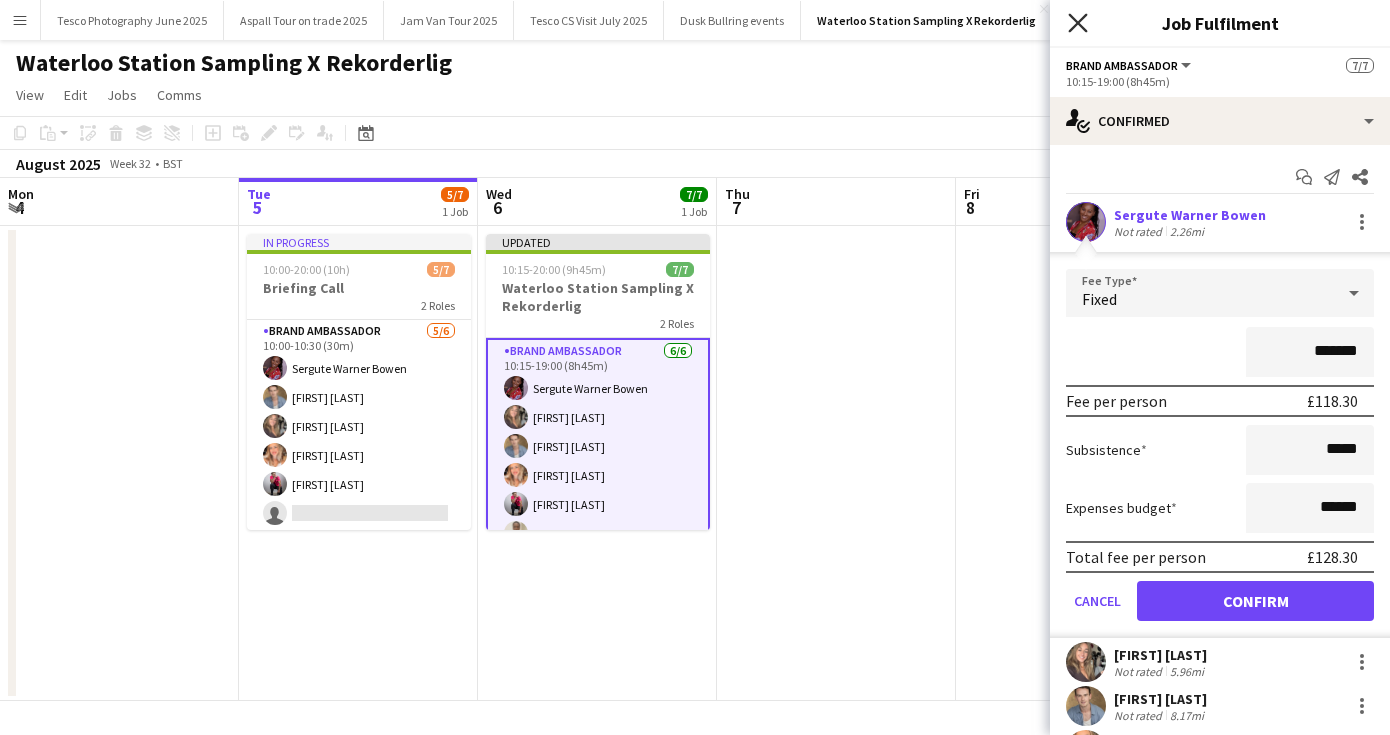 click on "Close pop-in" 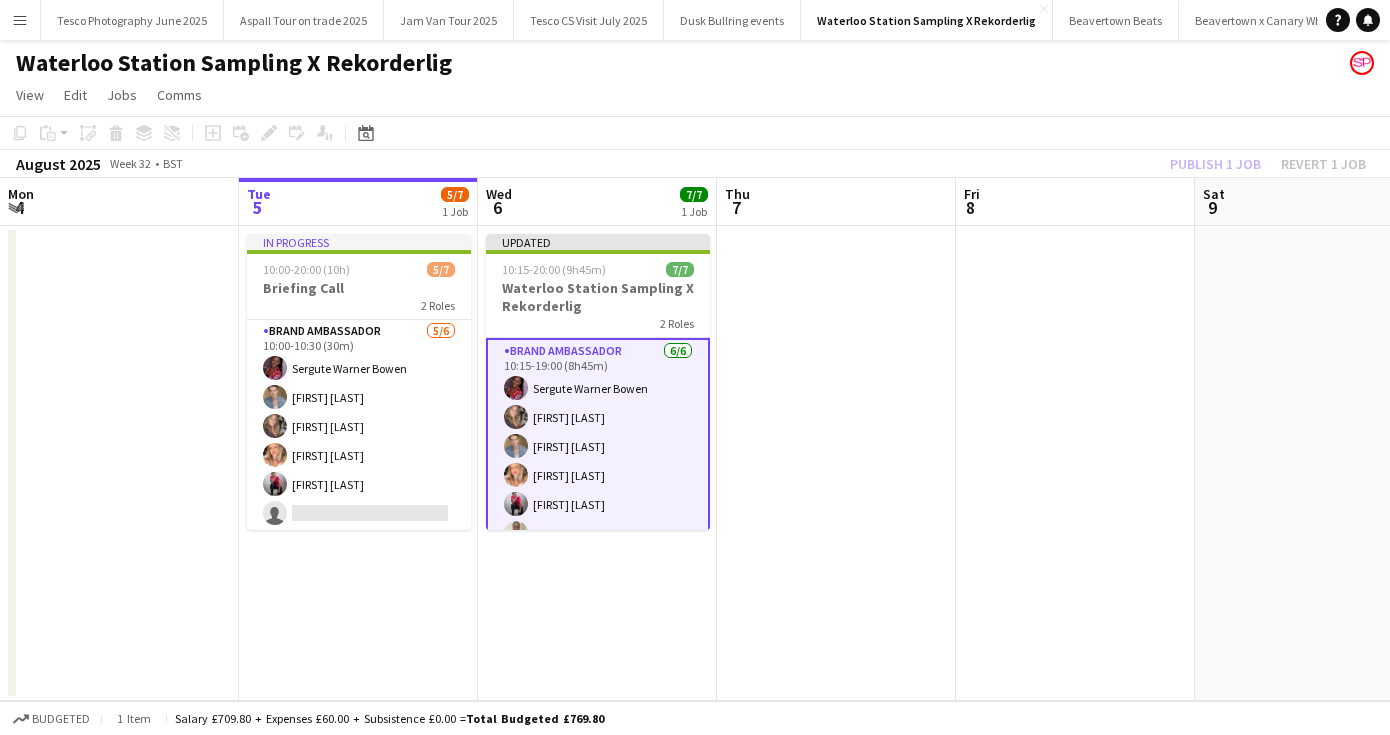 click at bounding box center (836, 463) 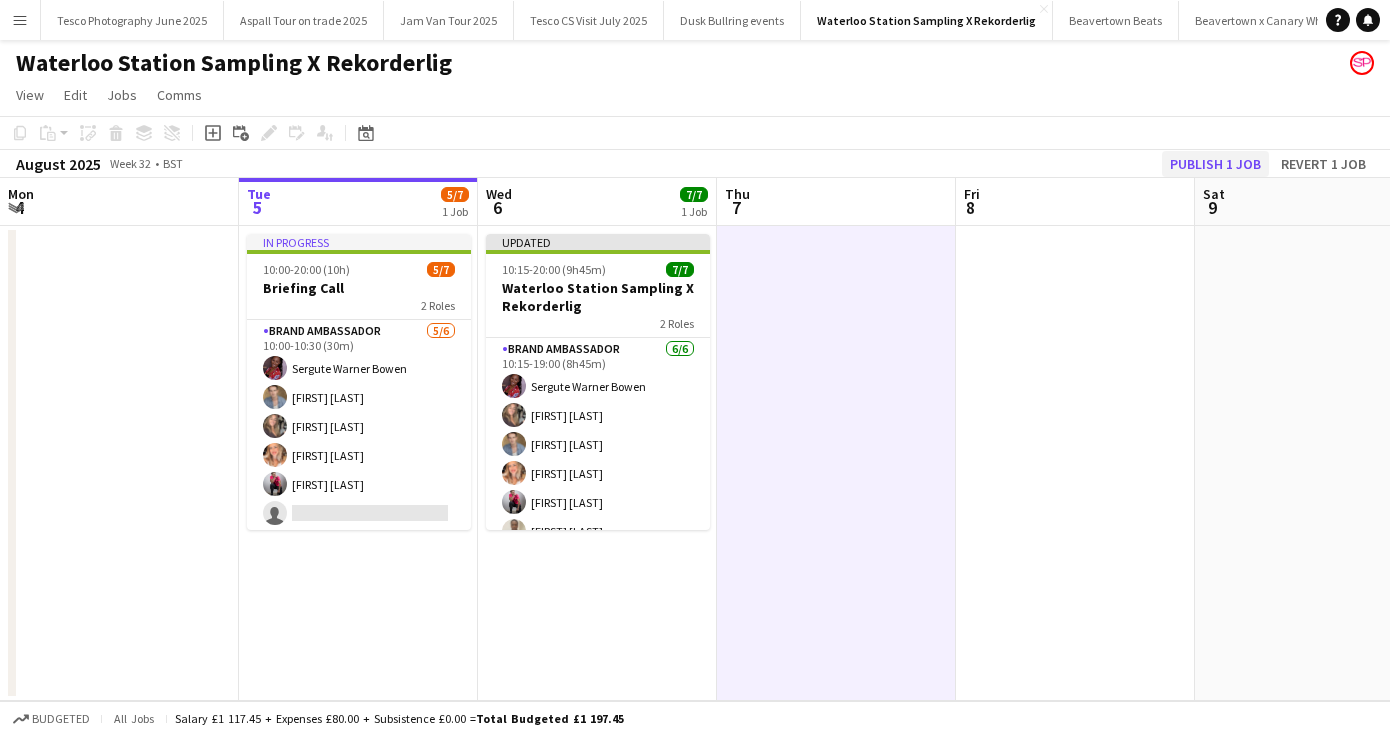 click on "Publish 1 job" 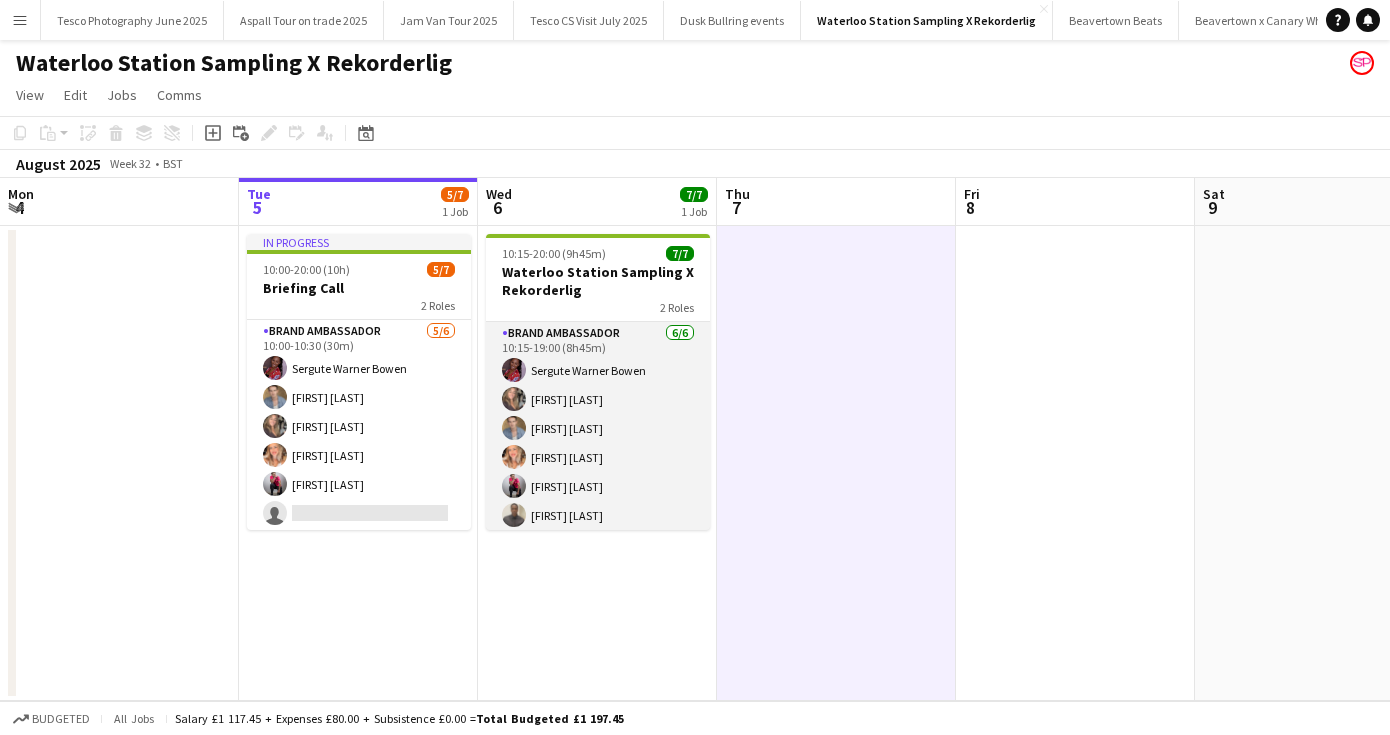 click on "Brand Ambassador   6/6   10:15-19:00 (8h45m)
[FIRST] [LAST] [FIRST] [LAST] [FIRST] [LAST] [FIRST] [LAST] [FIRST] [LAST] [FIRST] [LAST]" at bounding box center (598, 428) 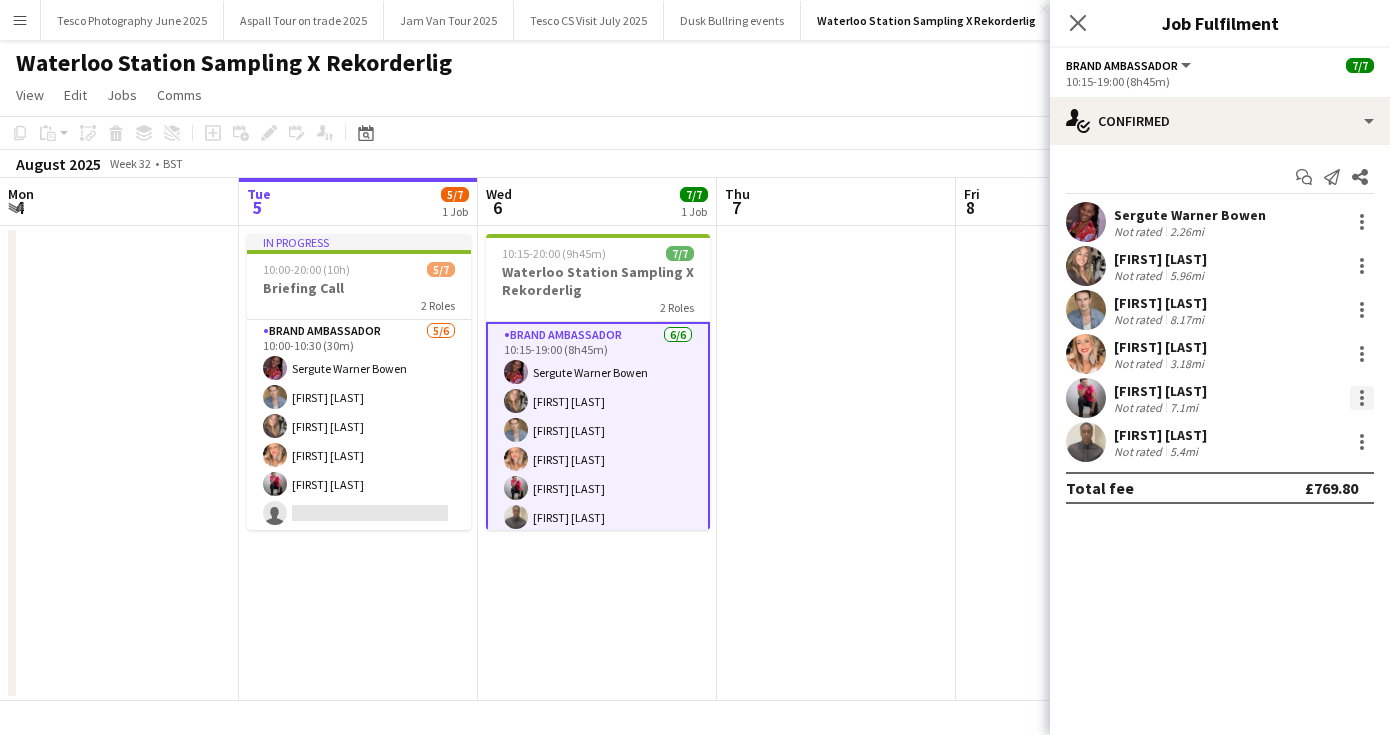 click at bounding box center [1362, 398] 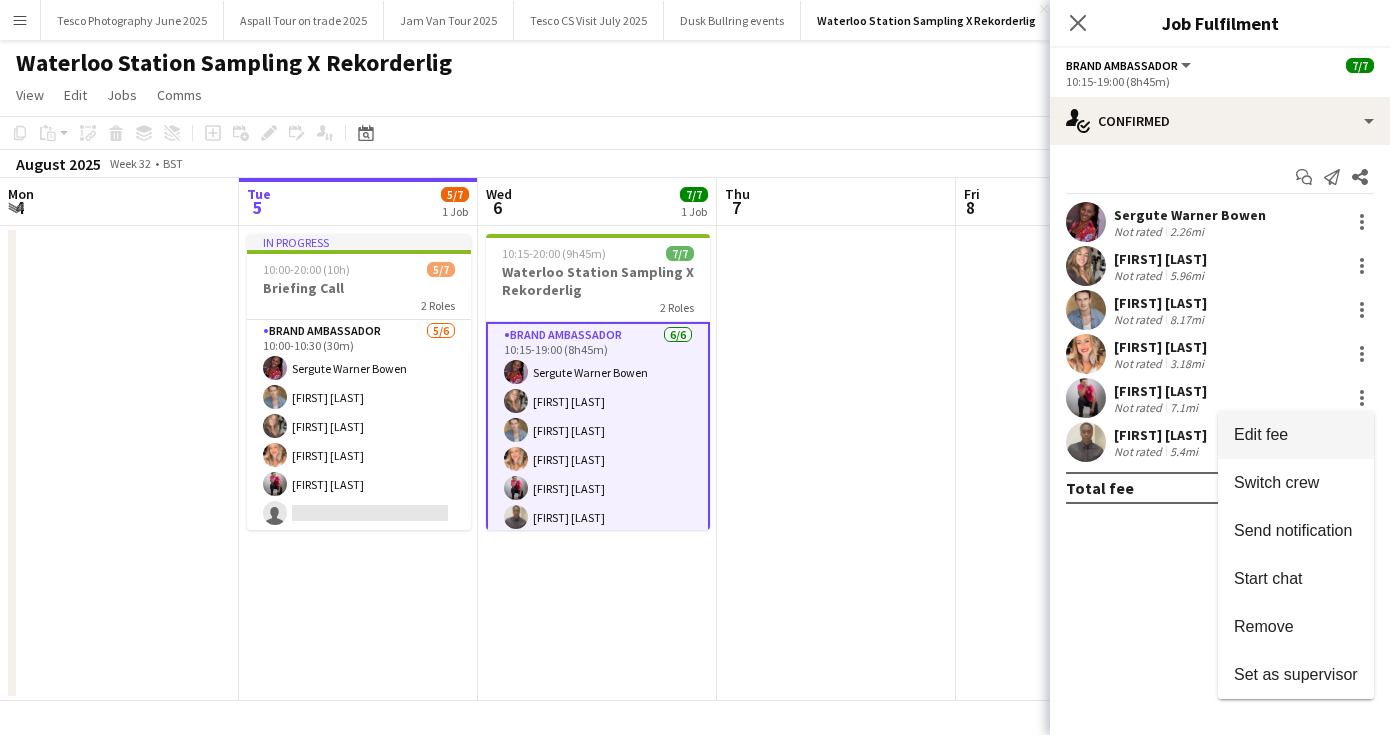 click on "Edit fee" at bounding box center (1261, 434) 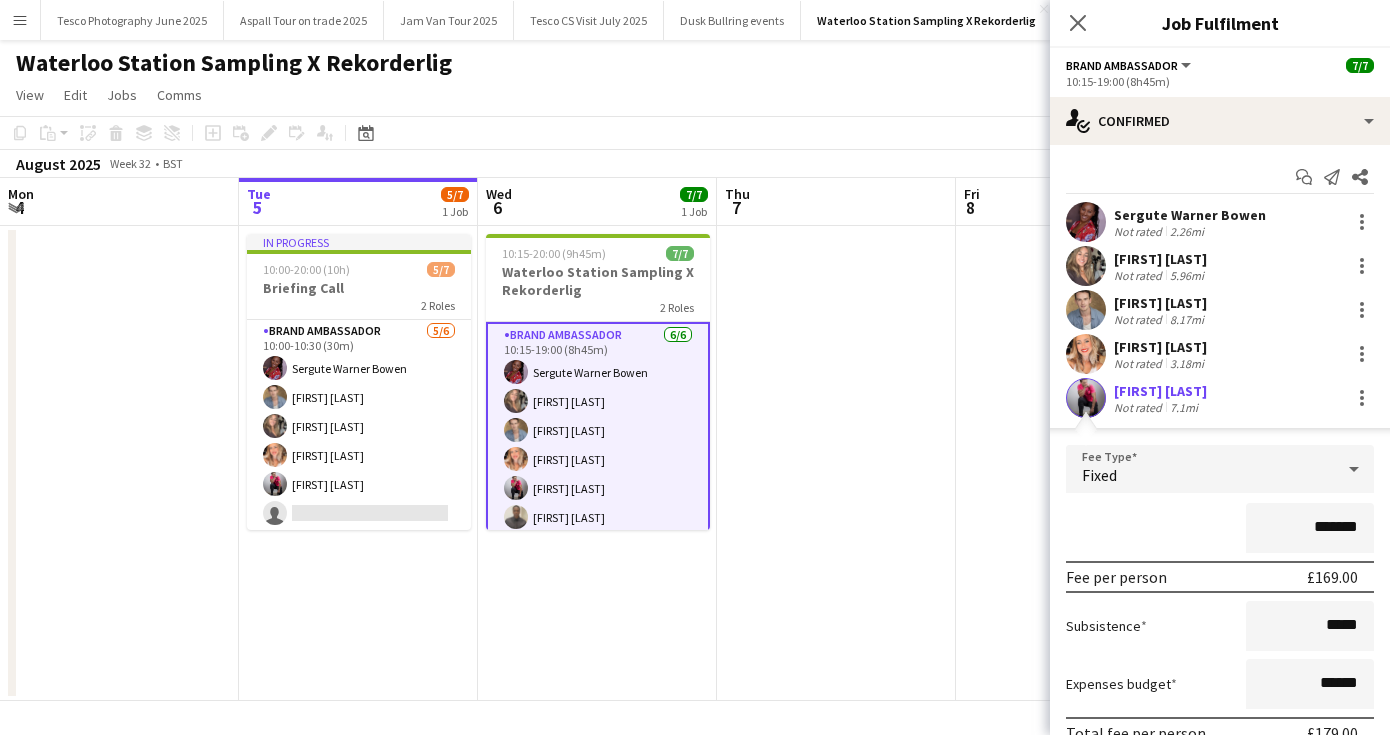 type on "*******" 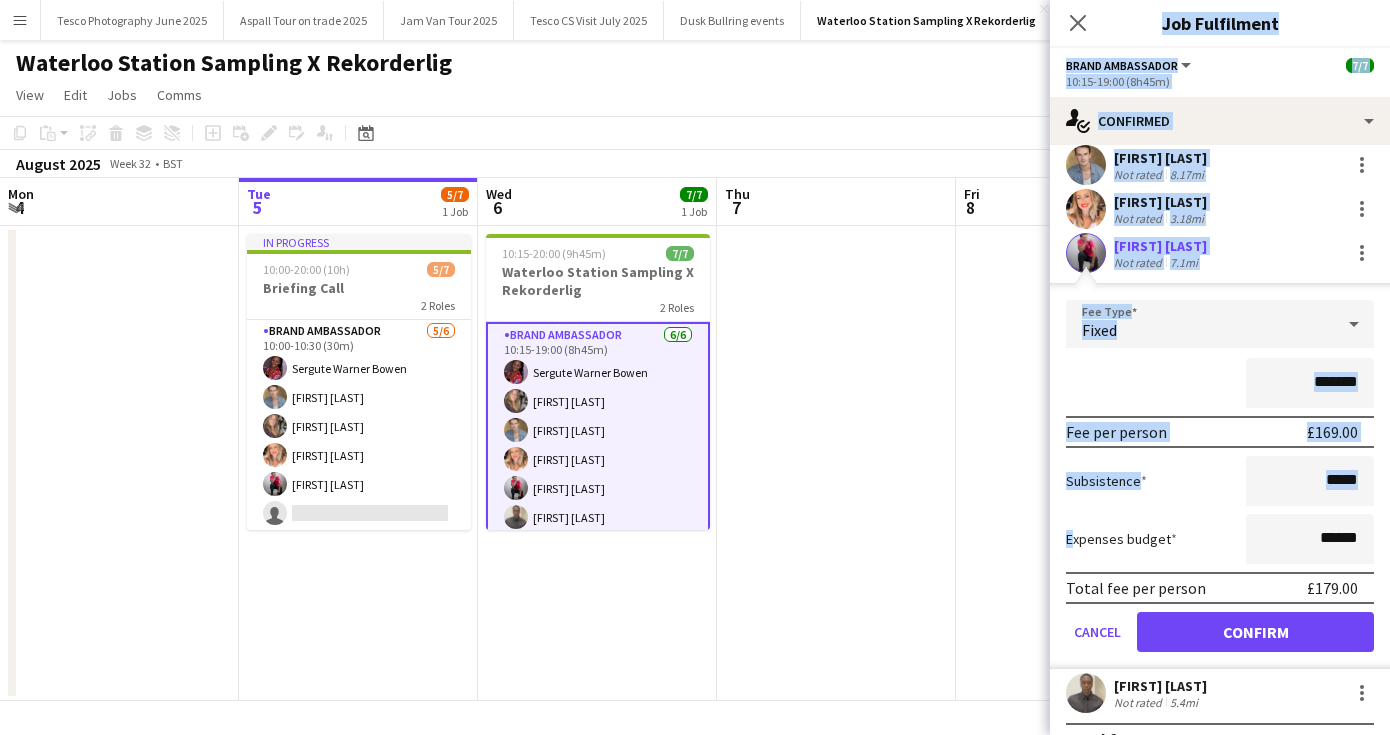 scroll, scrollTop: 181, scrollLeft: 0, axis: vertical 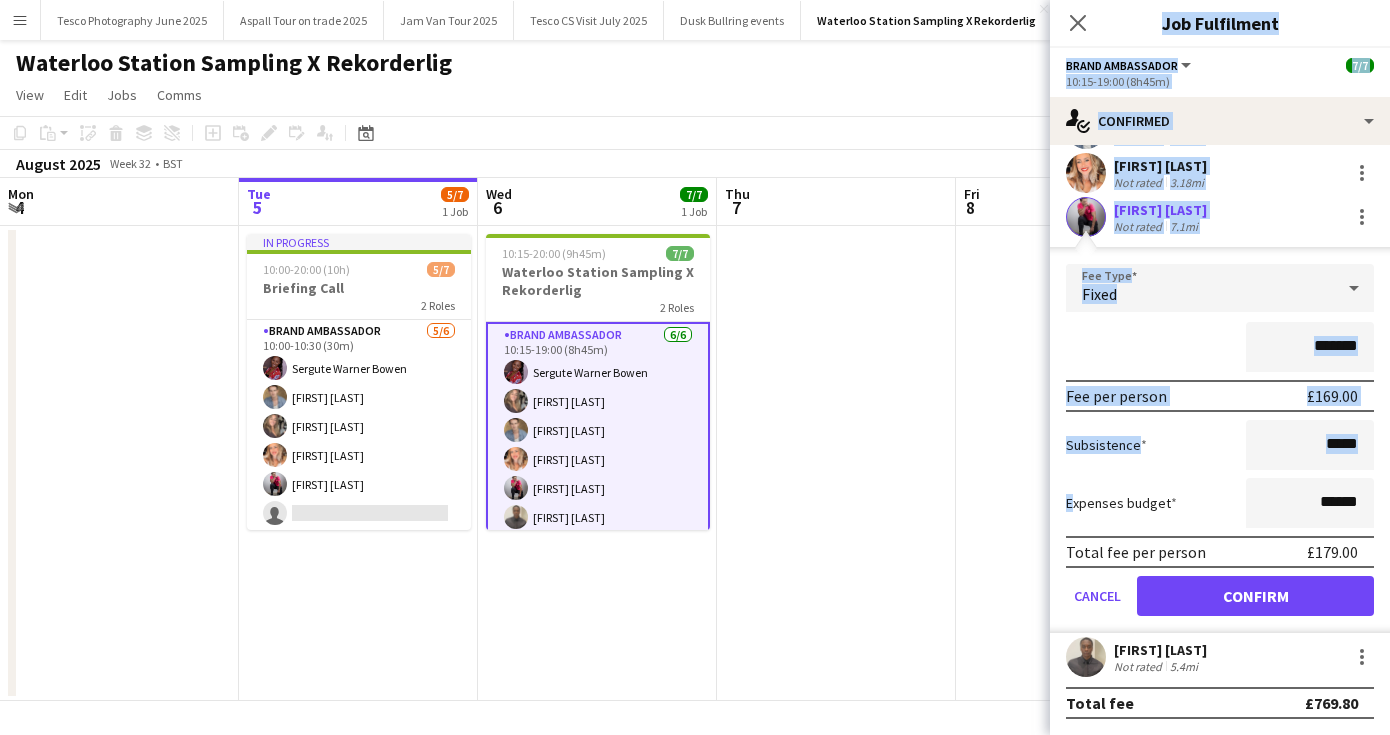 drag, startPoint x: 1205, startPoint y: 671, endPoint x: 1206, endPoint y: 792, distance: 121.004135 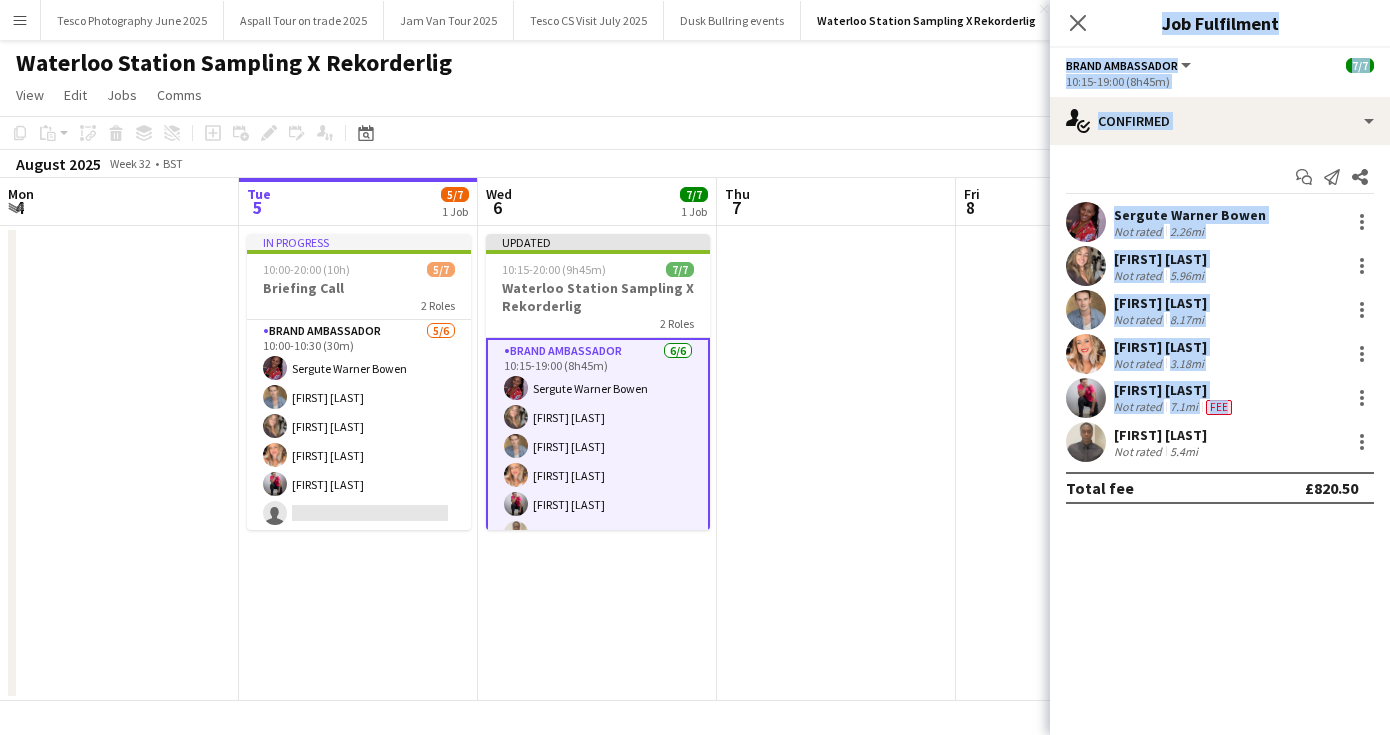 scroll, scrollTop: 0, scrollLeft: 0, axis: both 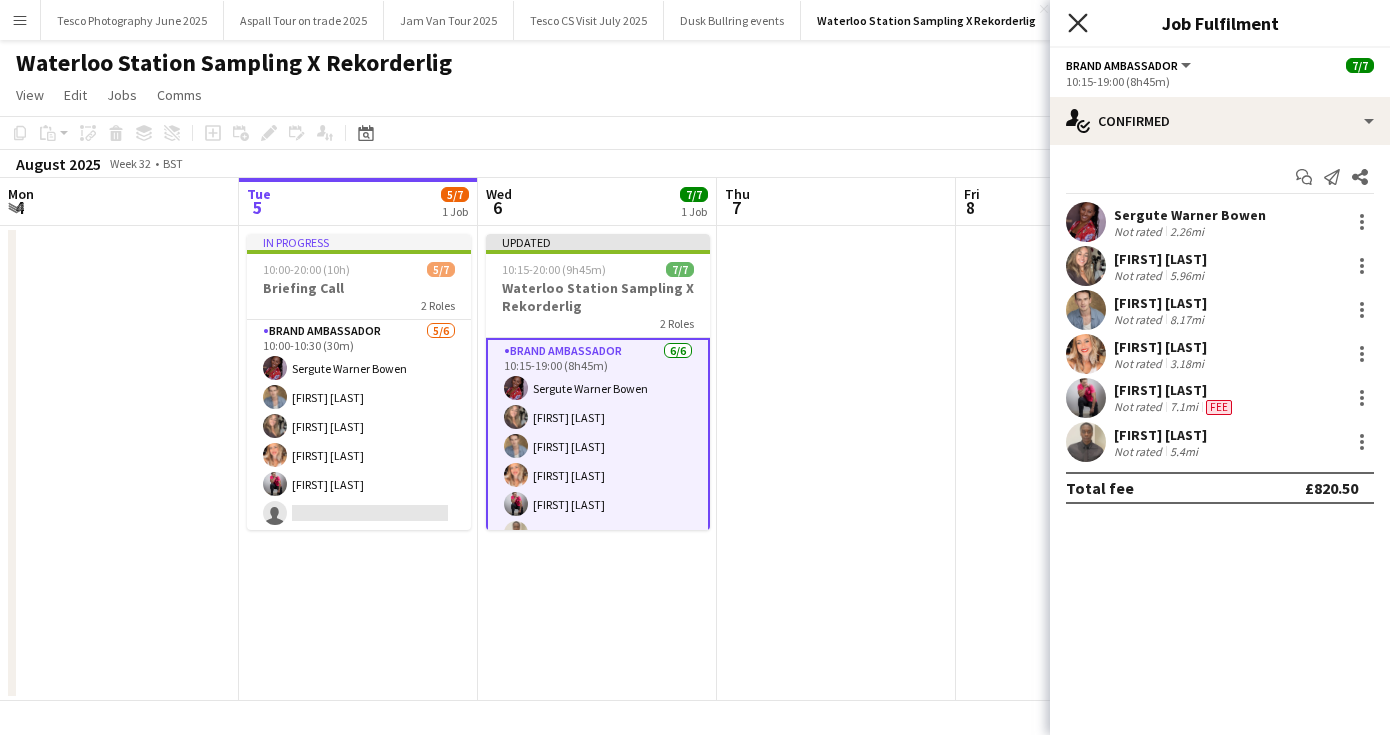 click 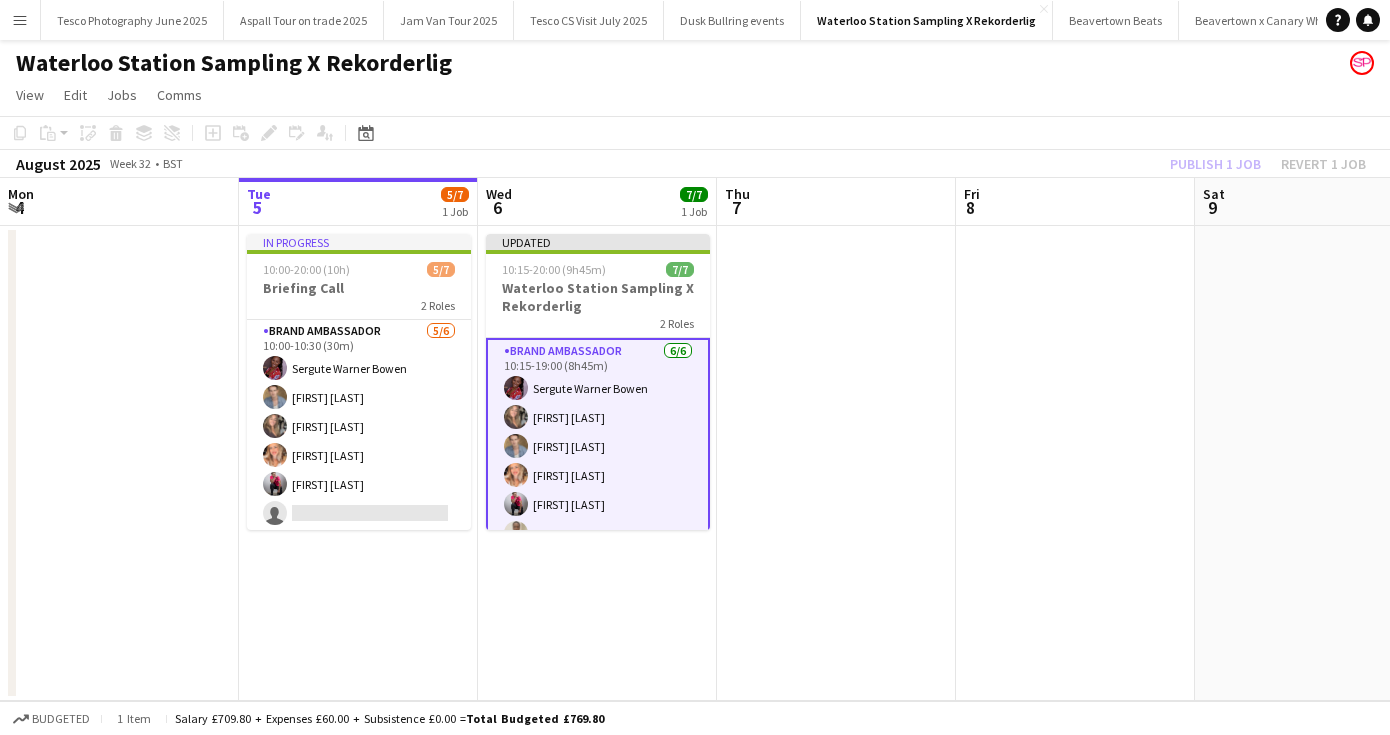 click on "Waterloo Station Sampling X Rekorderlig" 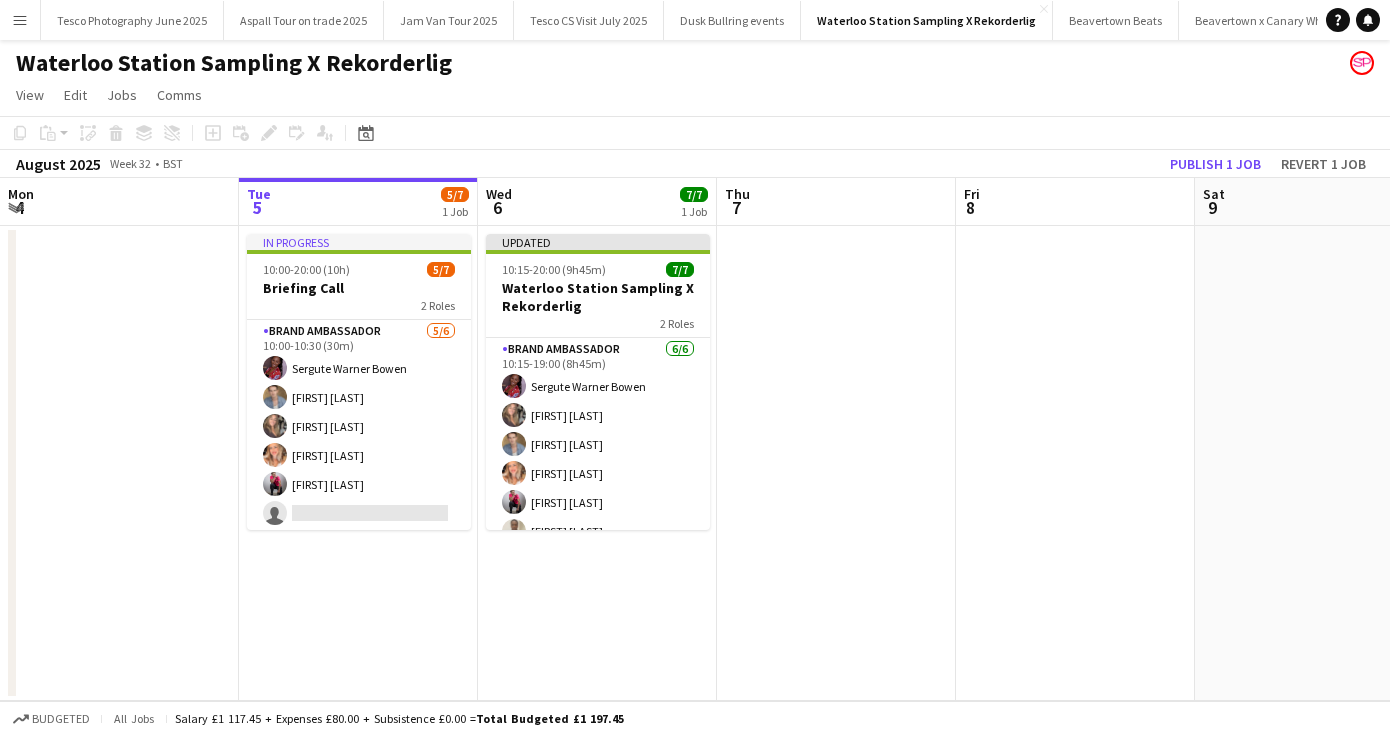 click on "Publish 1 job" 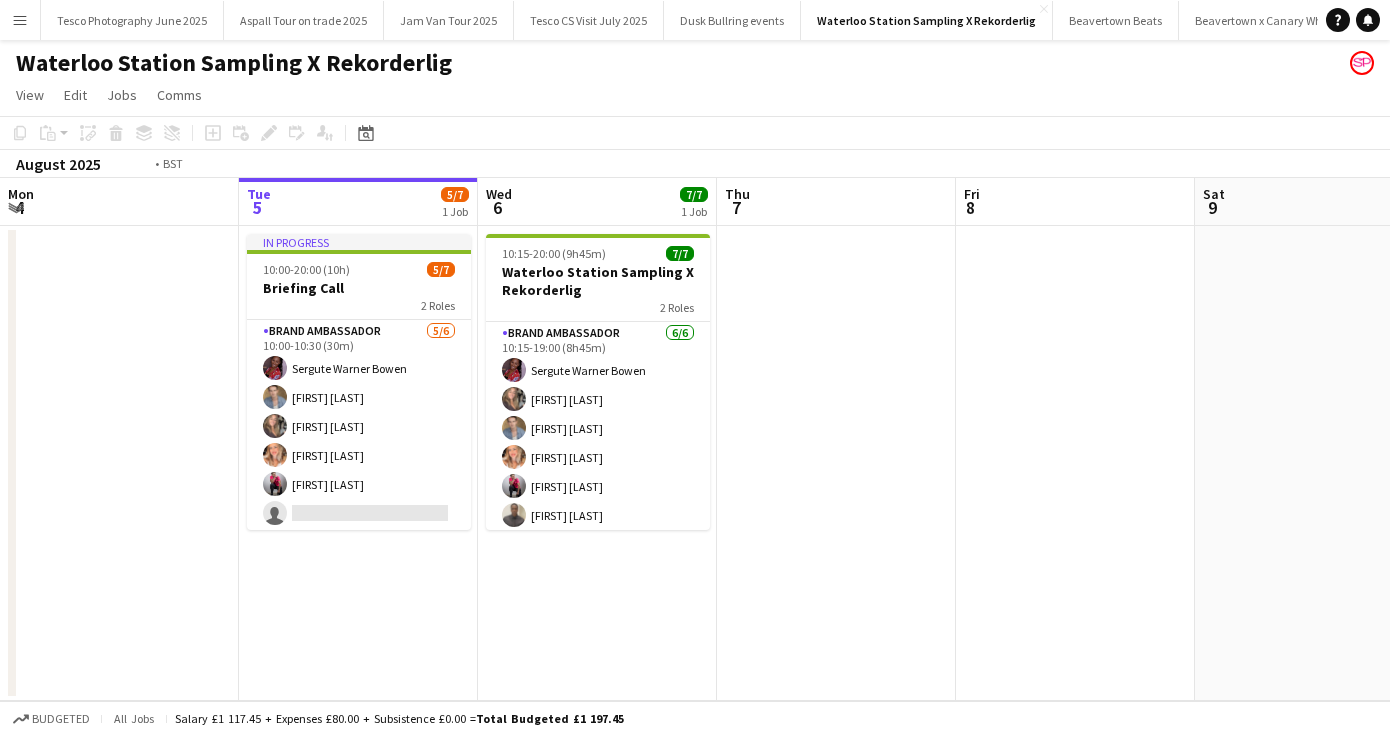 scroll, scrollTop: 44, scrollLeft: 0, axis: vertical 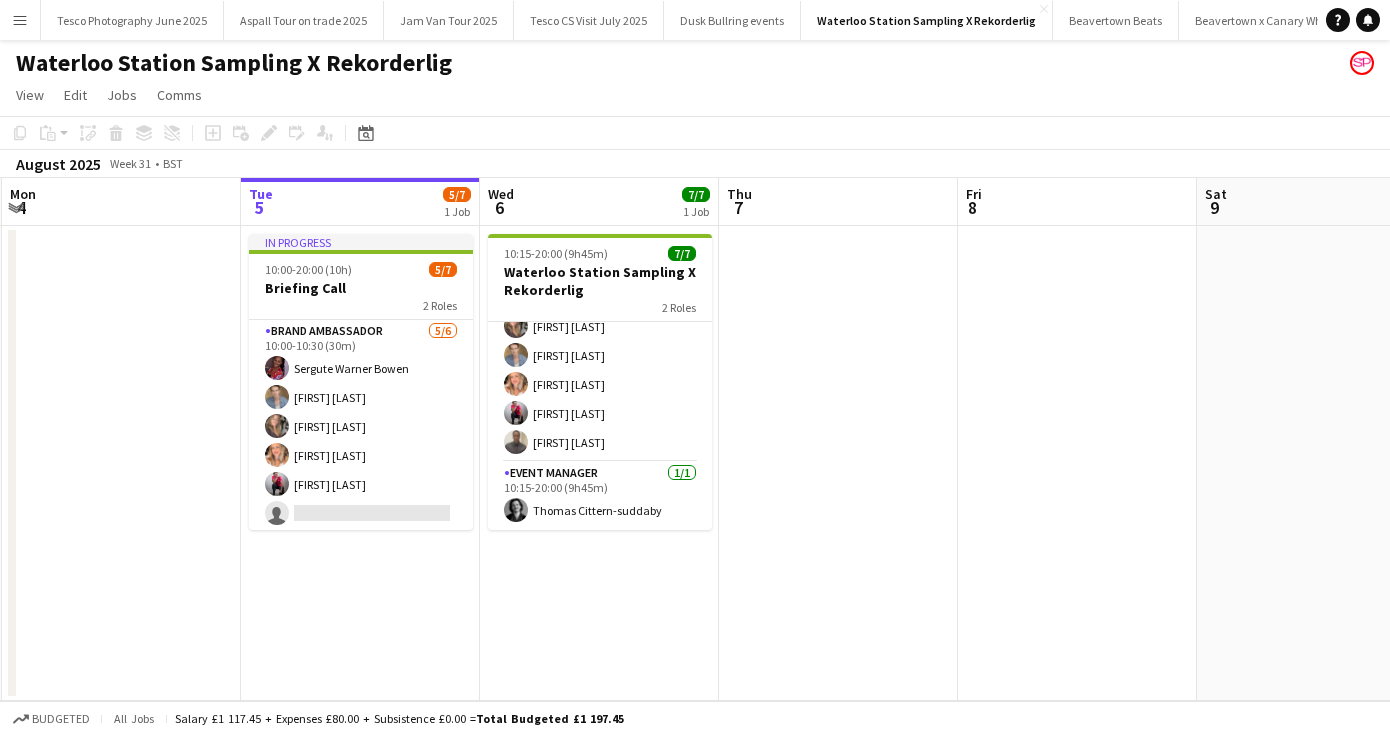 drag, startPoint x: 700, startPoint y: 391, endPoint x: 703, endPoint y: 567, distance: 176.02557 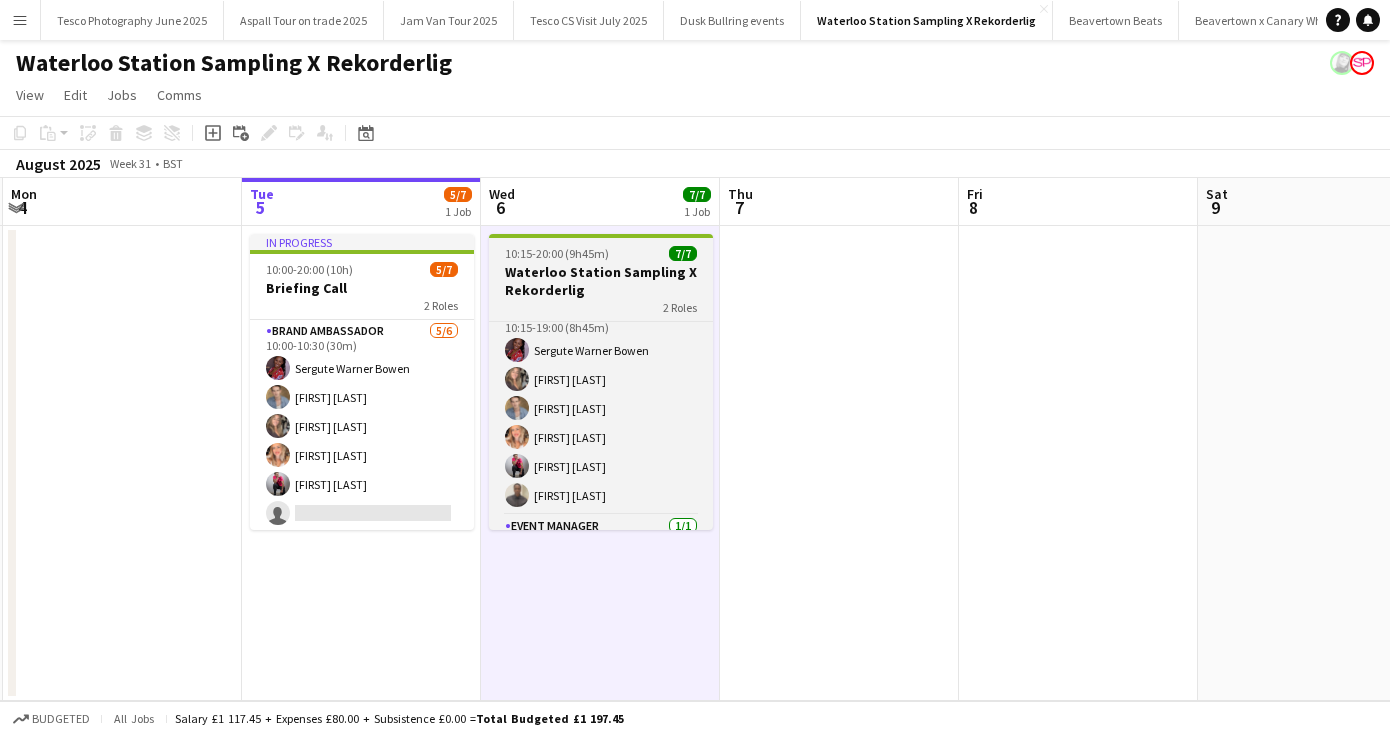 scroll, scrollTop: 73, scrollLeft: 0, axis: vertical 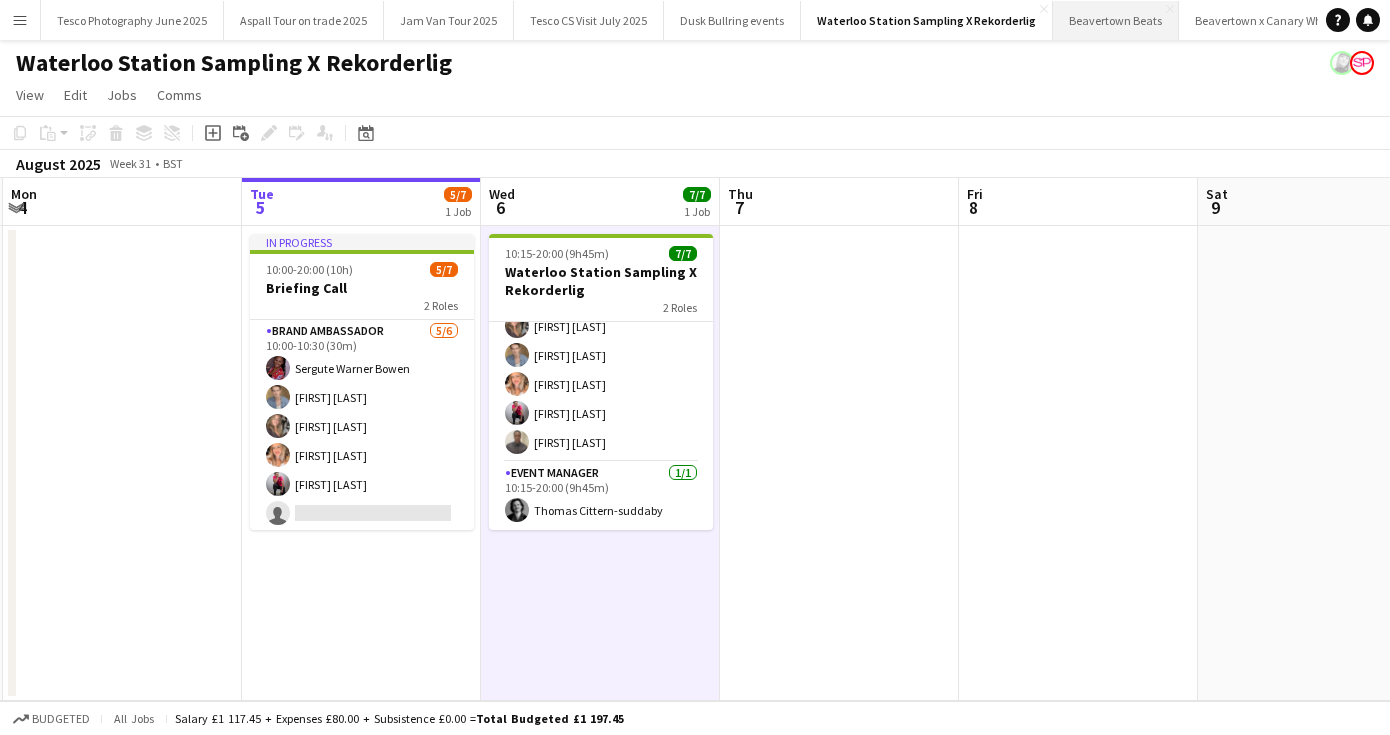 click on "Beavertown Beats
Close" at bounding box center [1116, 20] 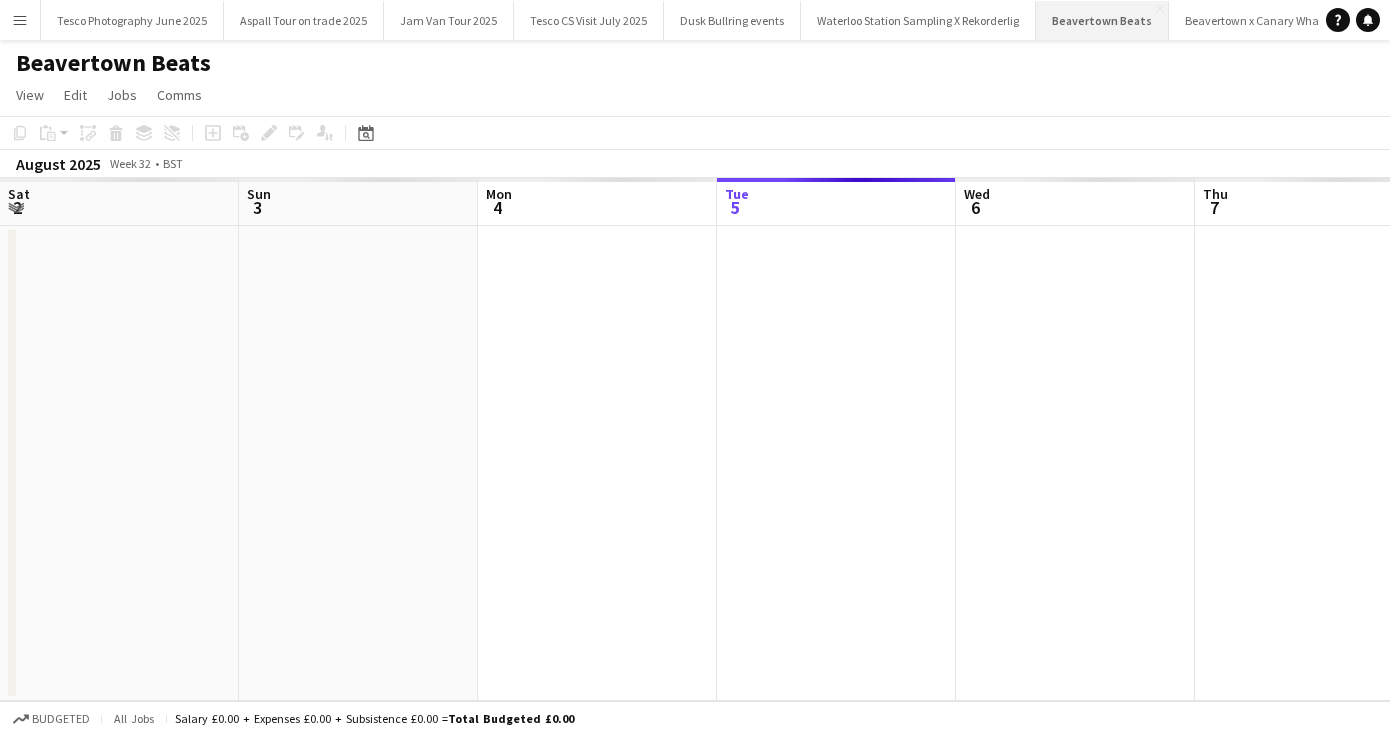 scroll, scrollTop: 0, scrollLeft: 478, axis: horizontal 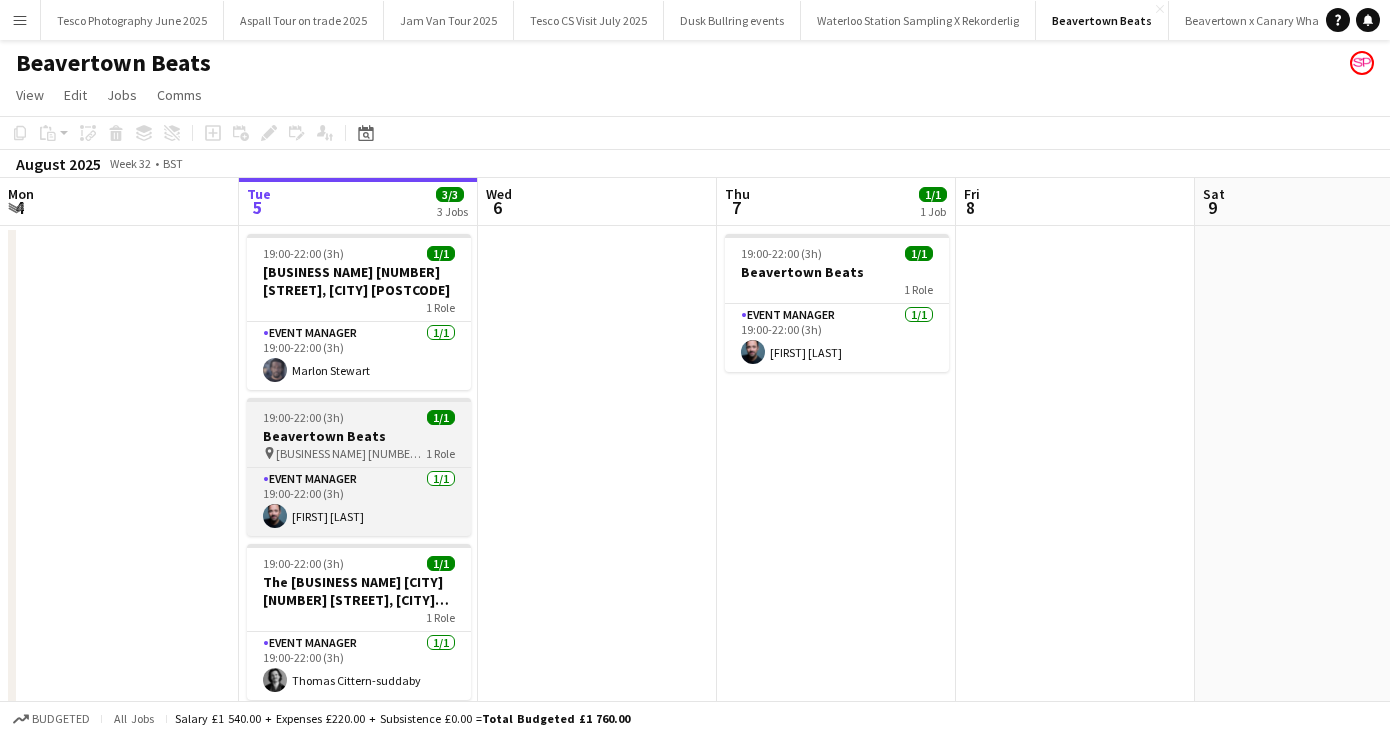 click on "[BUSINESS NAME] [NUMBER] [STREET], [CITY] [POSTCODE]" at bounding box center (351, 453) 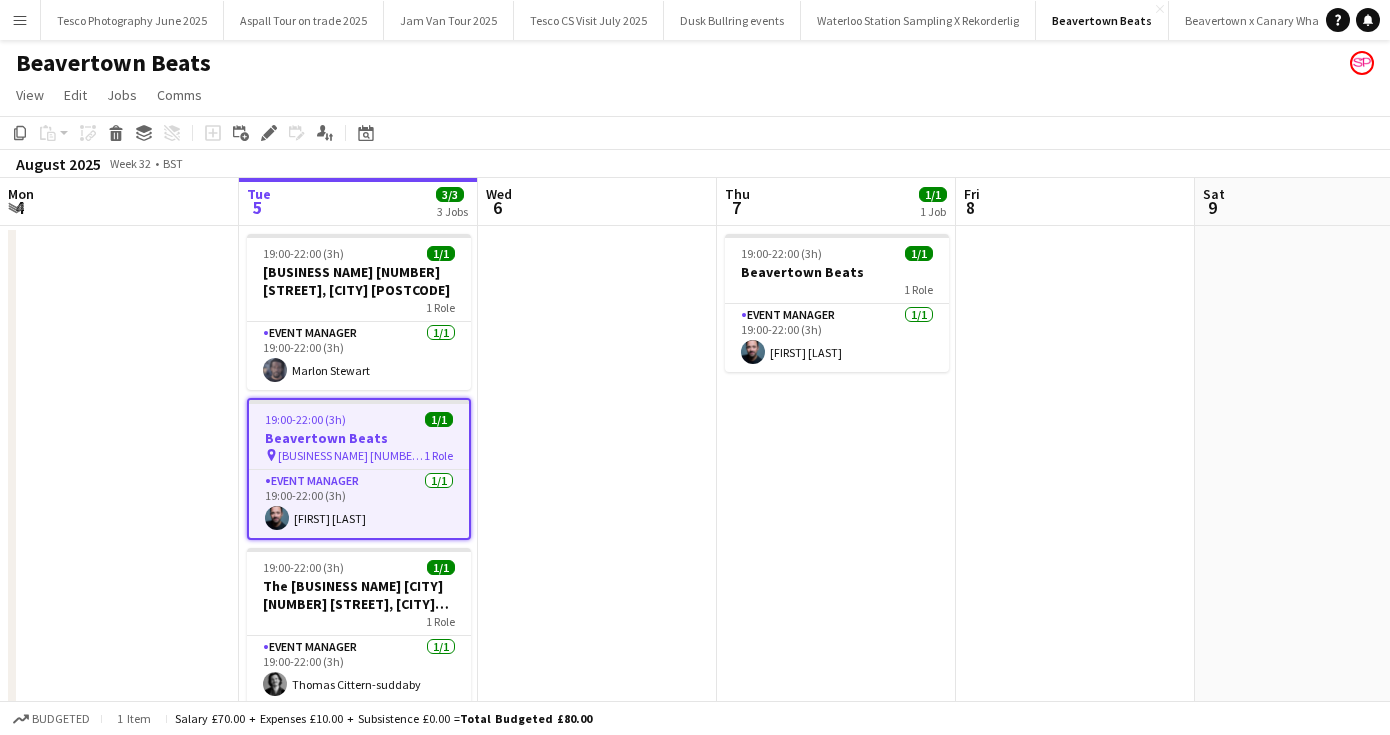 click on "[BUSINESS NAME] [NUMBER] [STREET], [CITY] [POSTCODE]" at bounding box center [351, 455] 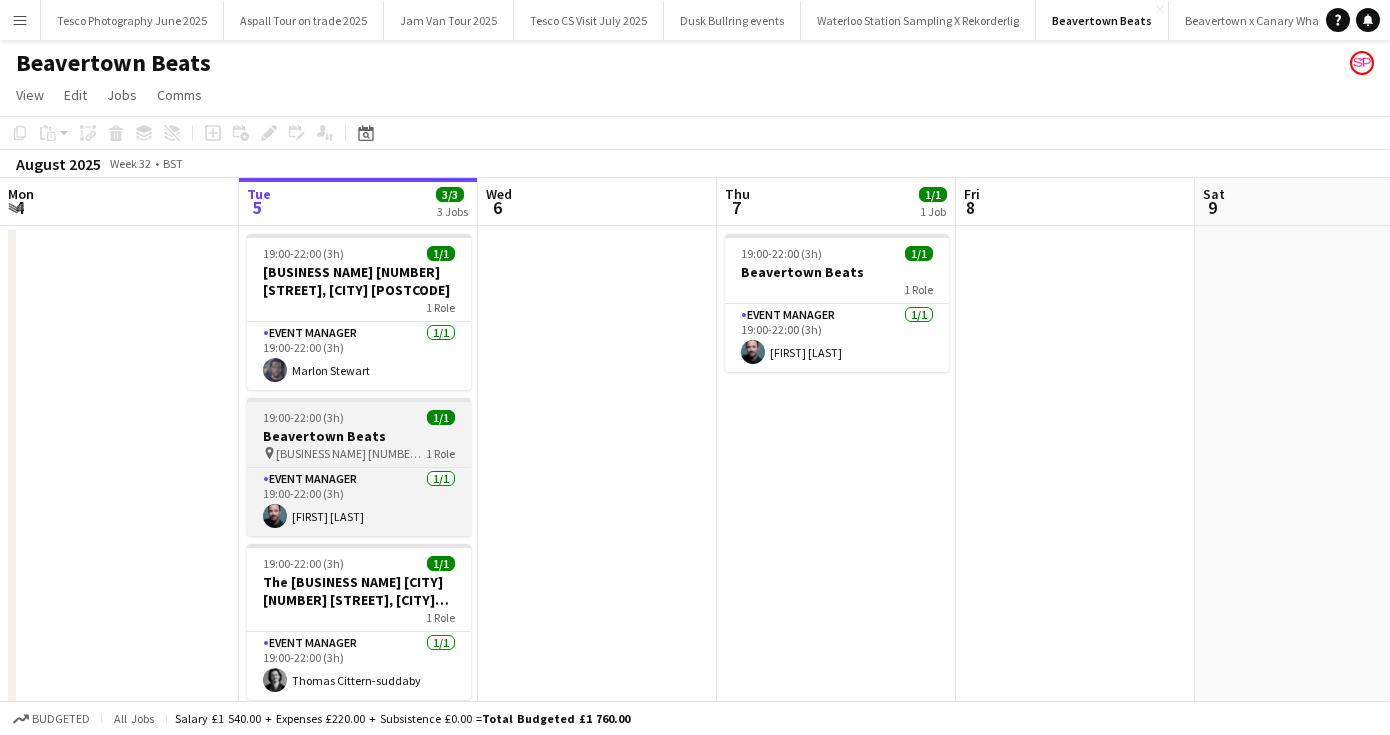 click on "[BUSINESS NAME] [NUMBER] [STREET], [CITY] [POSTCODE]" at bounding box center (351, 453) 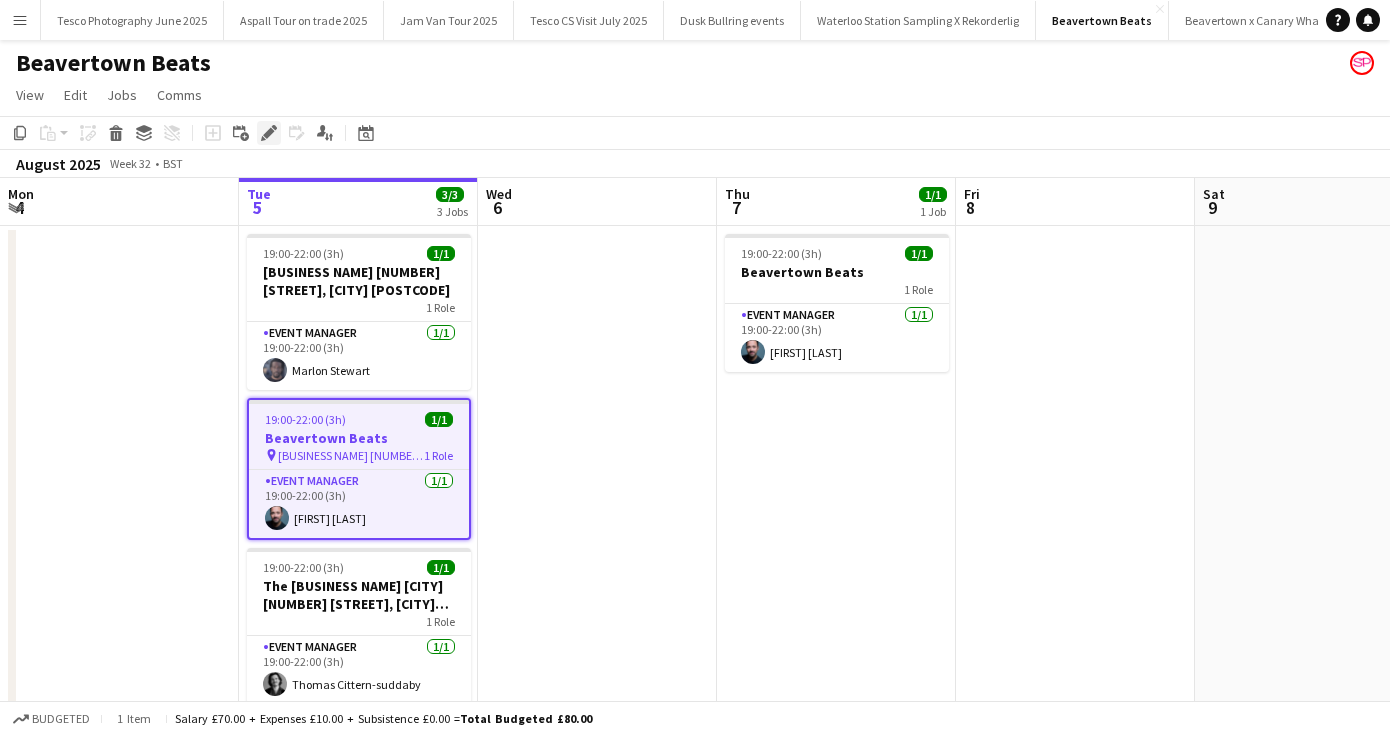 click on "Edit" 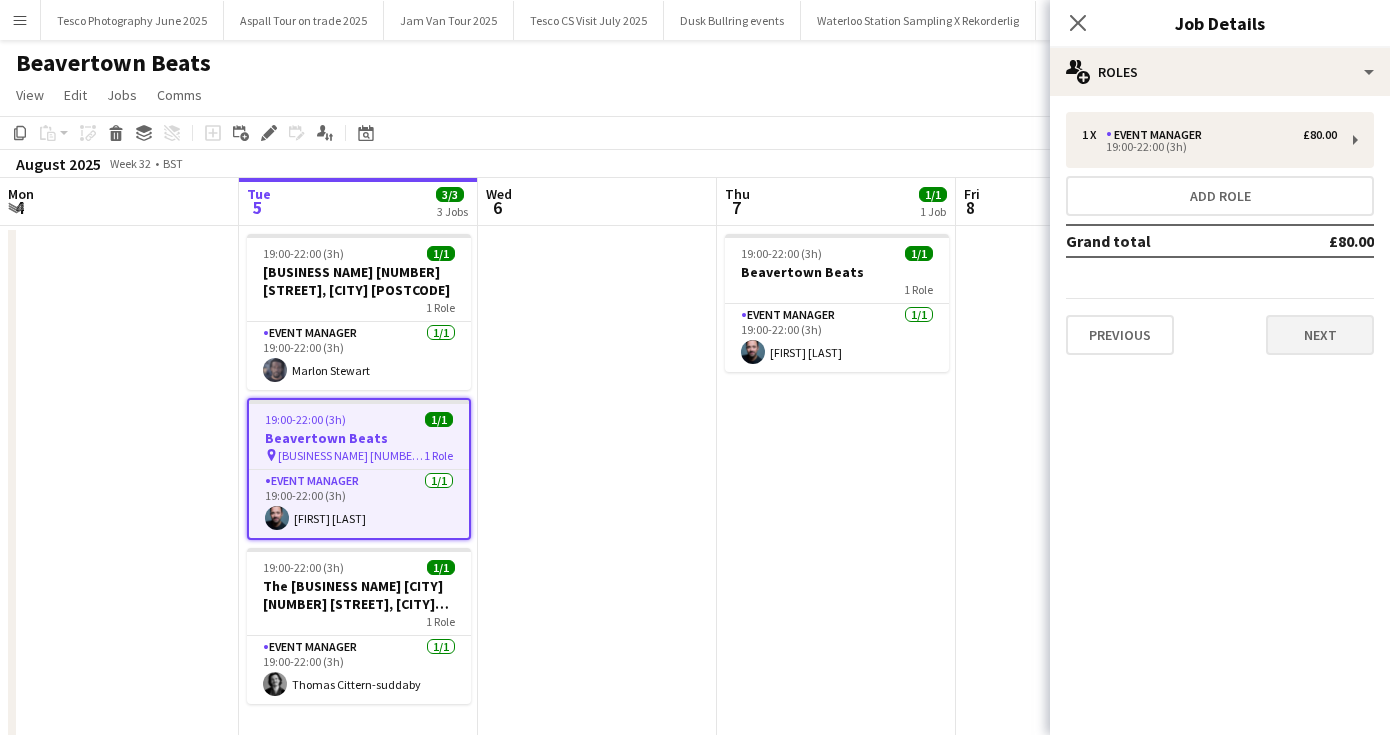 click on "Next" at bounding box center (1320, 335) 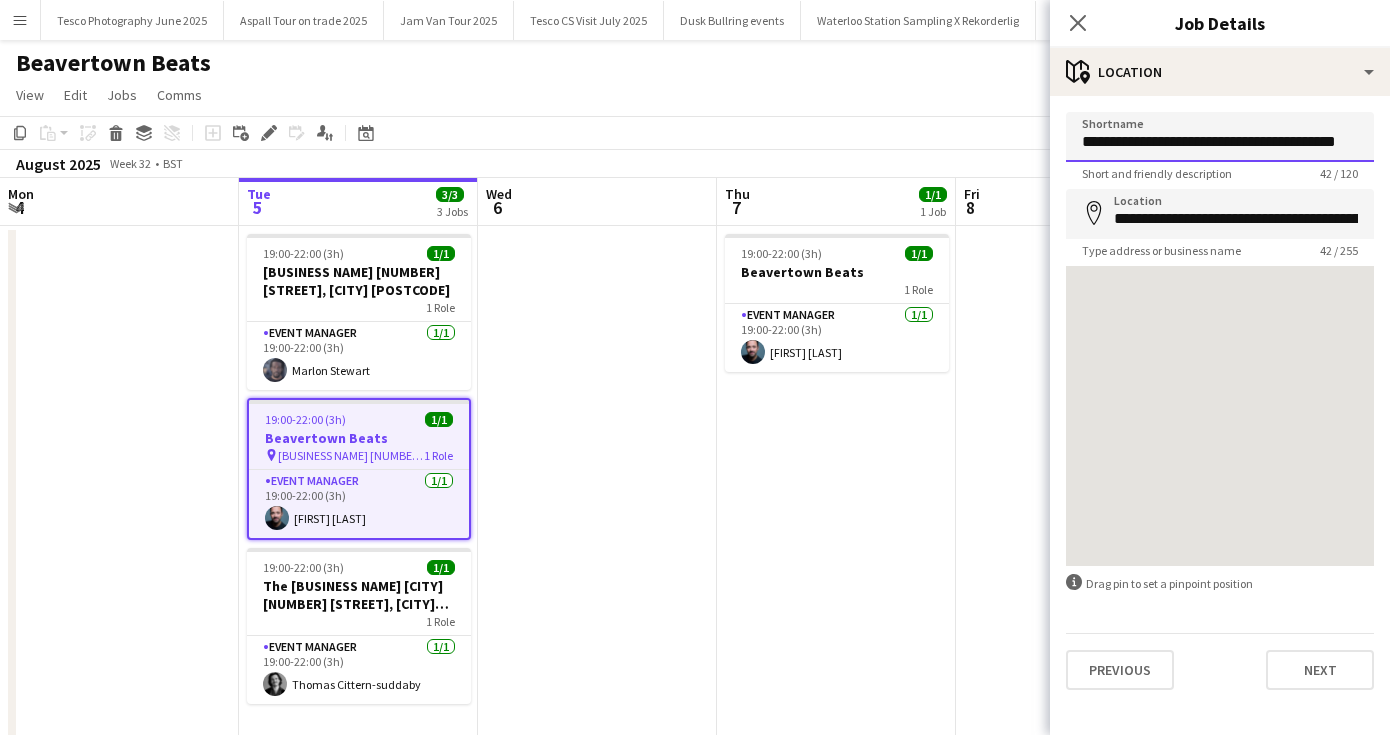 click on "**********" at bounding box center [1220, 137] 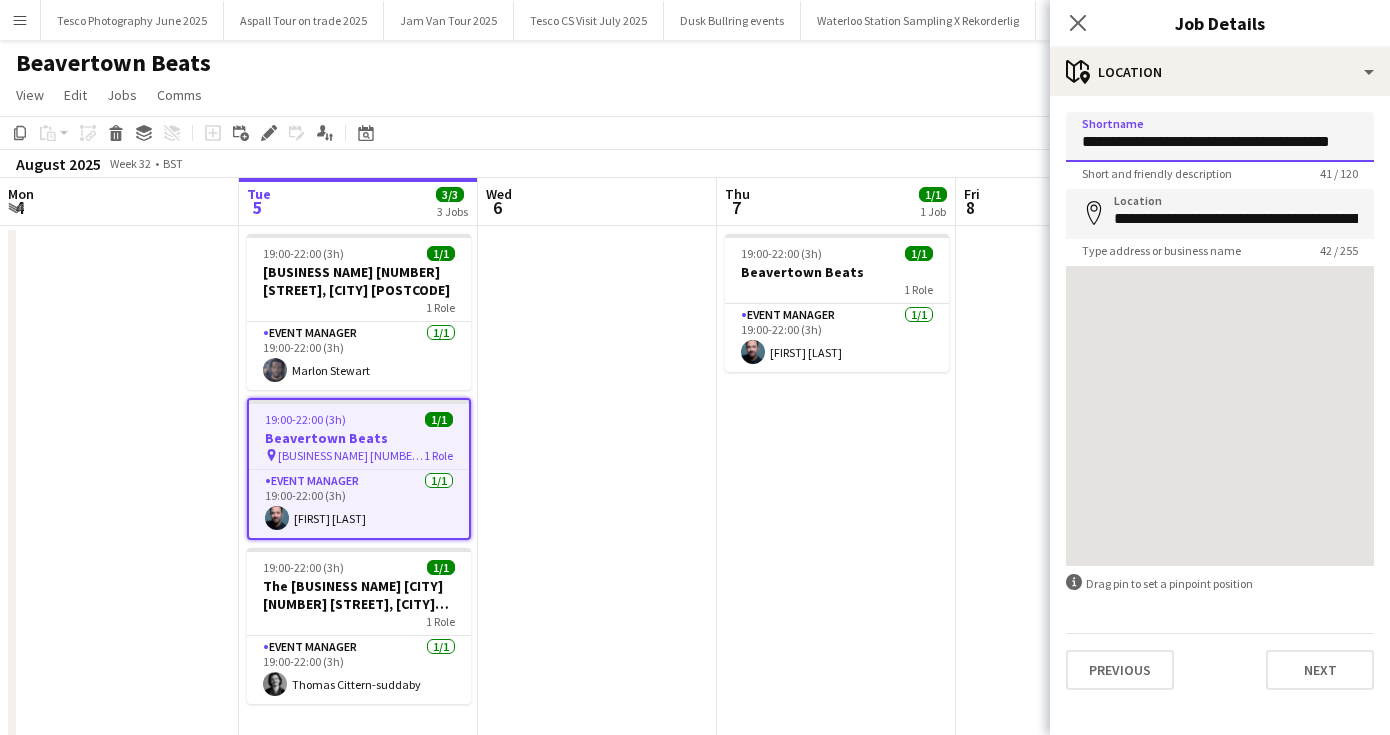 type on "**********" 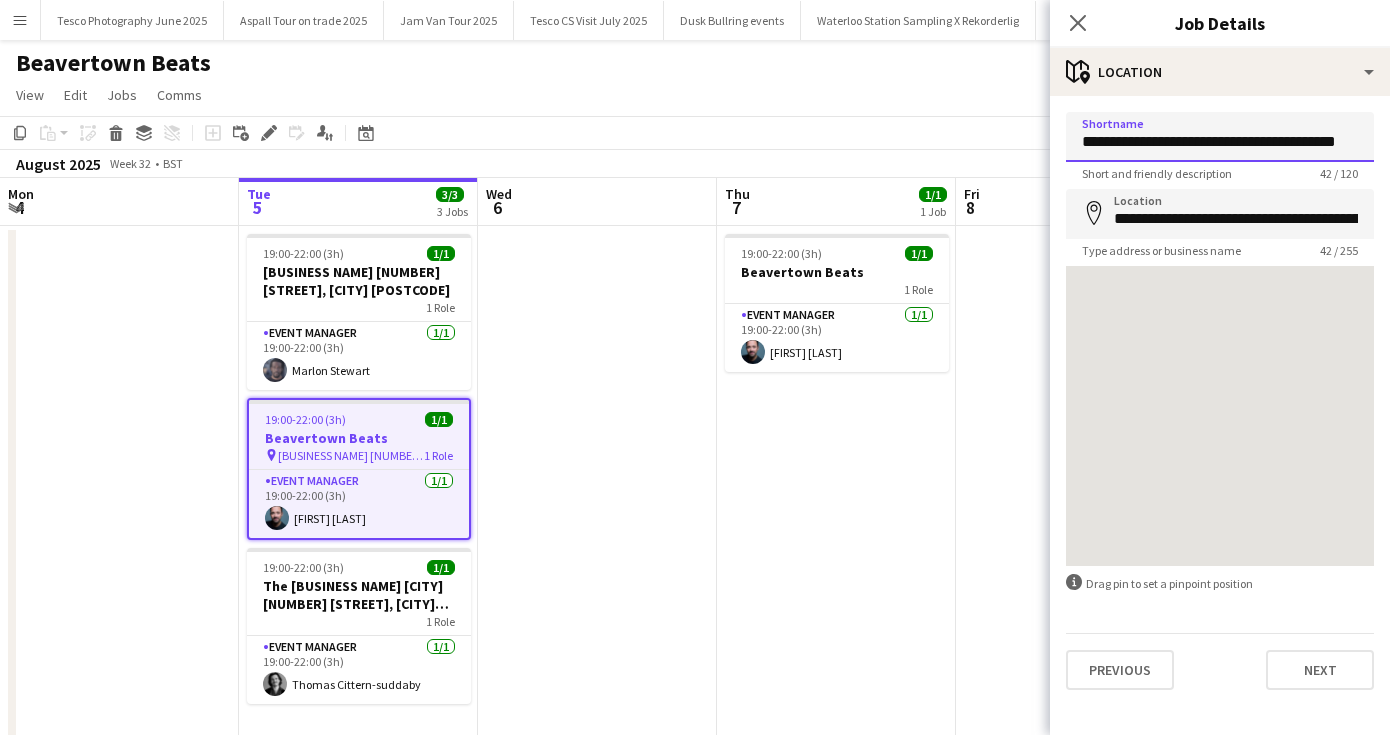drag, startPoint x: 1321, startPoint y: 142, endPoint x: 1405, endPoint y: 142, distance: 84 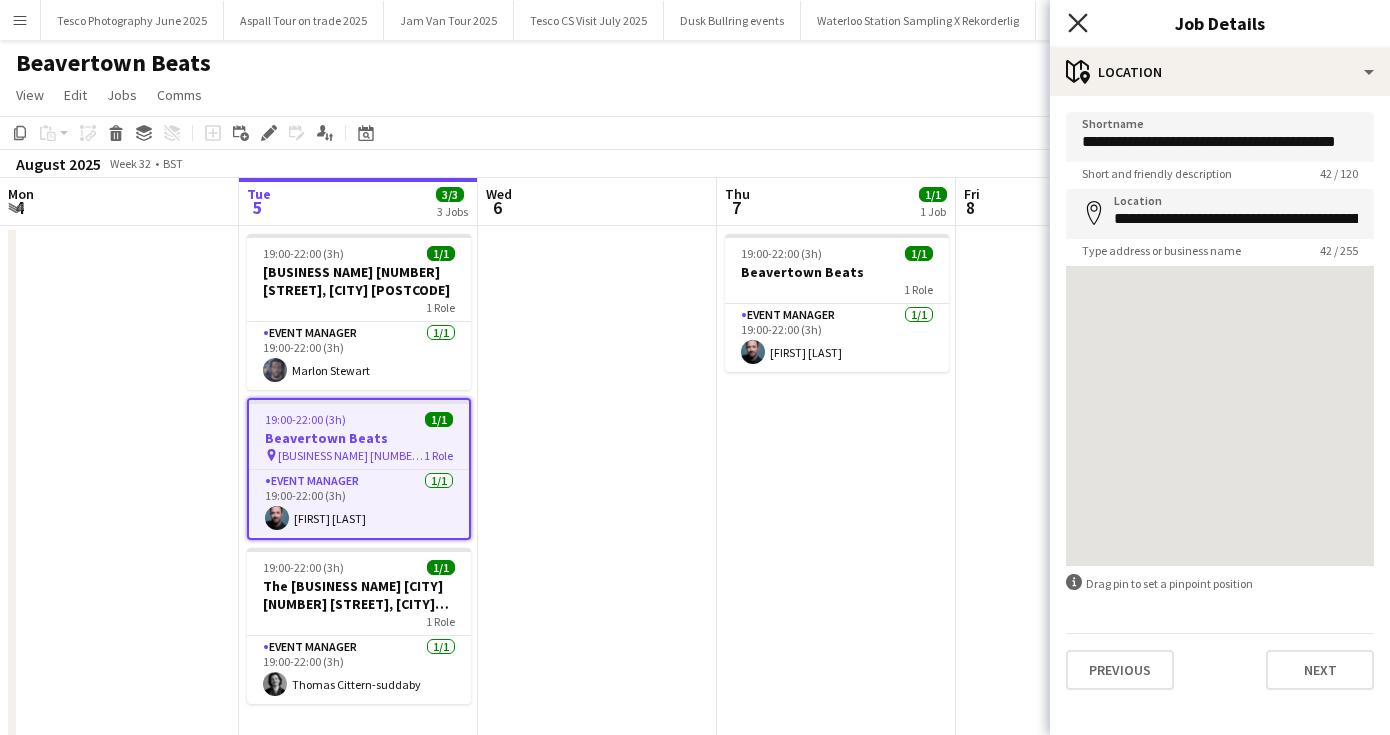 click on "Close pop-in" 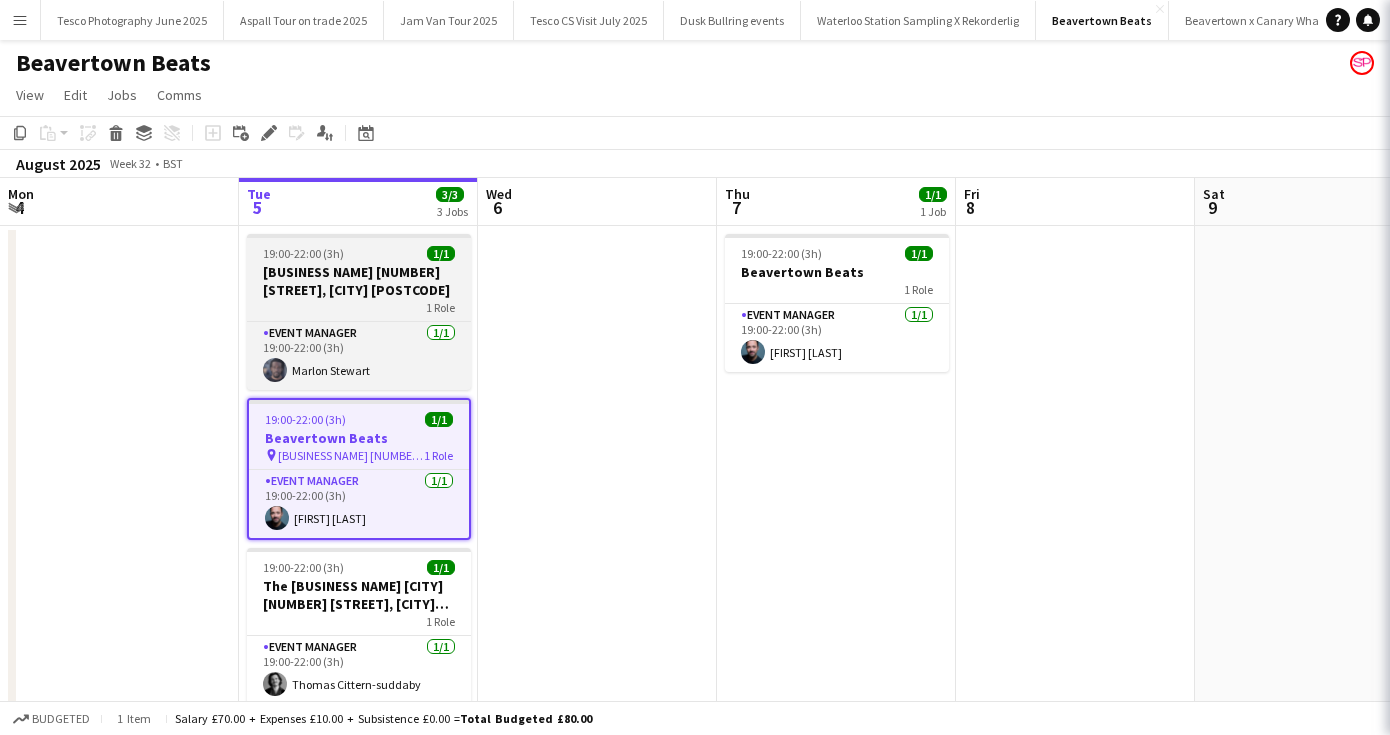 click on "[BUSINESS NAME] [NUMBER] [STREET], [CITY] [POSTCODE]" at bounding box center [359, 281] 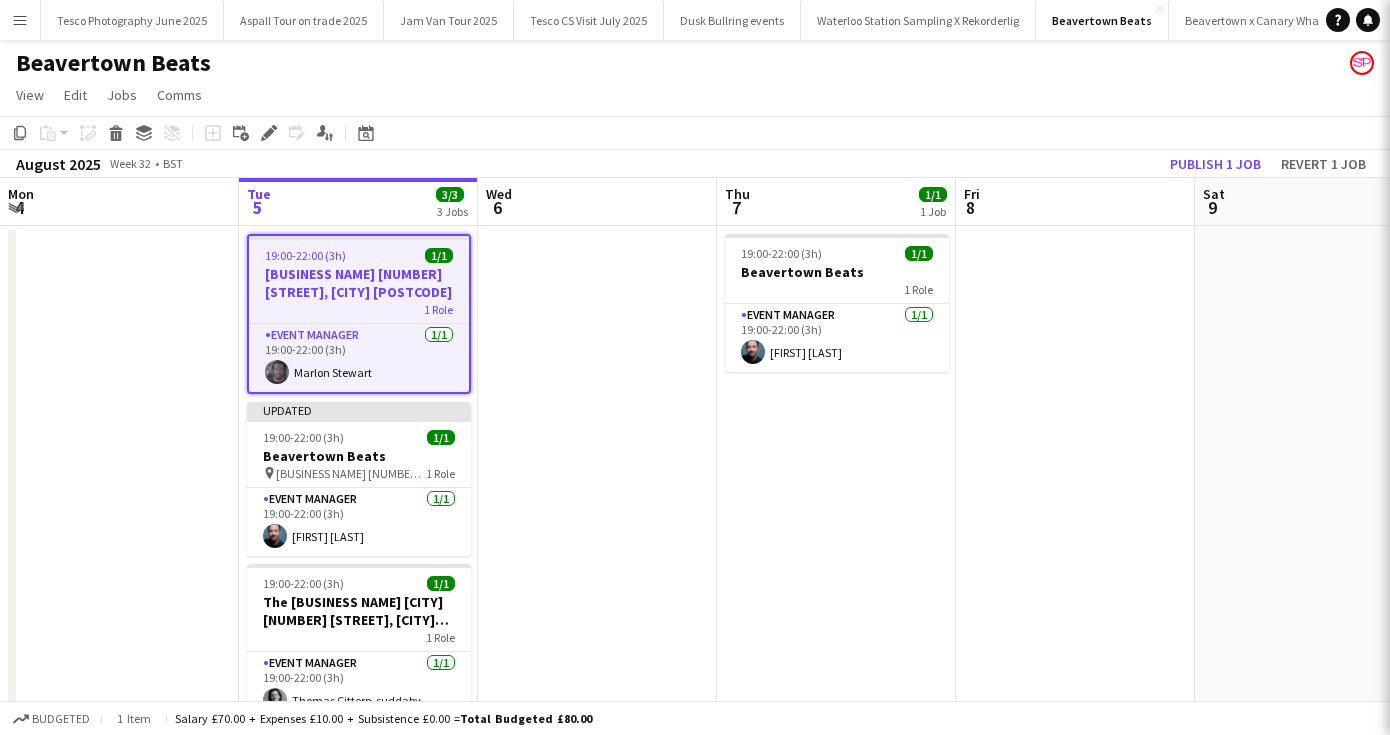 scroll, scrollTop: 0, scrollLeft: 479, axis: horizontal 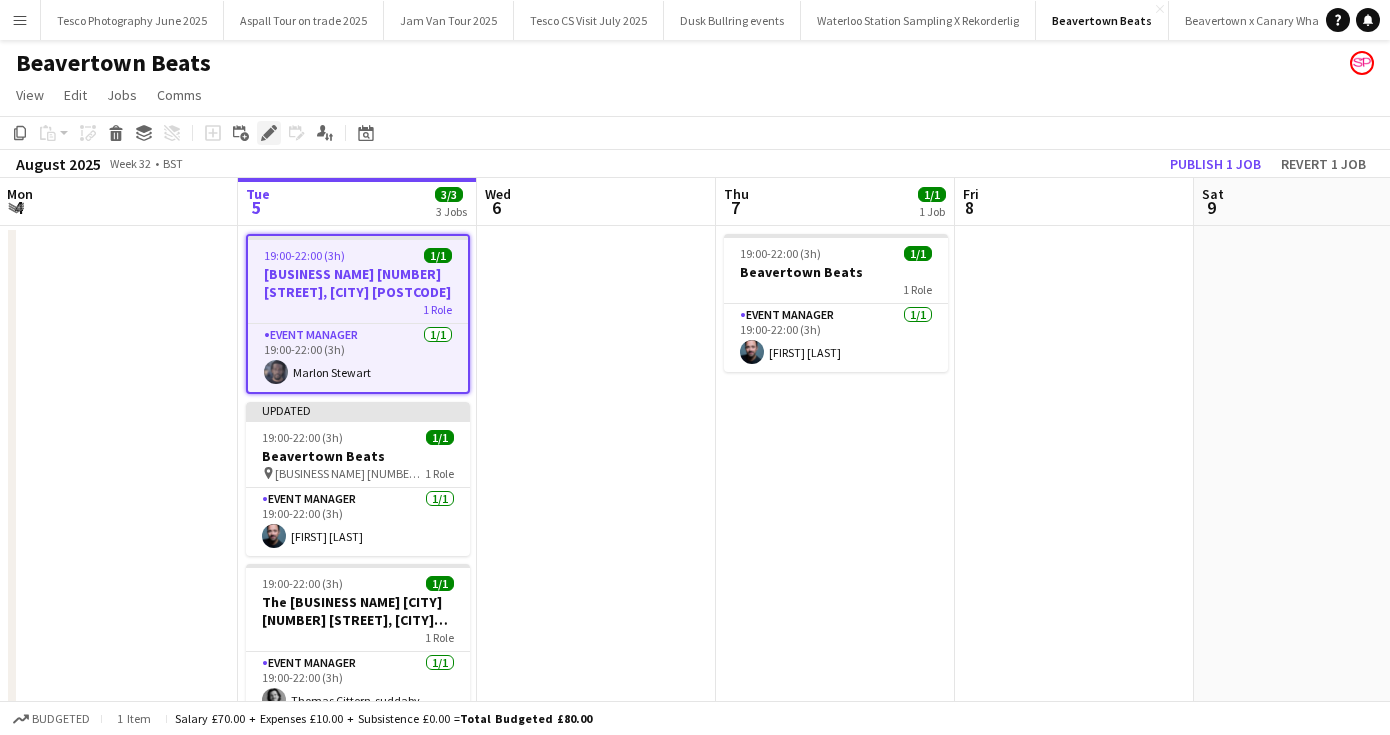 click on "Edit" 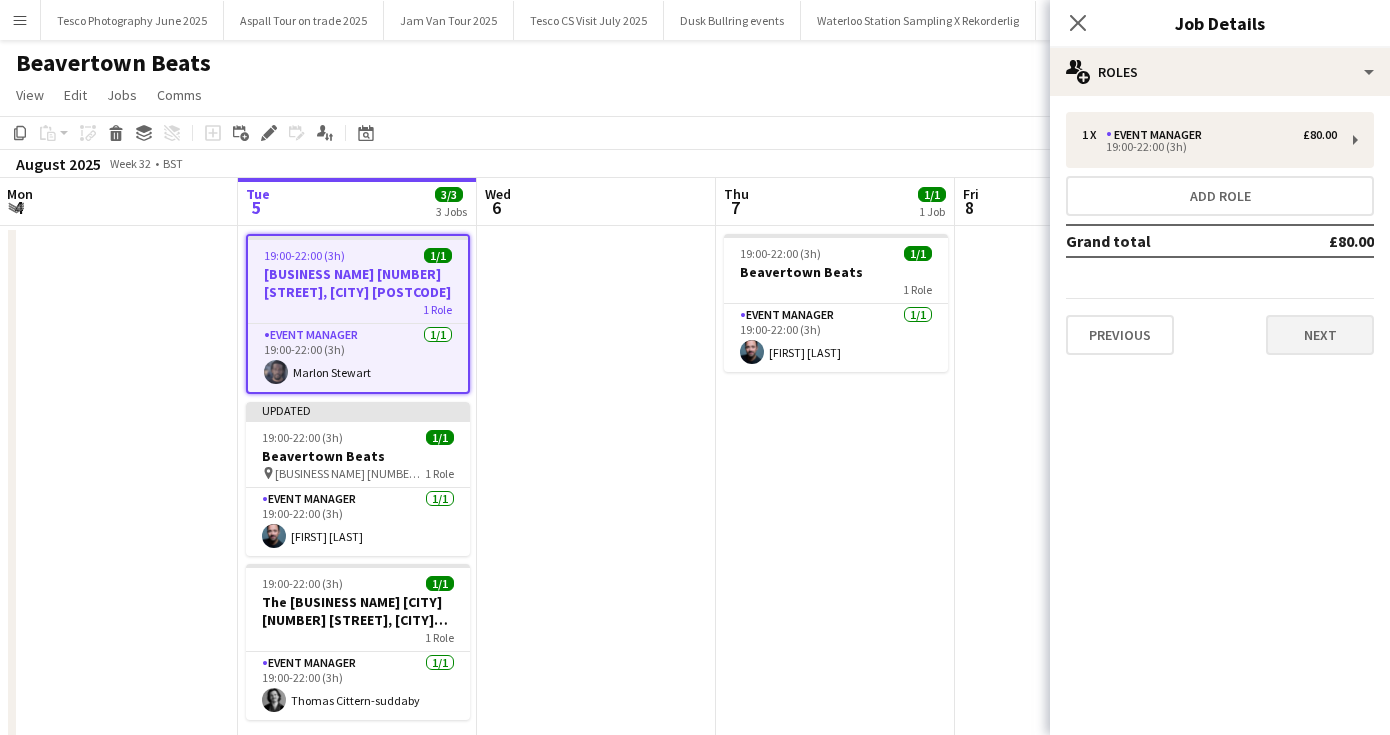 click on "Next" at bounding box center [1320, 335] 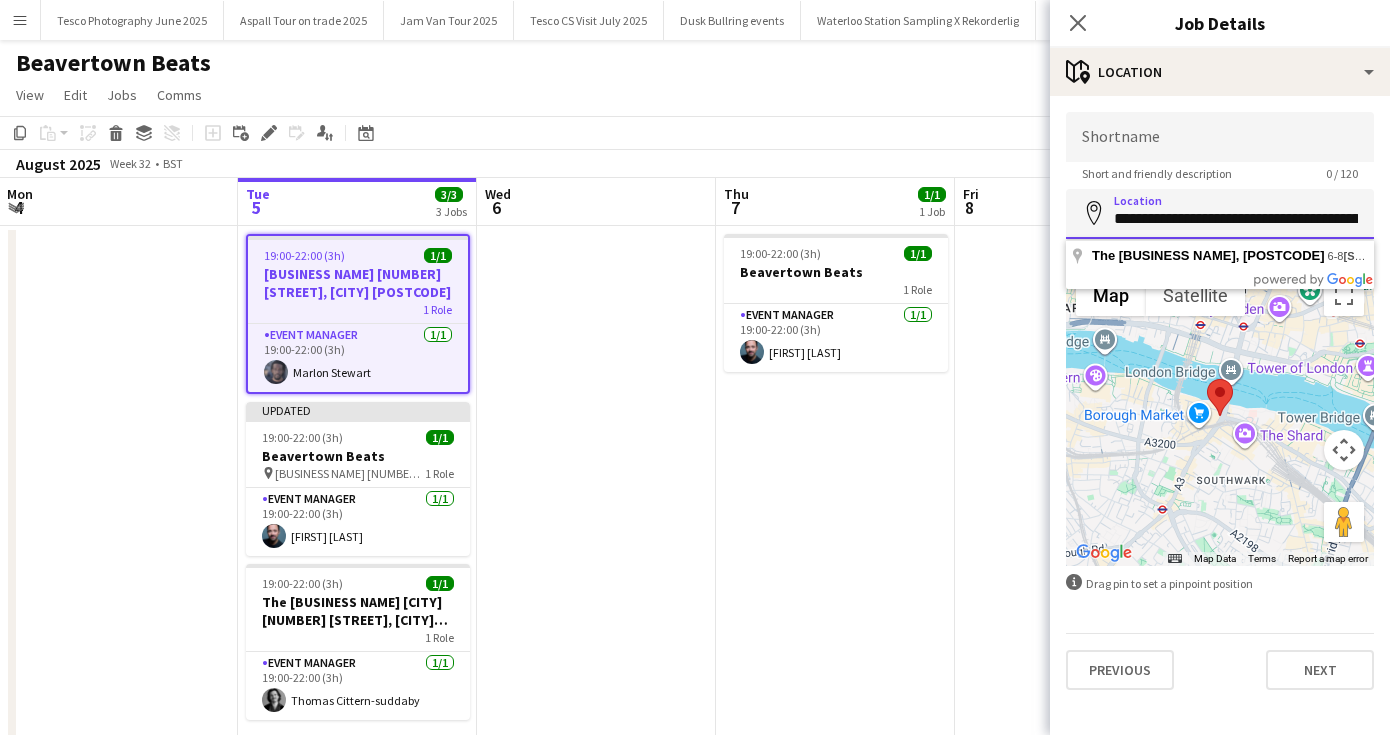 drag, startPoint x: 1280, startPoint y: 215, endPoint x: 1405, endPoint y: 217, distance: 125.016 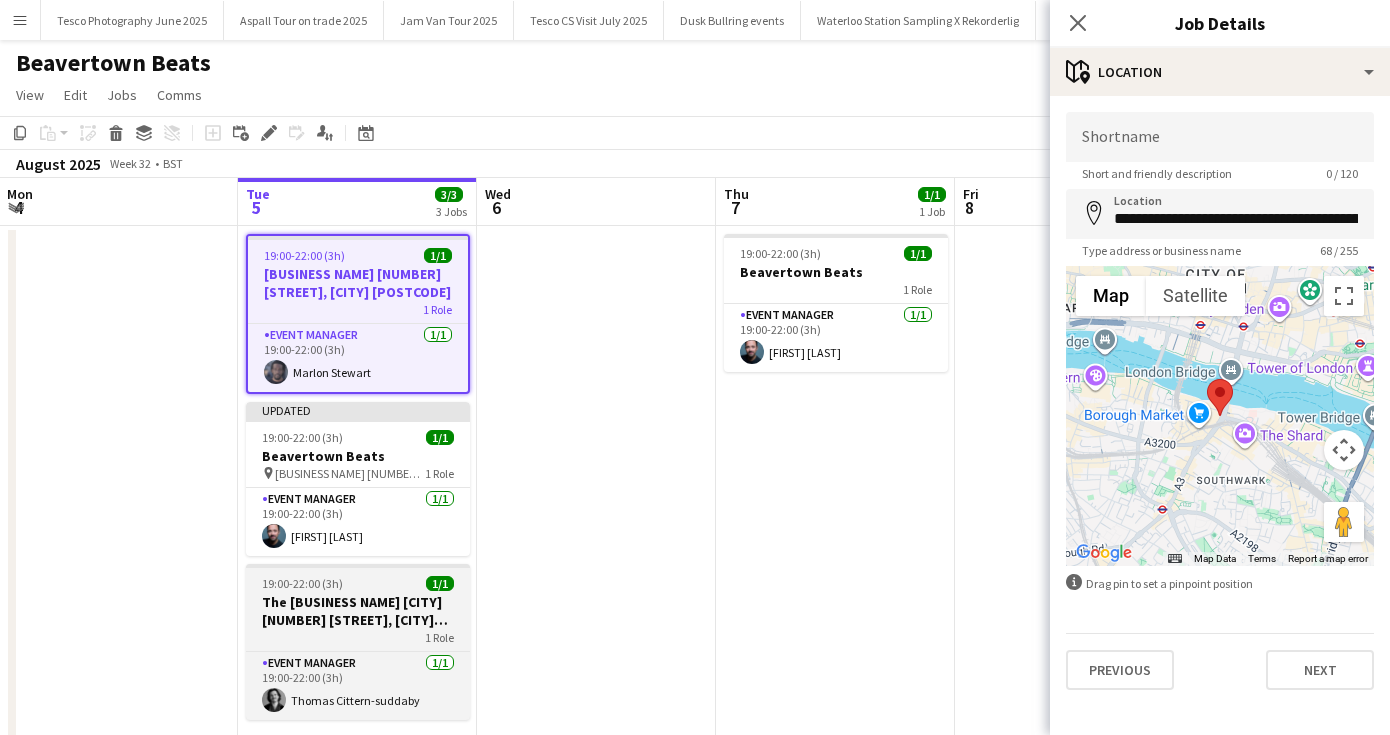 click on "The [BUSINESS NAME] [CITY]	[NUMBER] [STREET], [CITY] [POSTCODE]" at bounding box center (358, 611) 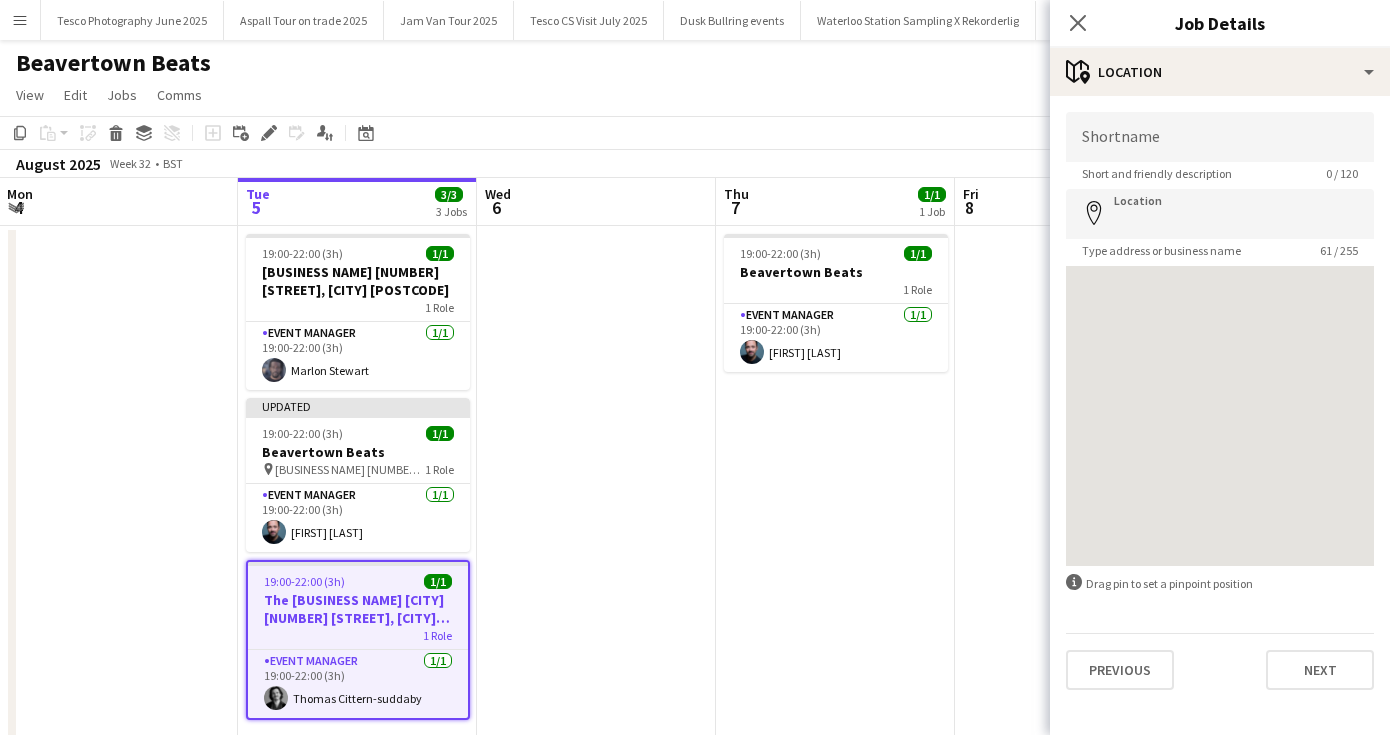 type on "**********" 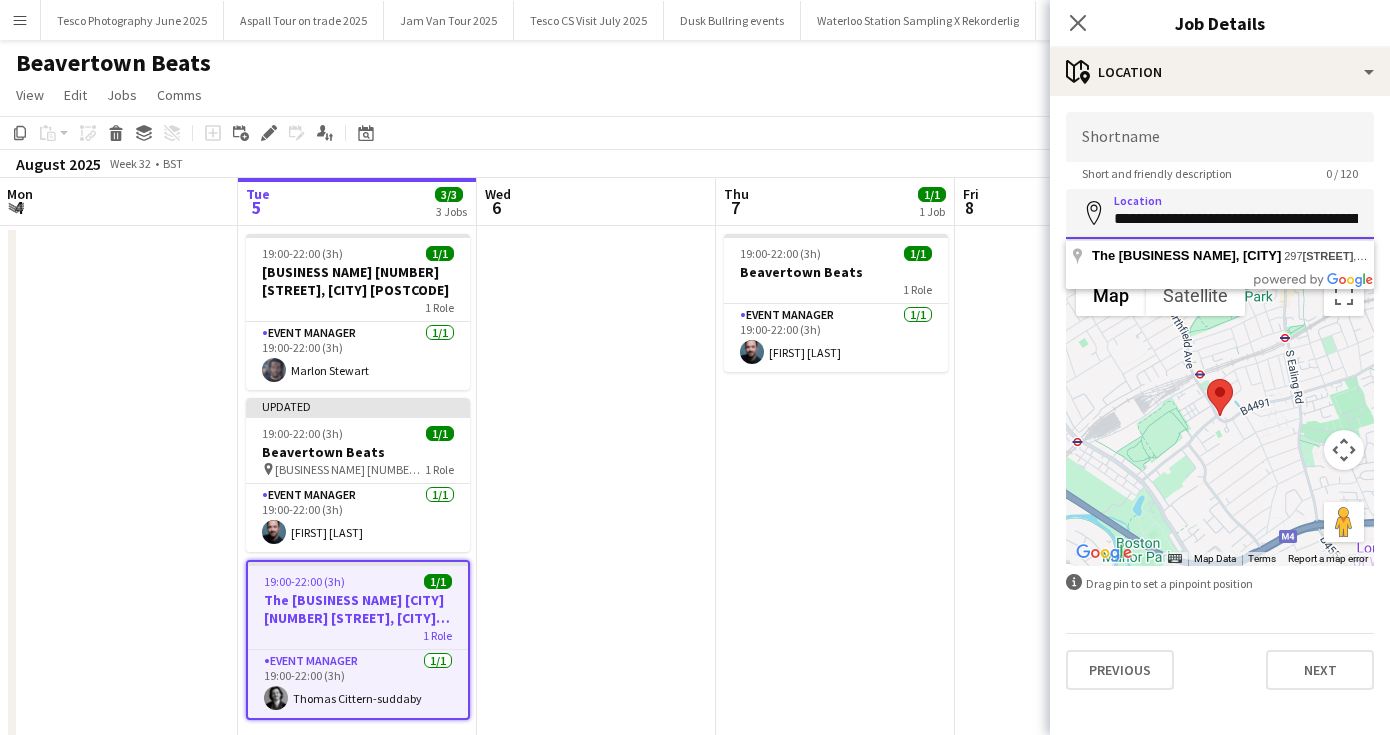 drag, startPoint x: 1224, startPoint y: 222, endPoint x: 1405, endPoint y: 222, distance: 181 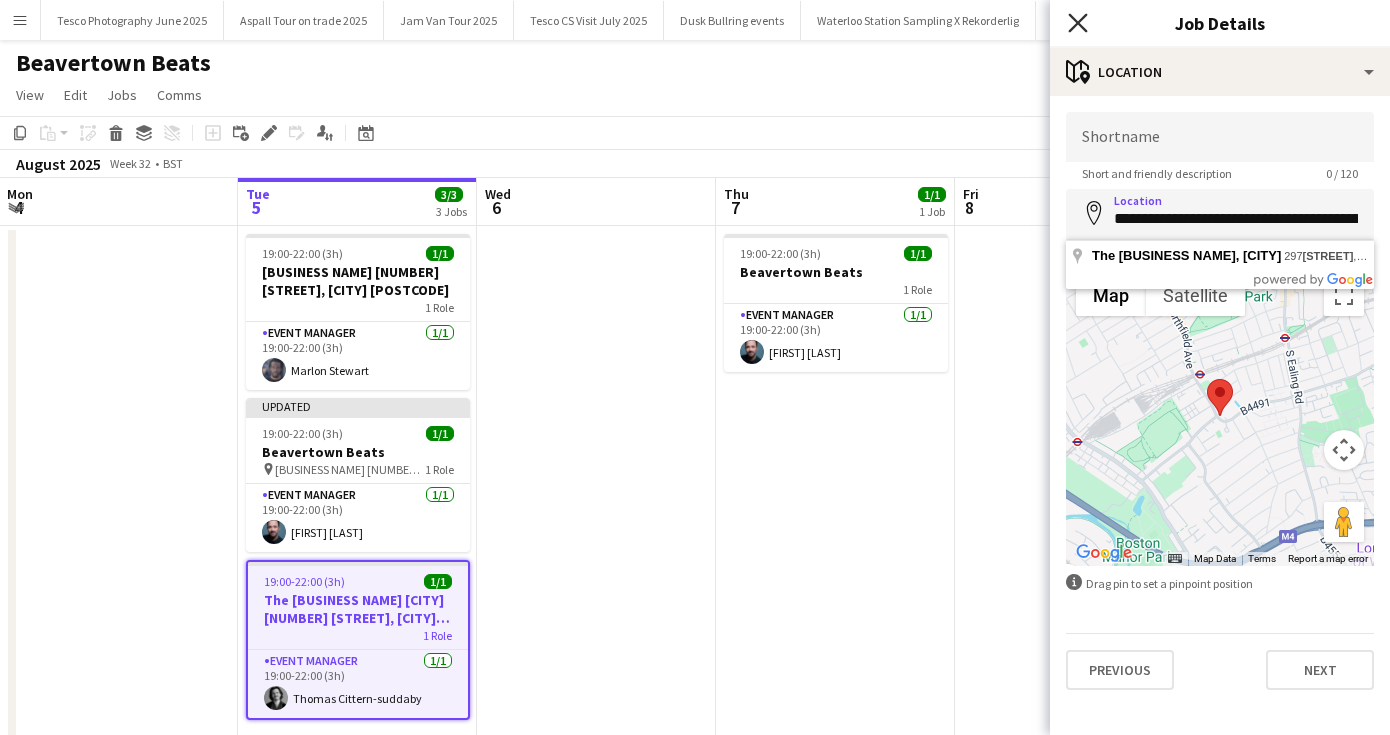 click 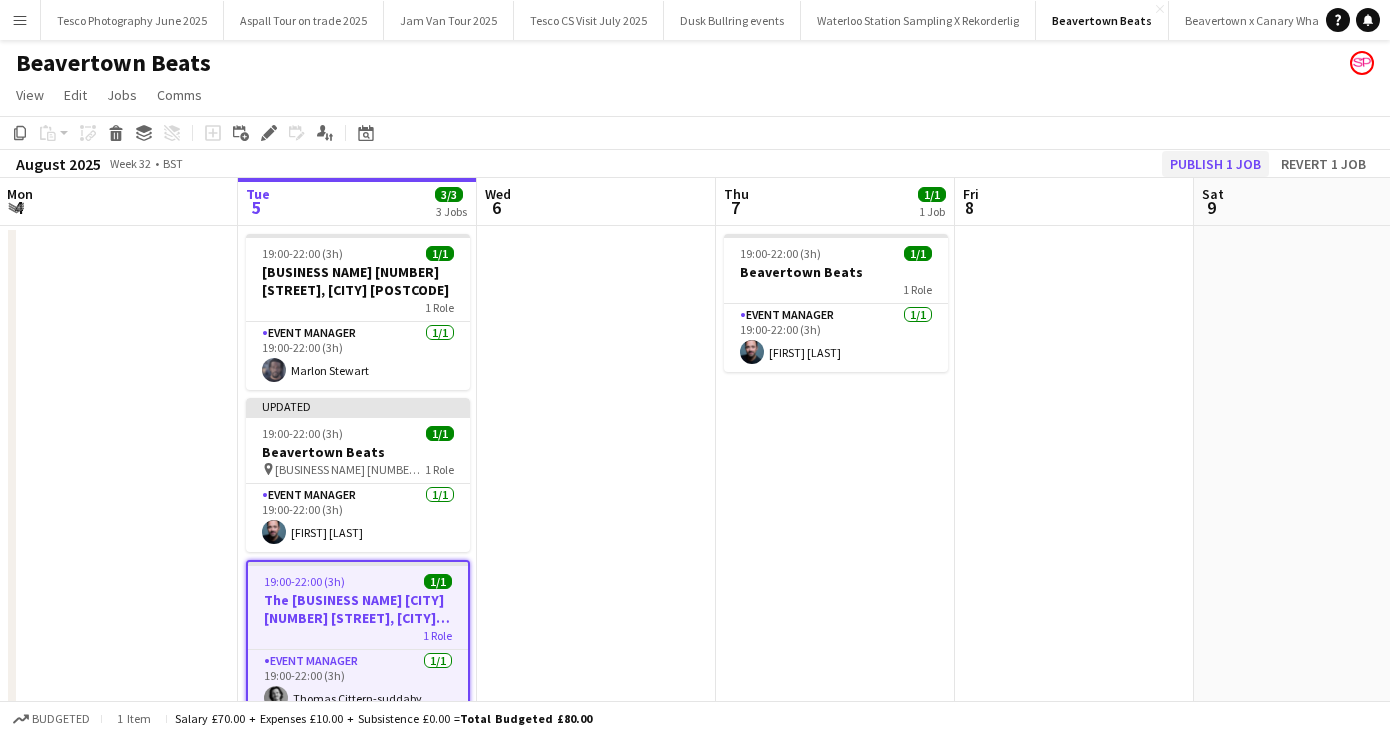 click on "Publish 1 job" 